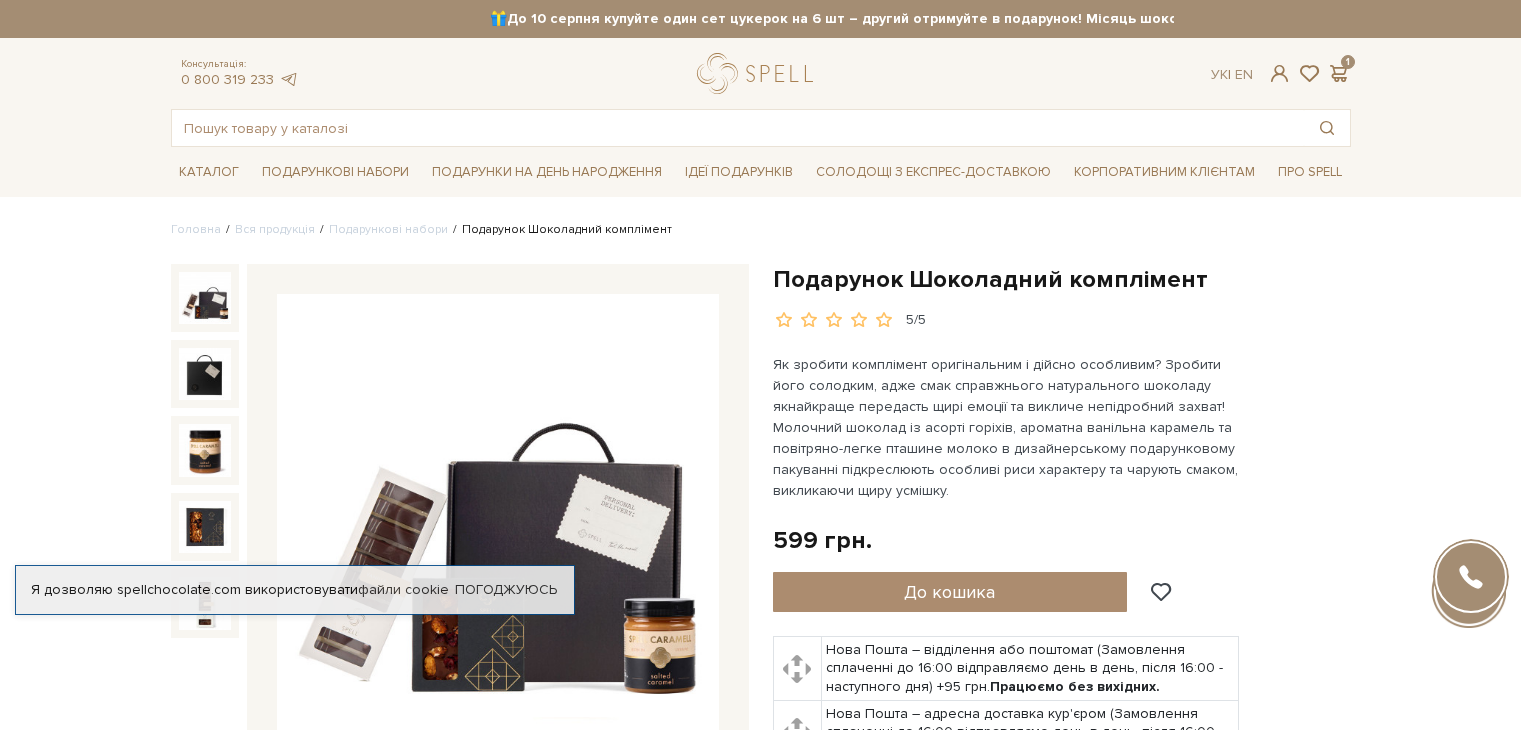 scroll, scrollTop: 0, scrollLeft: 0, axis: both 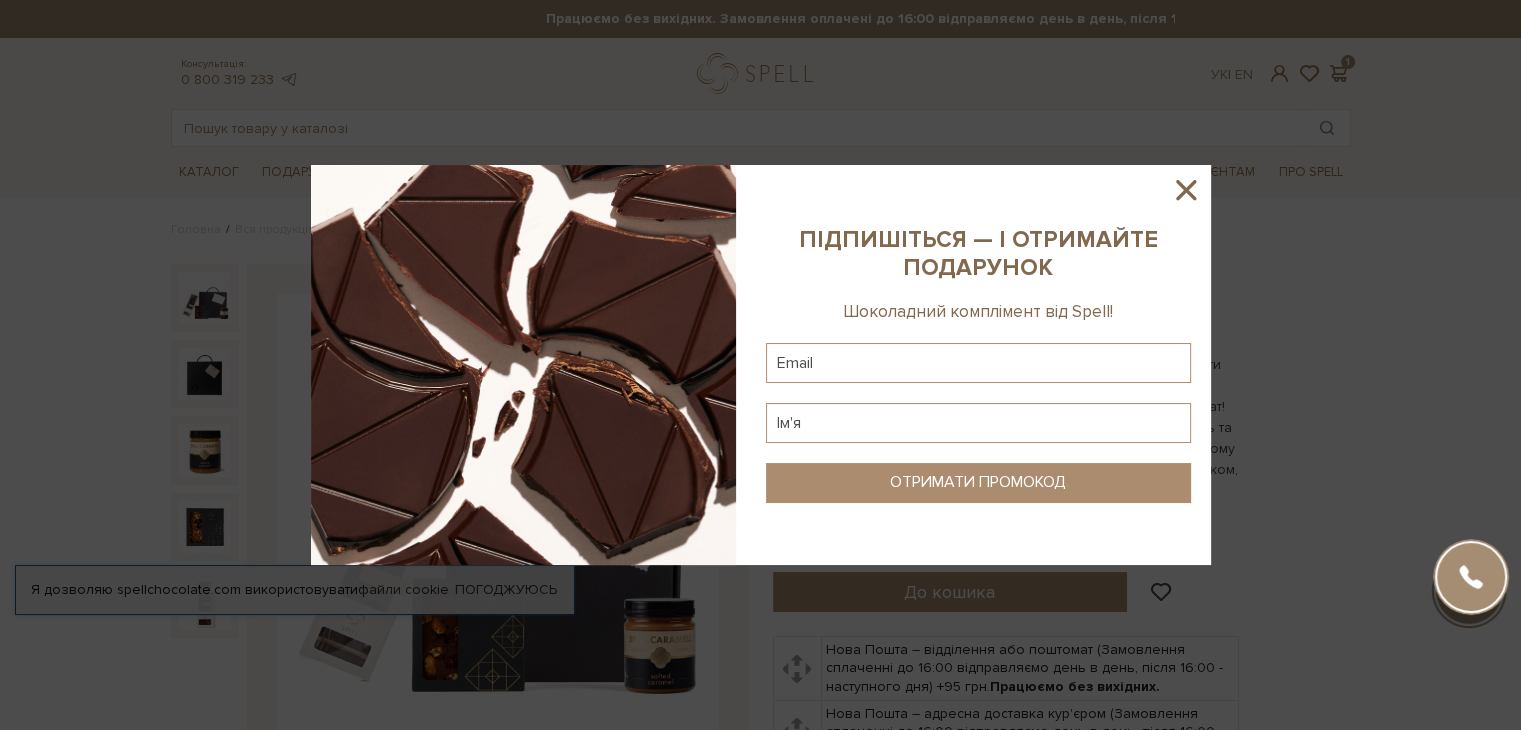 click 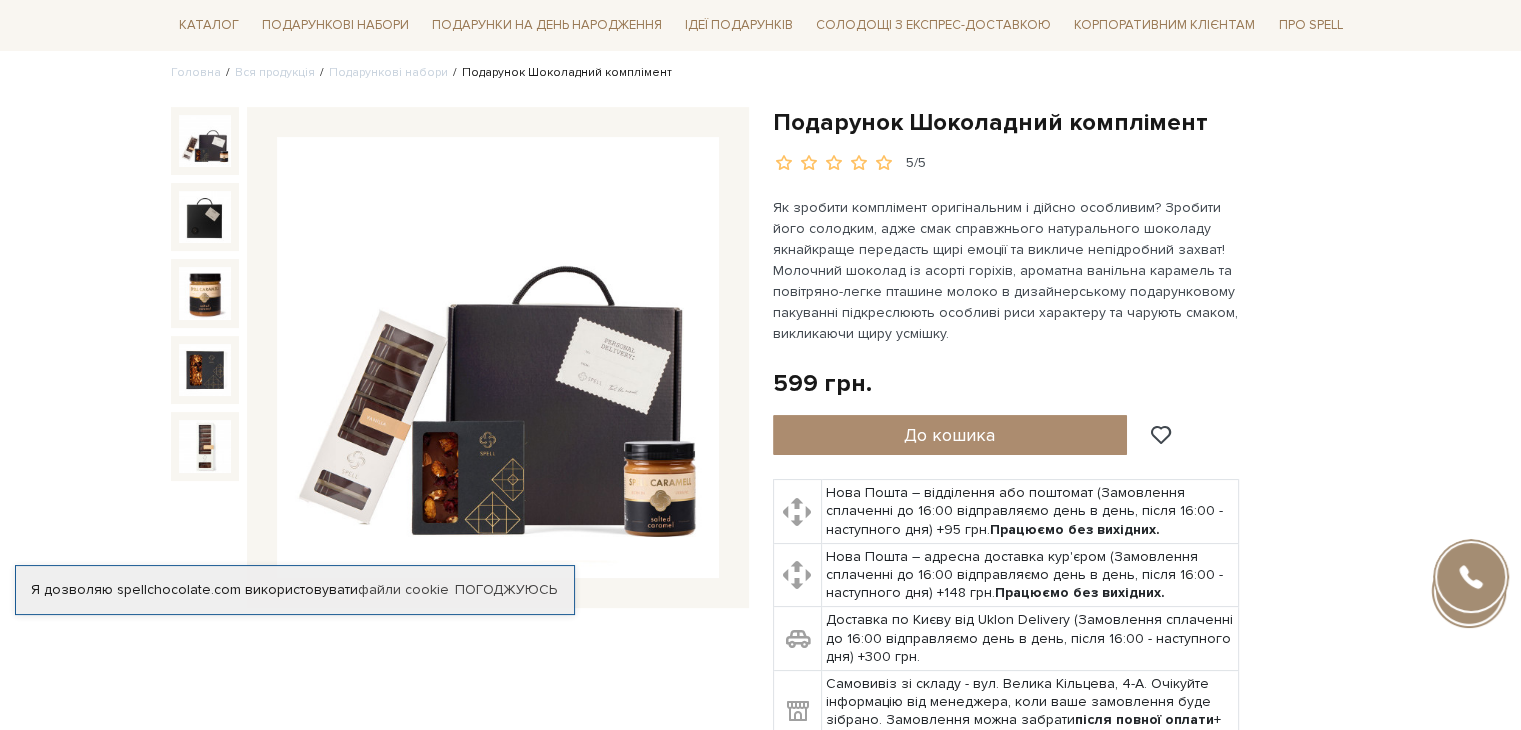 scroll, scrollTop: 0, scrollLeft: 0, axis: both 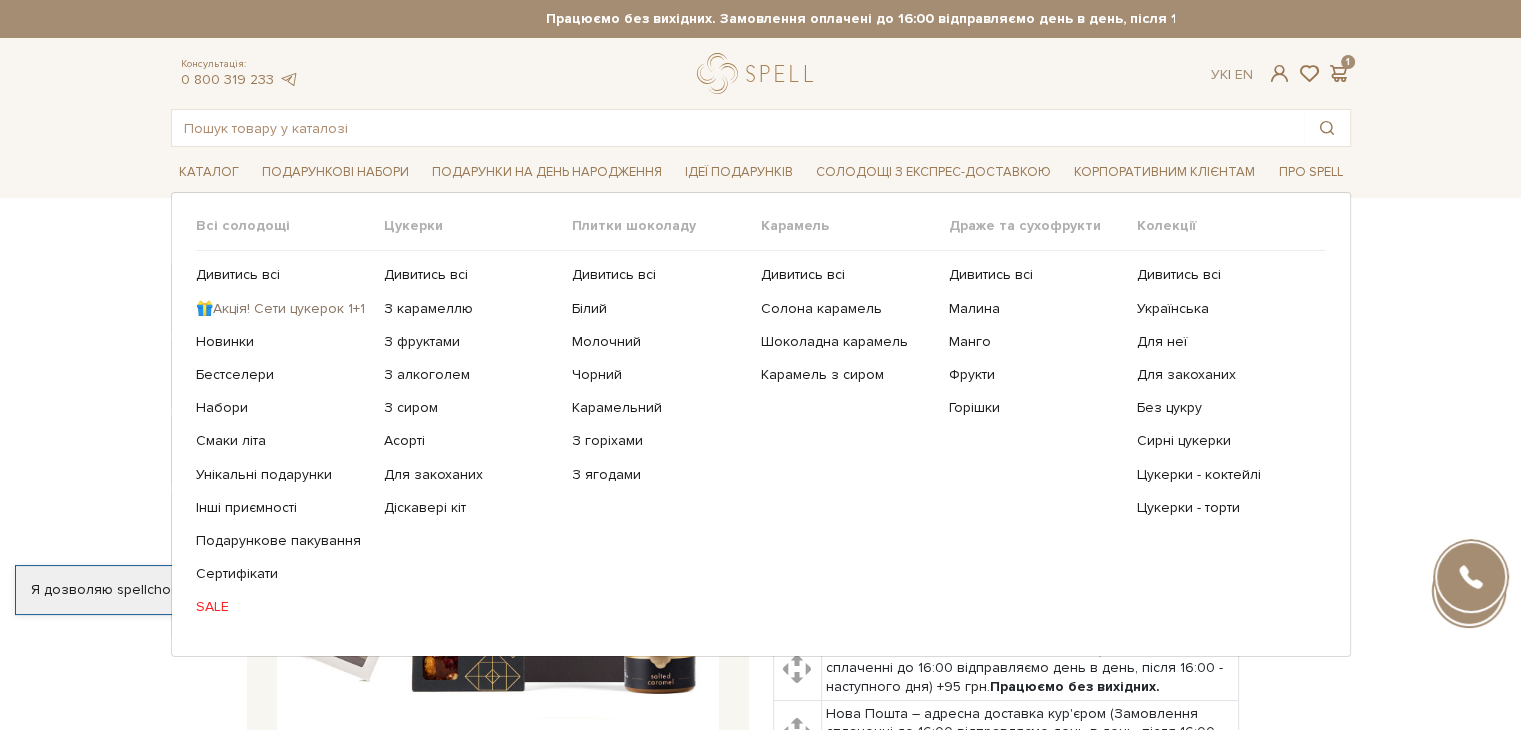 click on "🎁Акція! Сети цукерок 1+1" at bounding box center [282, 309] 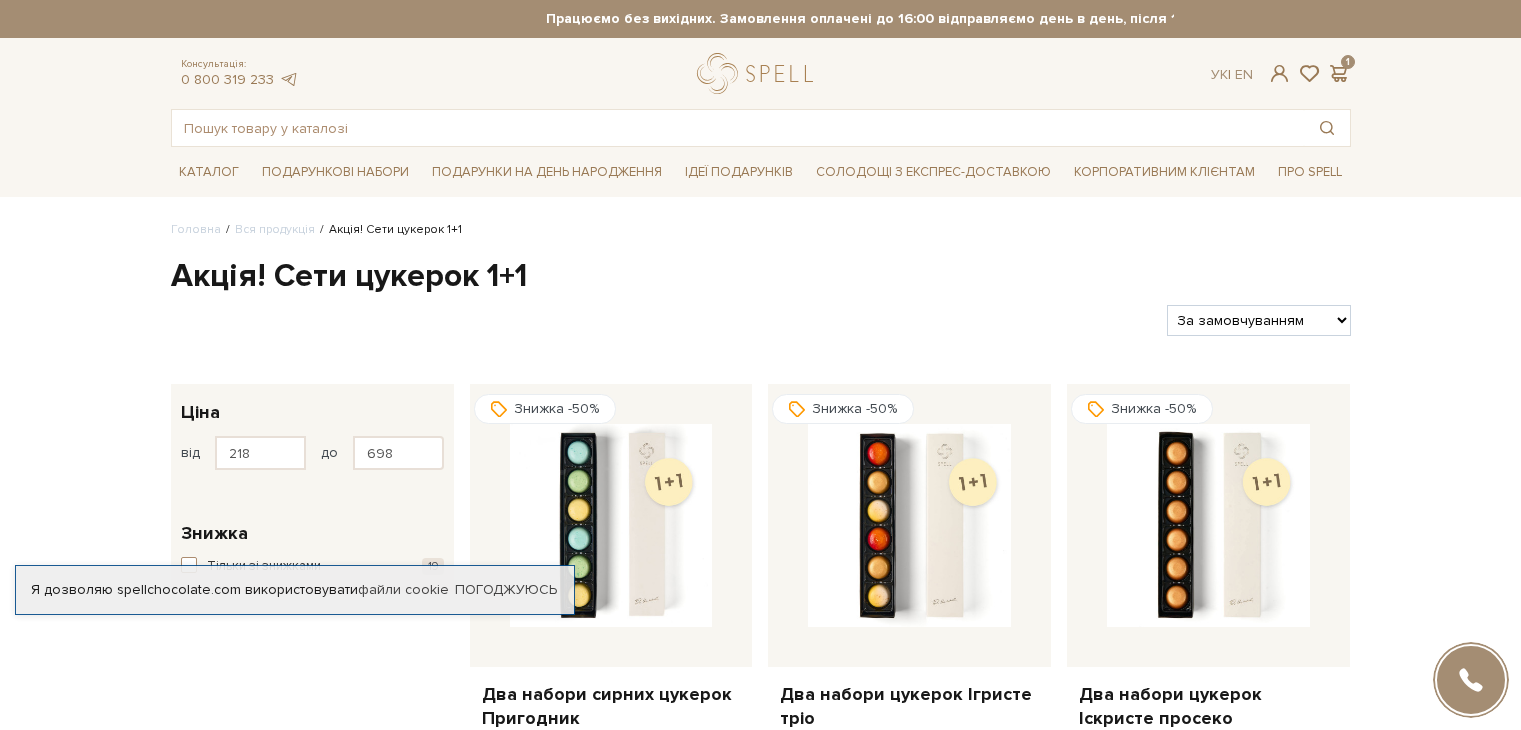 scroll, scrollTop: 0, scrollLeft: 0, axis: both 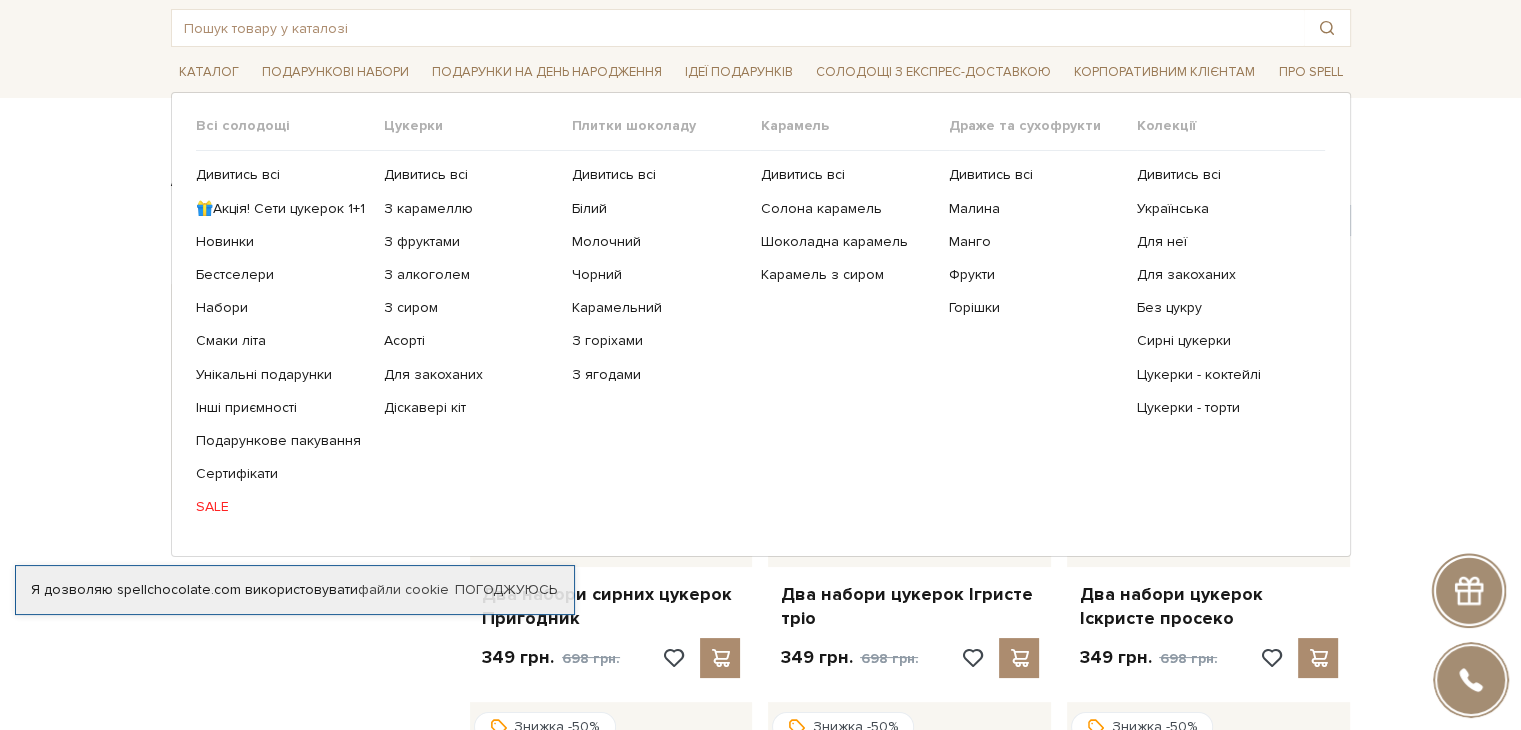click on "SALE" at bounding box center (282, 507) 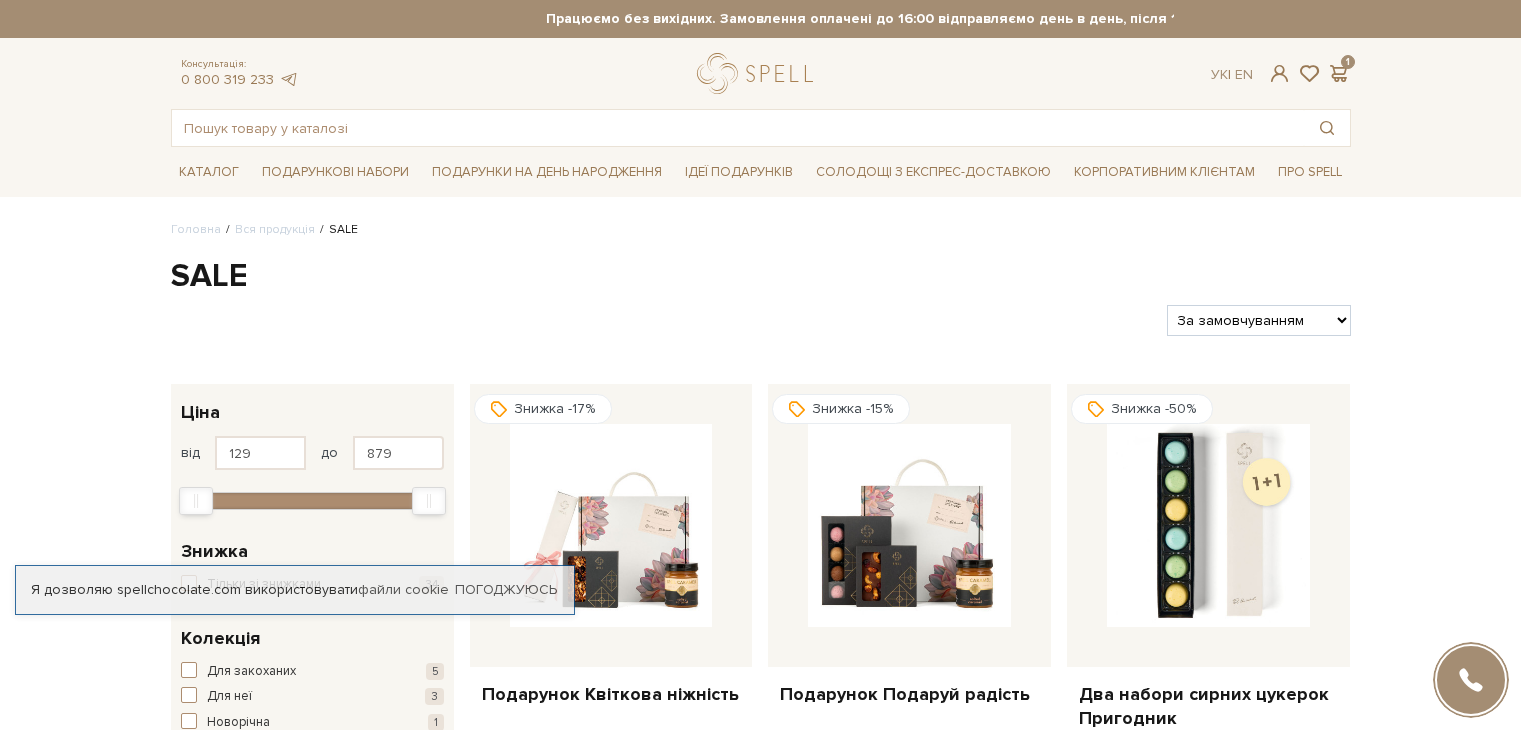 scroll, scrollTop: 0, scrollLeft: 0, axis: both 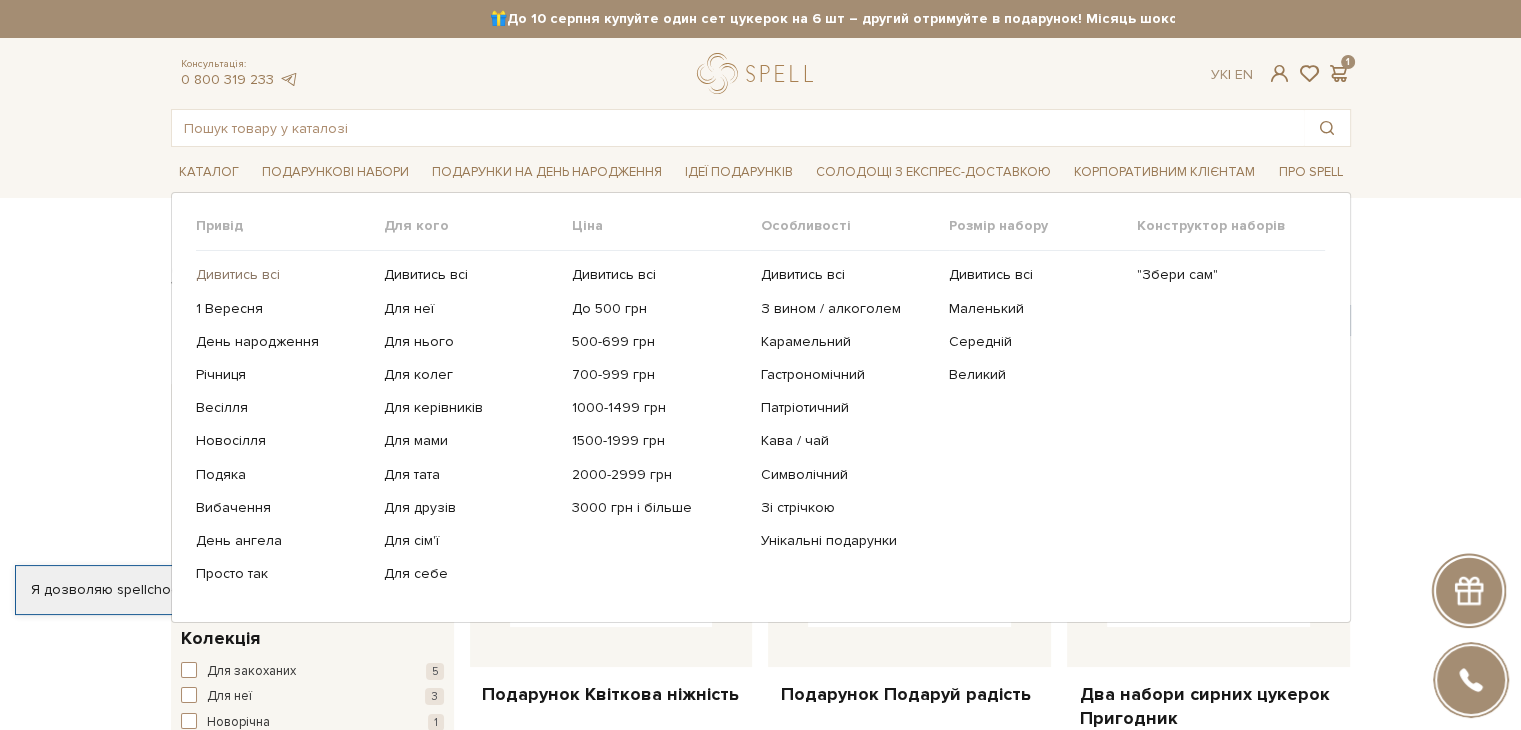 click on "Дивитись всі" at bounding box center (282, 275) 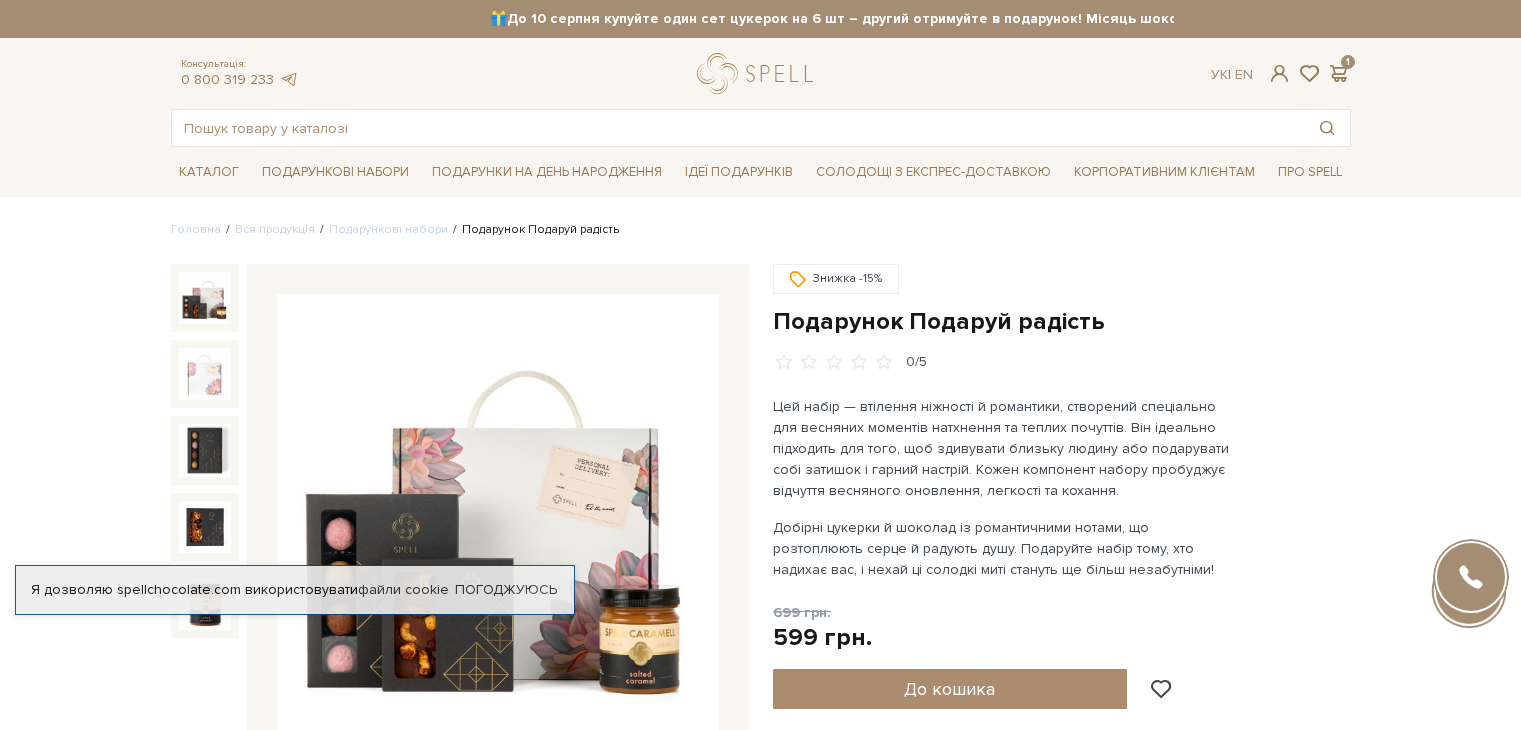 scroll, scrollTop: 0, scrollLeft: 0, axis: both 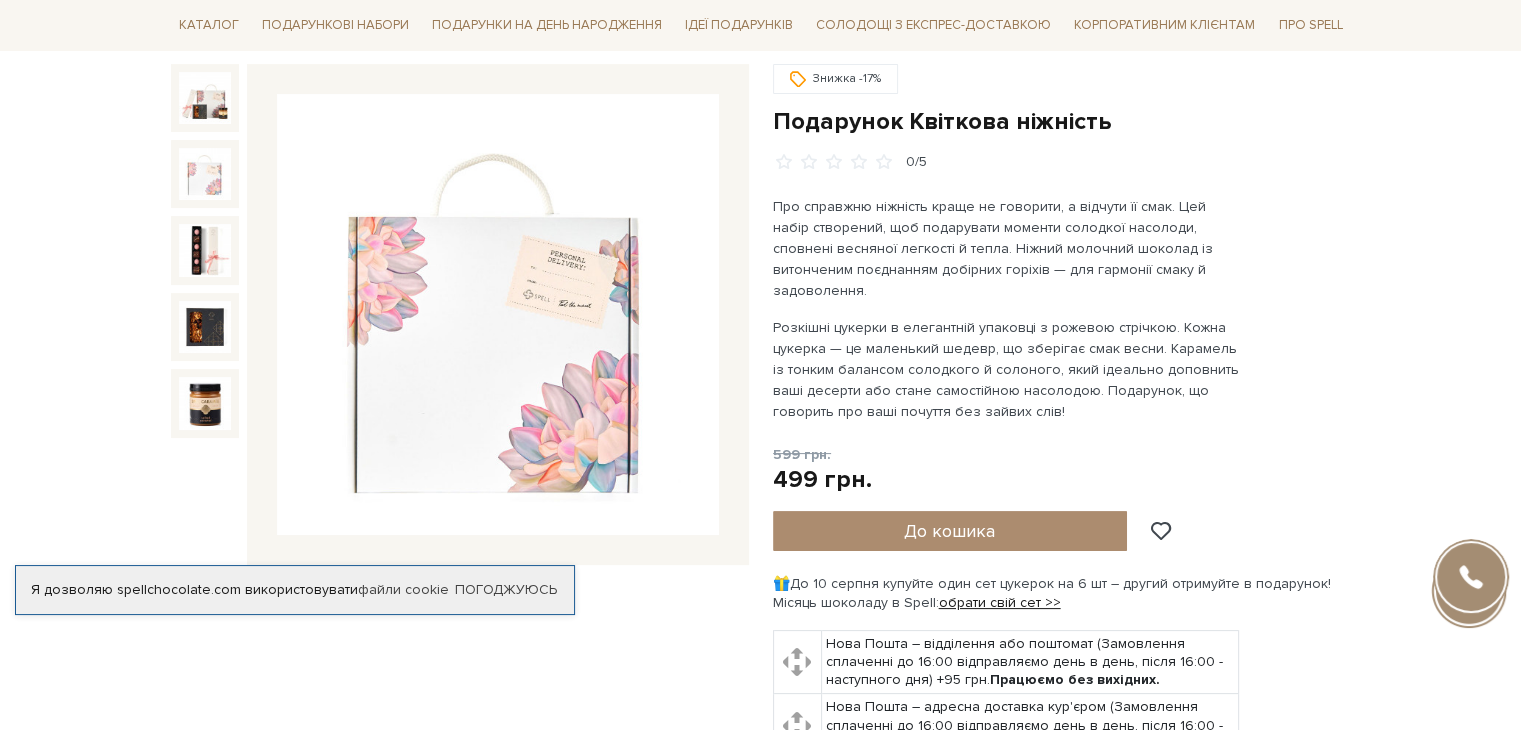 click at bounding box center [205, 174] 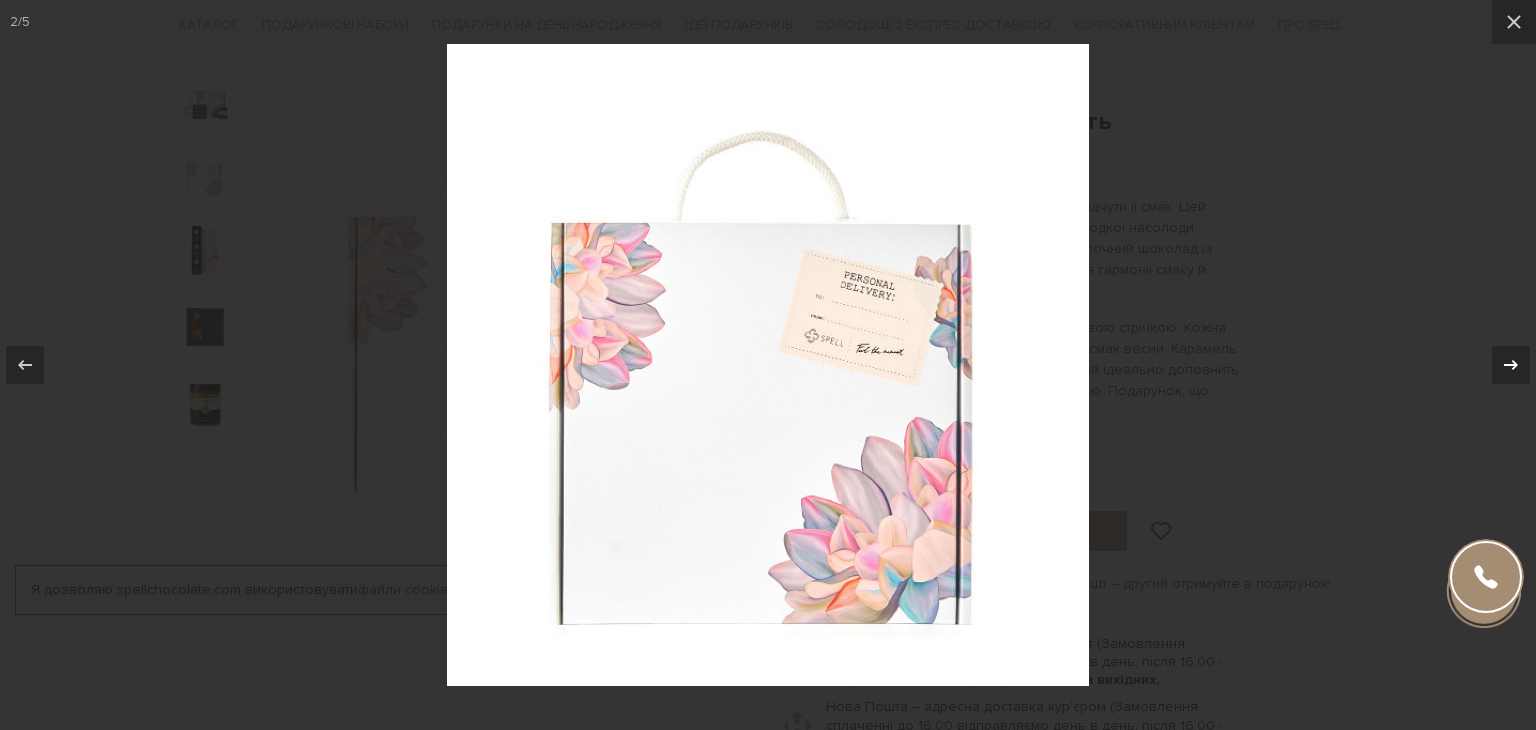click 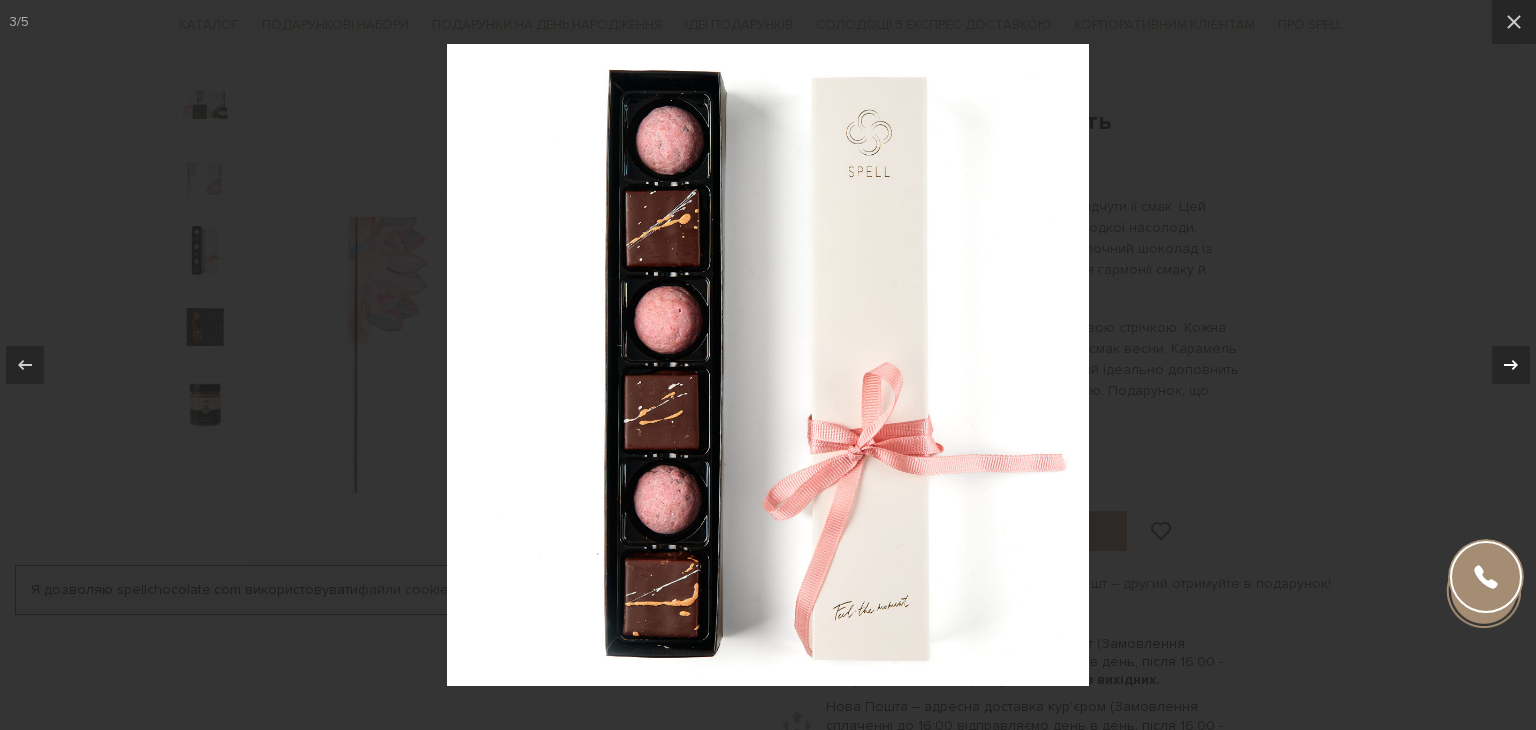 click 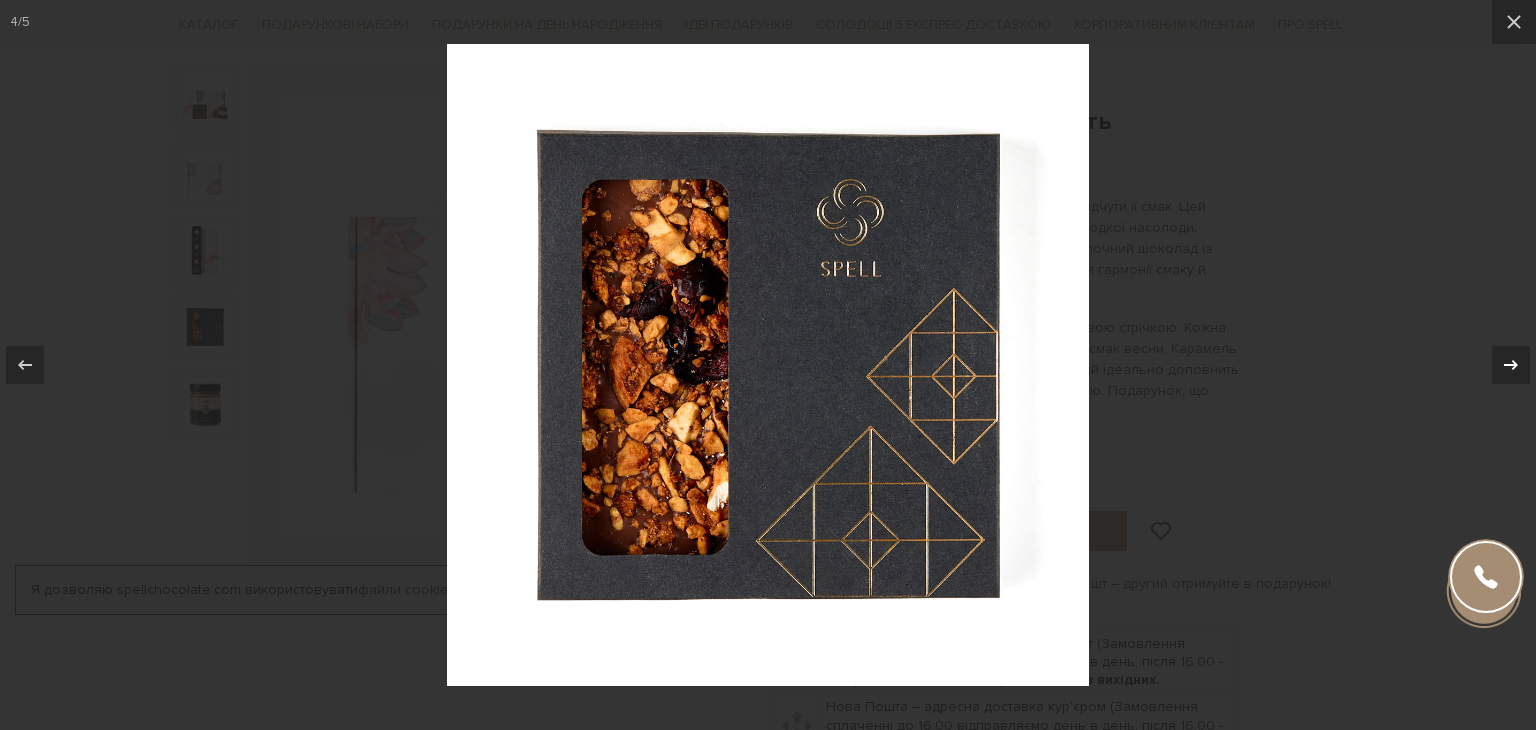 click 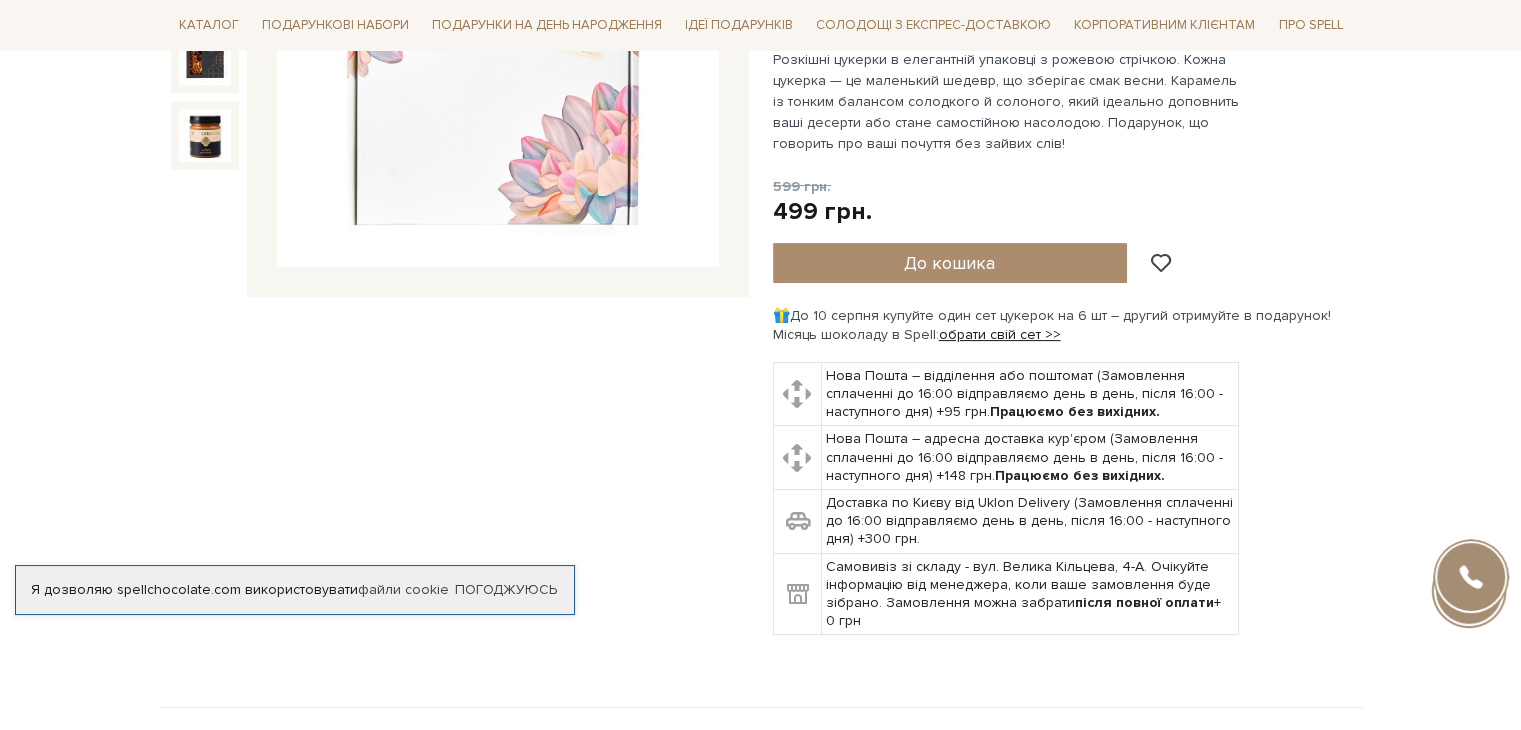 scroll, scrollTop: 100, scrollLeft: 0, axis: vertical 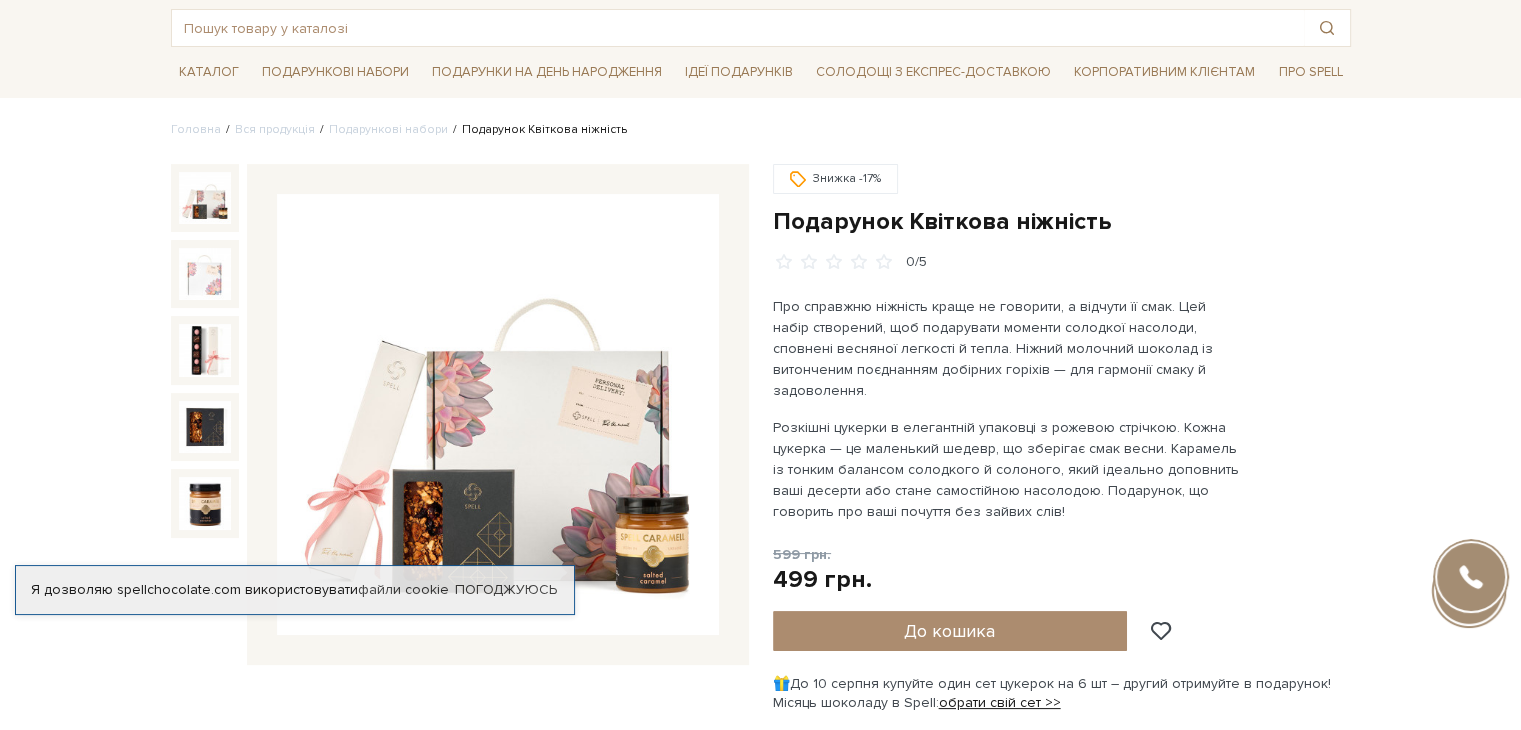 click at bounding box center [205, 198] 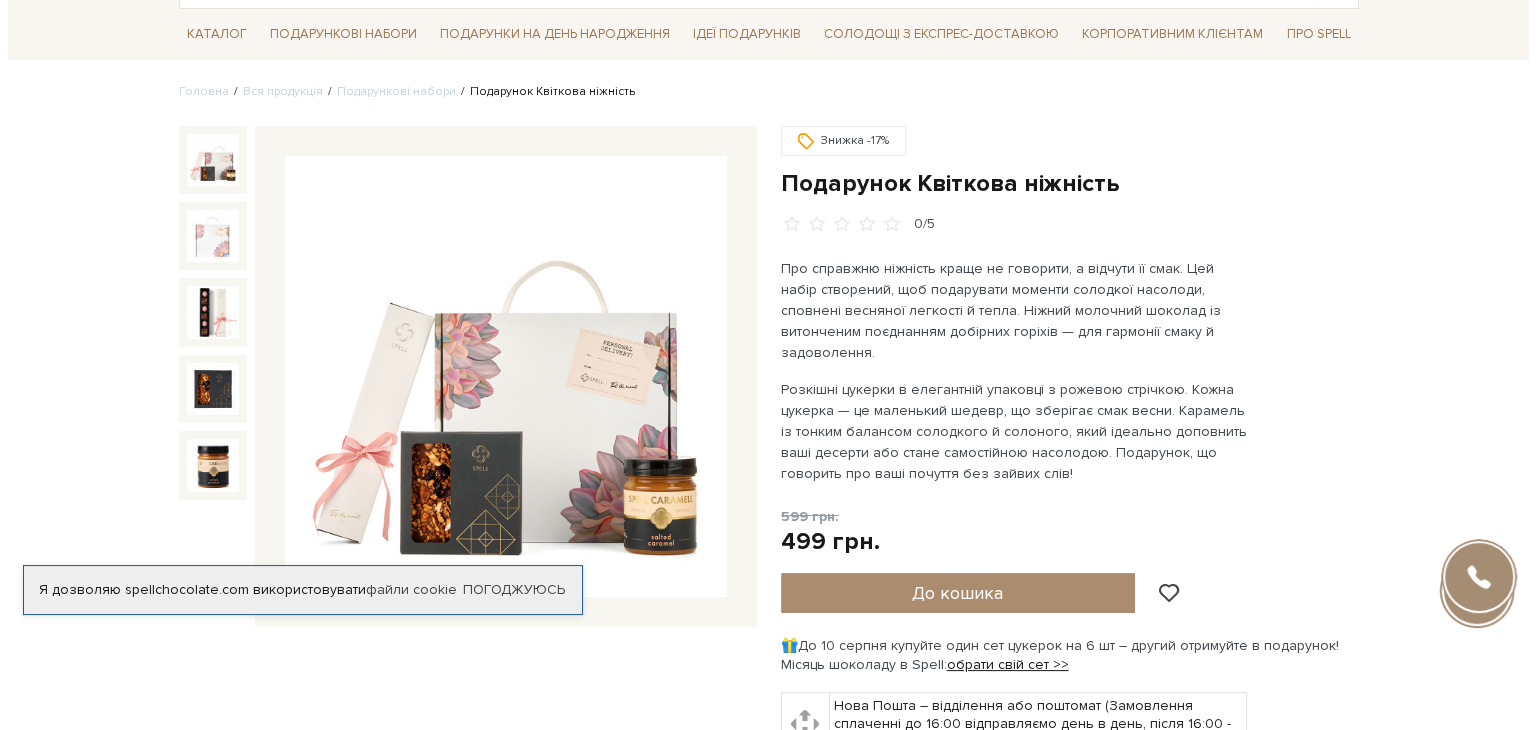 scroll, scrollTop: 300, scrollLeft: 0, axis: vertical 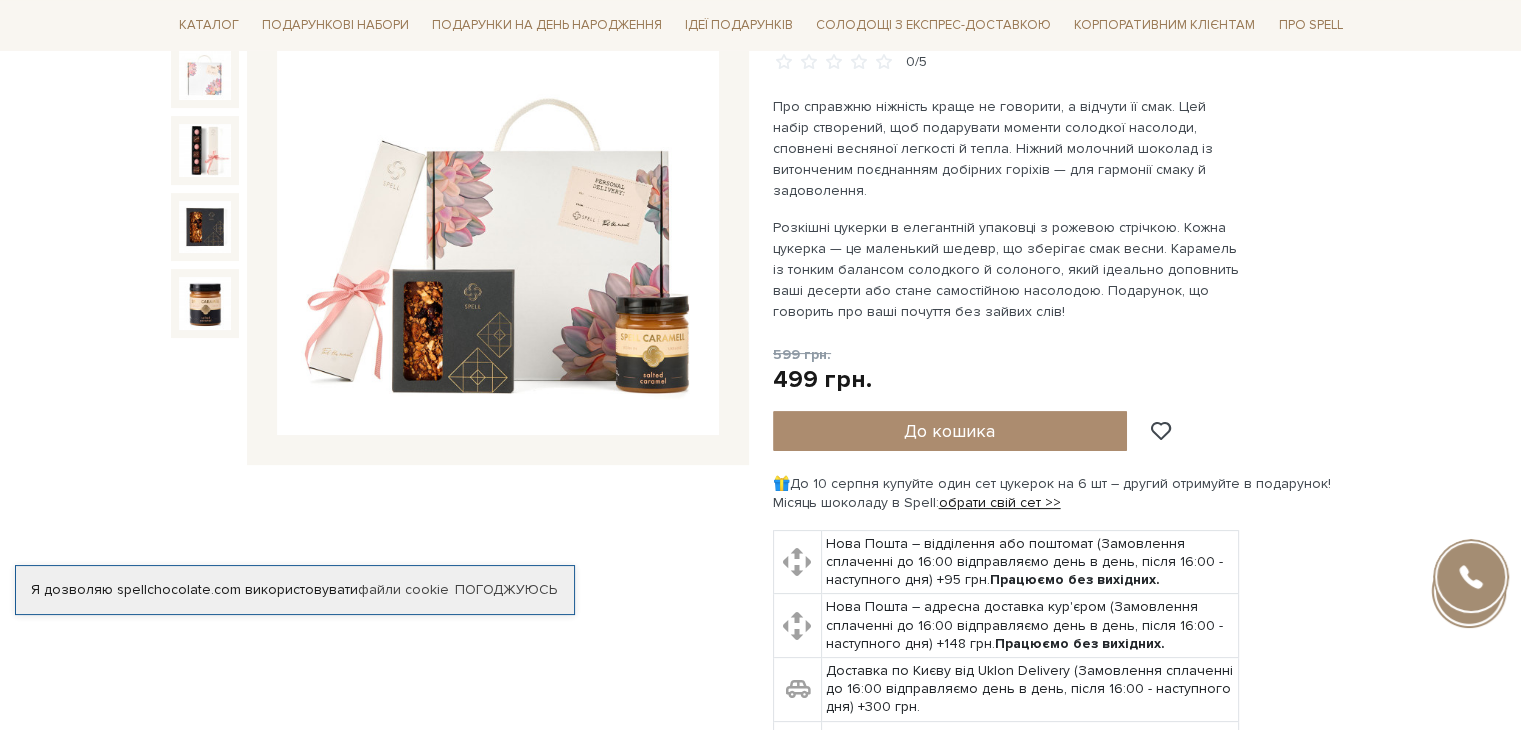 click at bounding box center [498, 215] 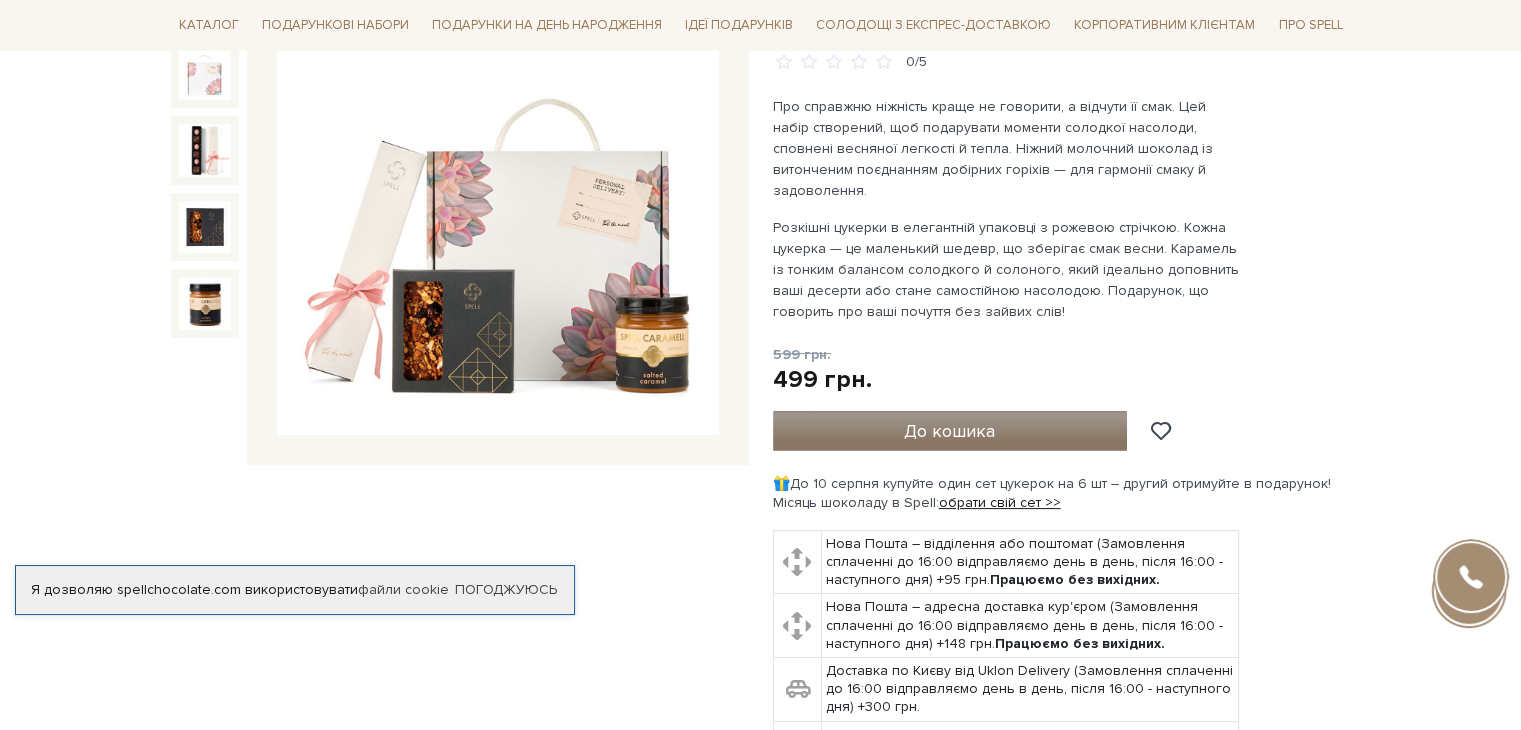 click on "До кошика" at bounding box center [949, 431] 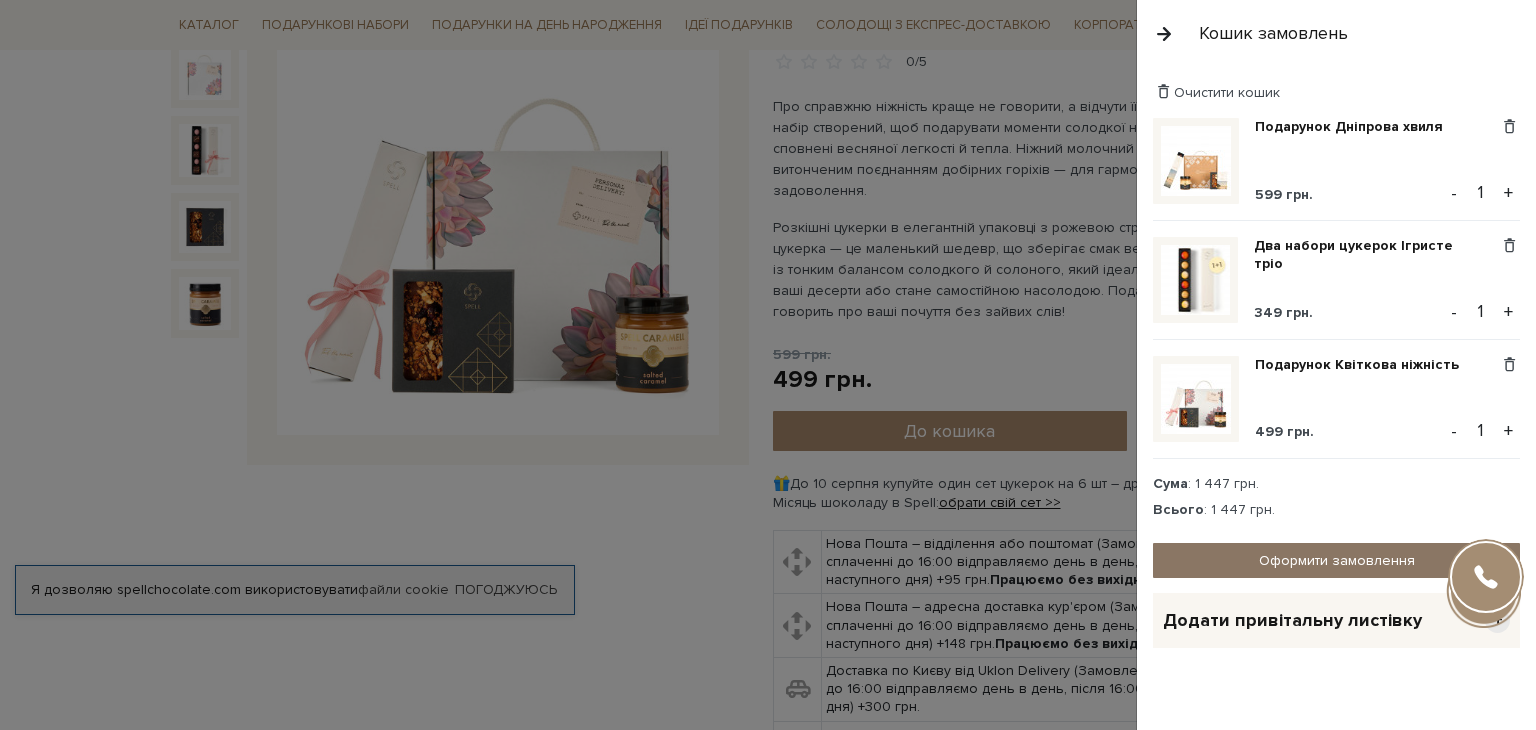 click on "Оформити замовлення" at bounding box center (1336, 560) 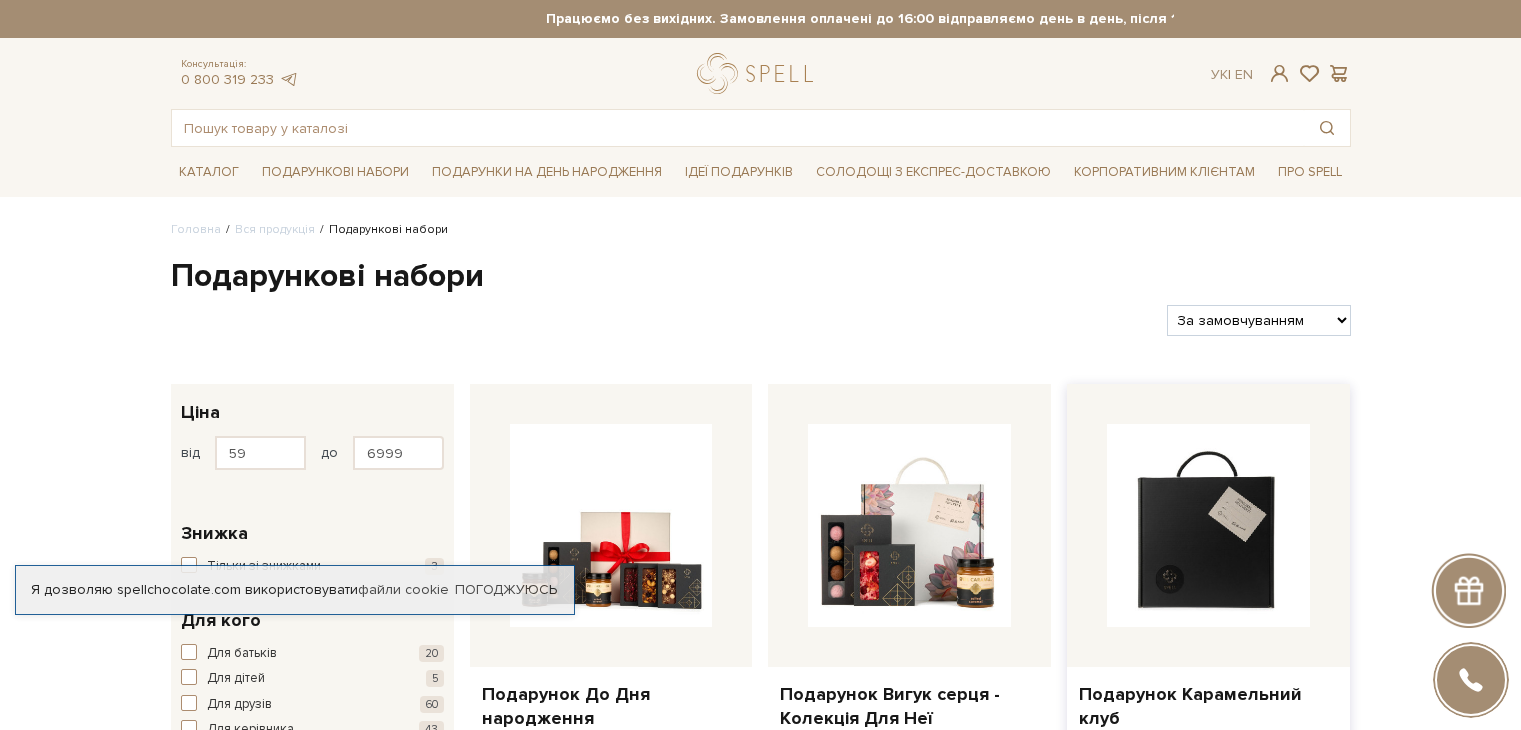 scroll, scrollTop: 0, scrollLeft: 0, axis: both 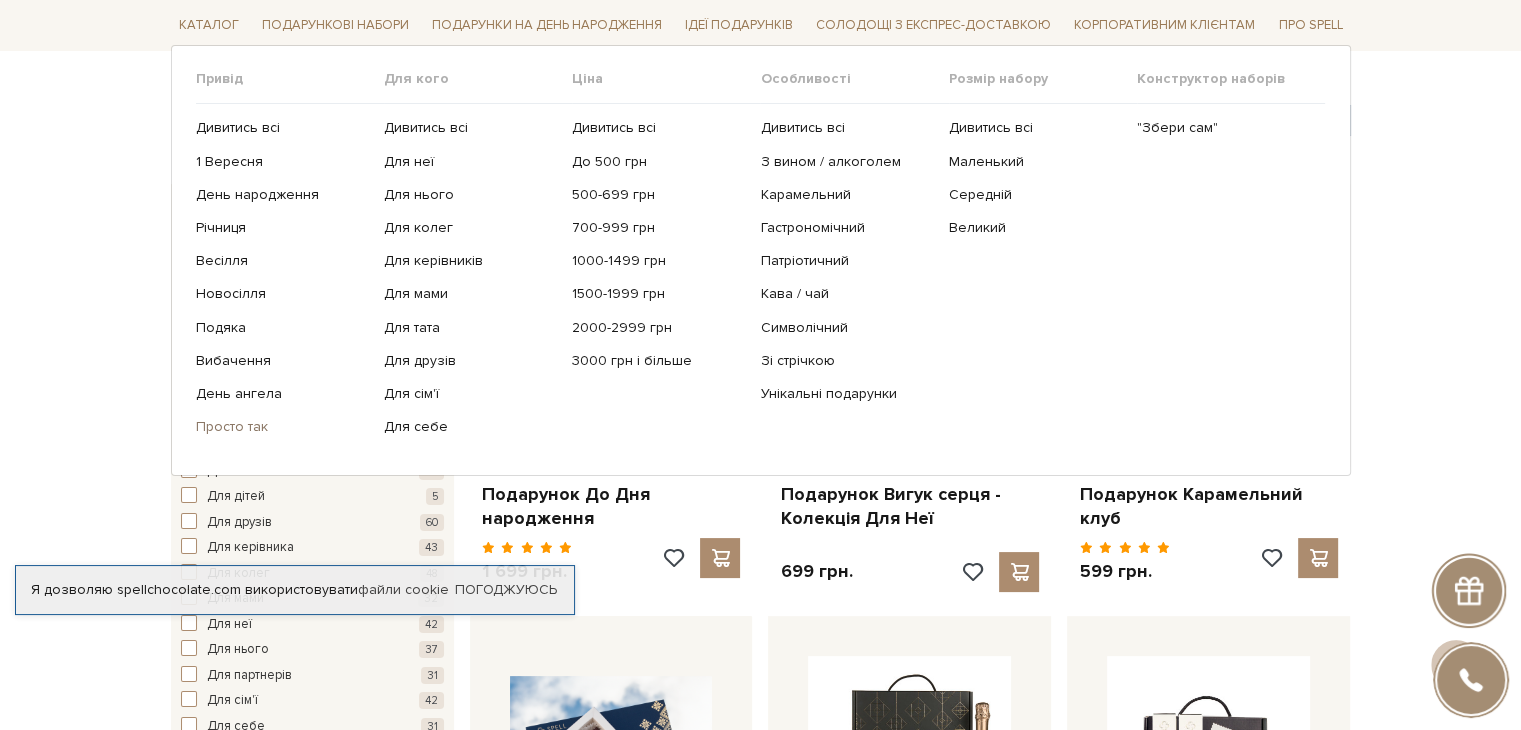 click on "Просто так" at bounding box center [282, 427] 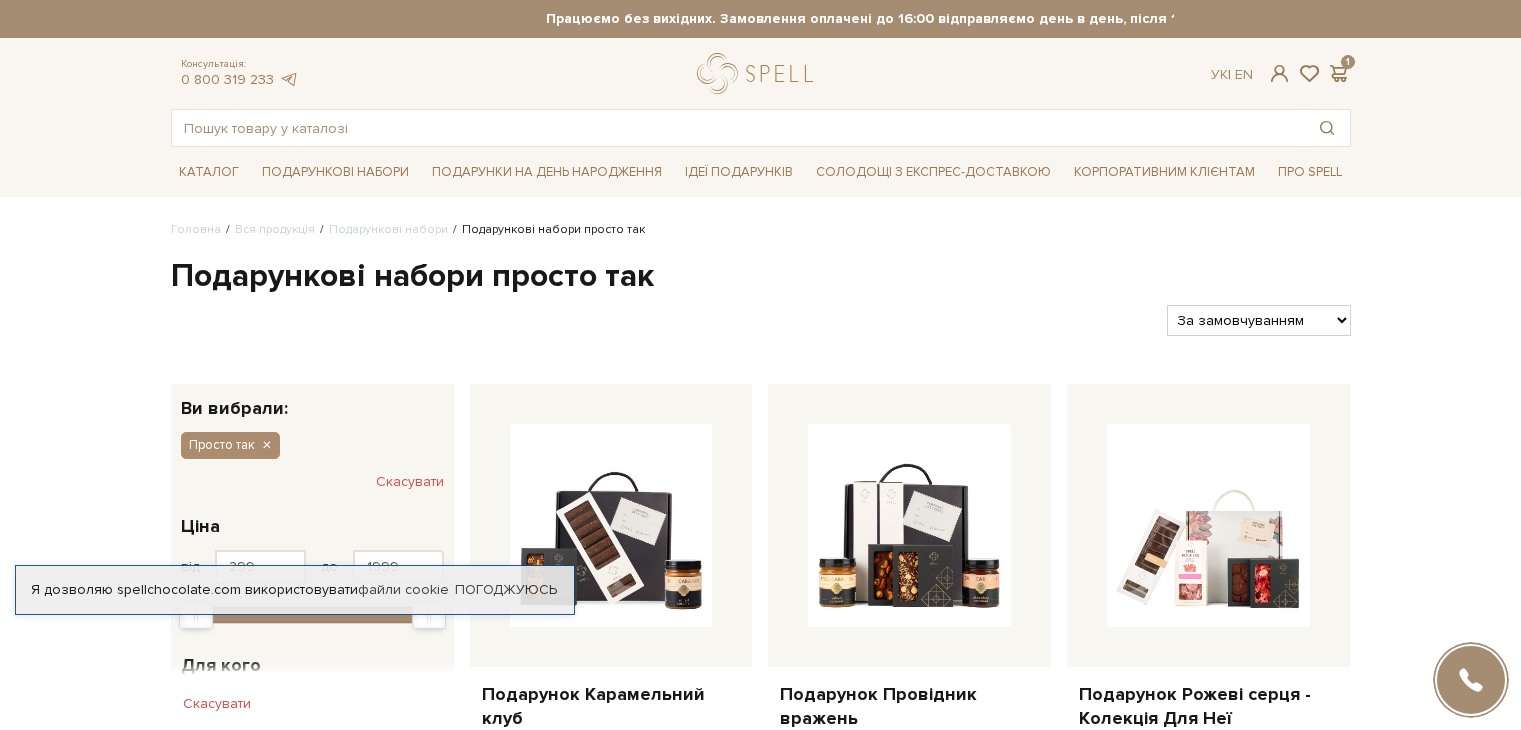 scroll, scrollTop: 0, scrollLeft: 0, axis: both 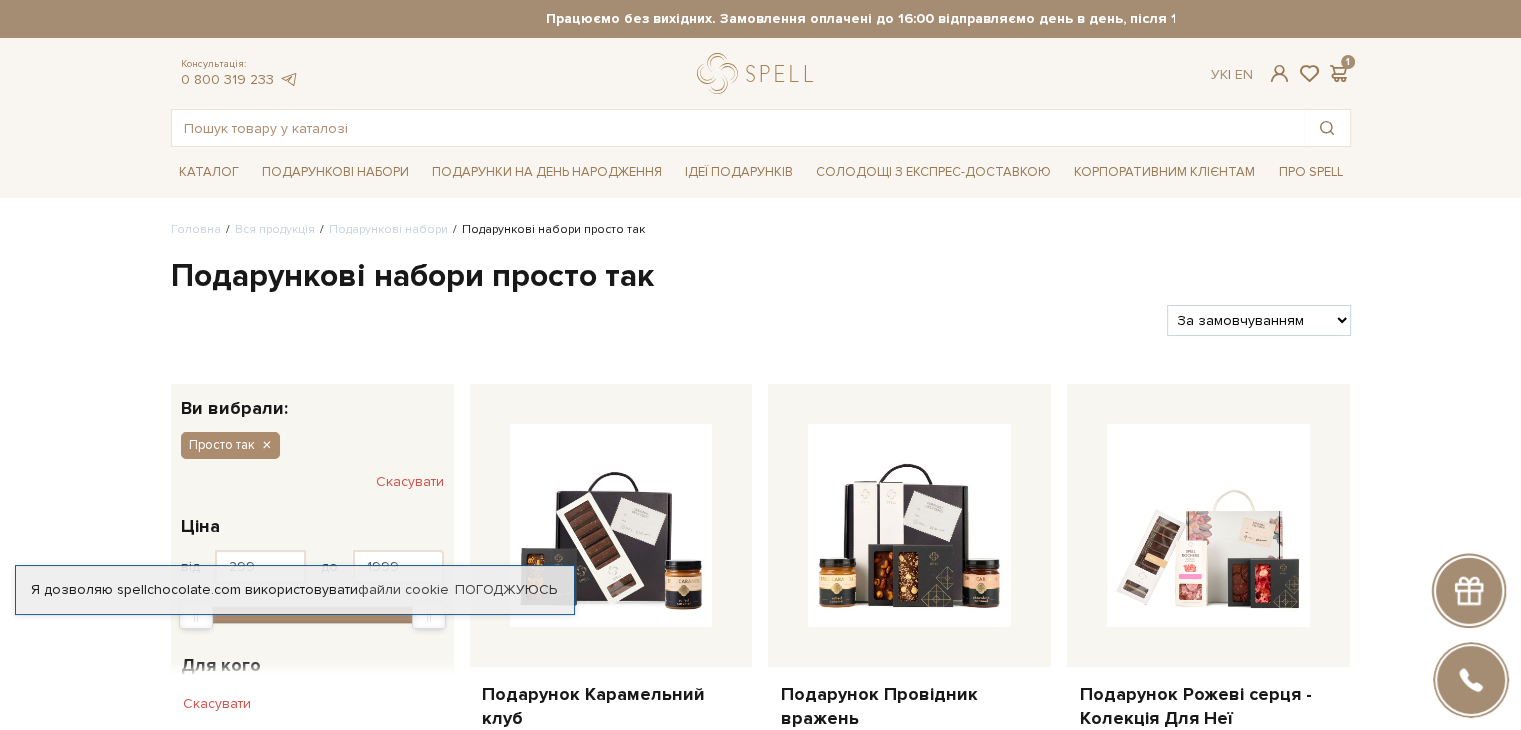 click on "Головна
Вся продукція
Подарункові набори
Подарункові набори просто так
Подарункові набори просто так
Фільтри
За замовчуванням За Ціною (зростання) Новинки" at bounding box center (760, 1951) 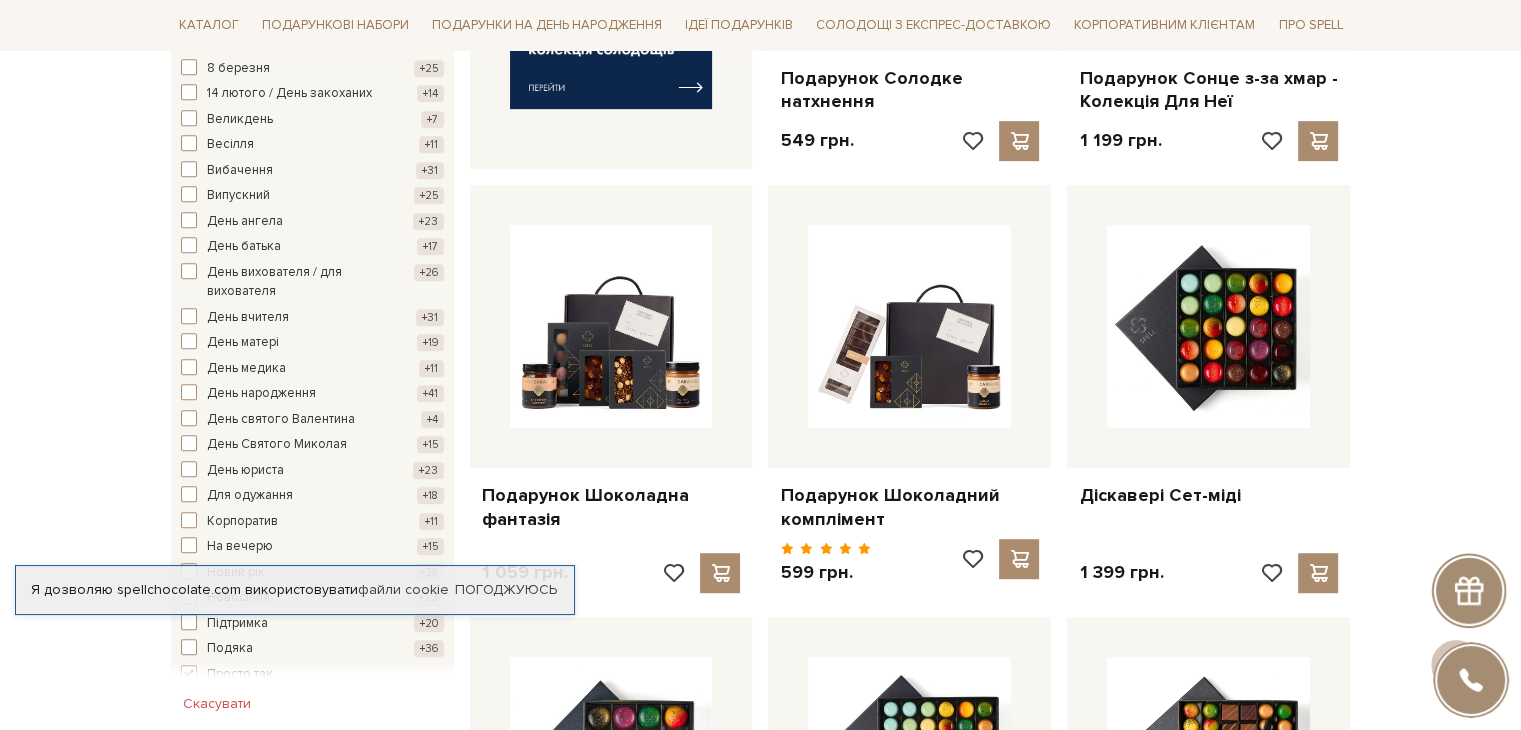 scroll, scrollTop: 1100, scrollLeft: 0, axis: vertical 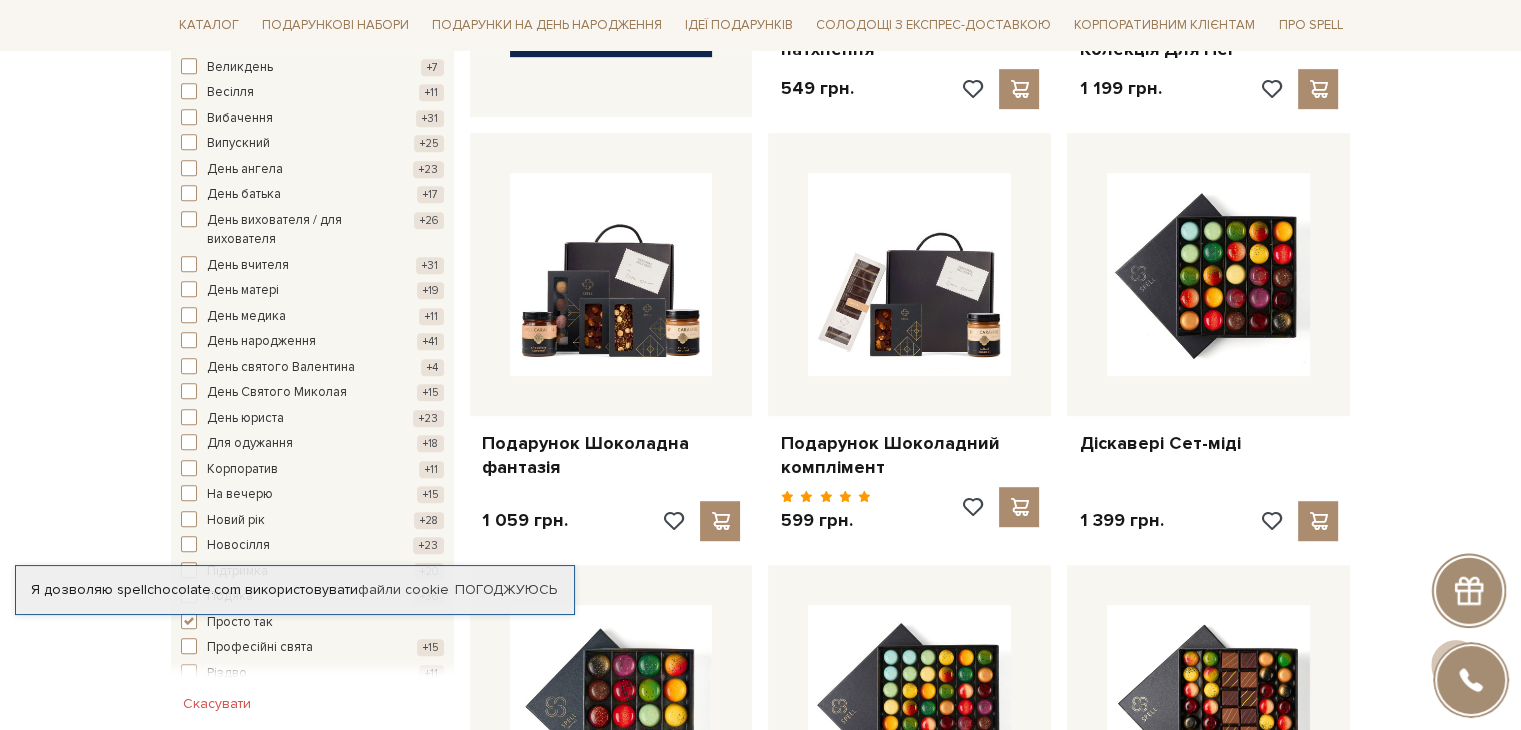click on "Головна
Вся продукція
Подарункові набори
Подарункові набори просто так
Подарункові набори просто так
Фільтри
За замовчуванням За Ціною (зростання) Новинки" at bounding box center [760, 851] 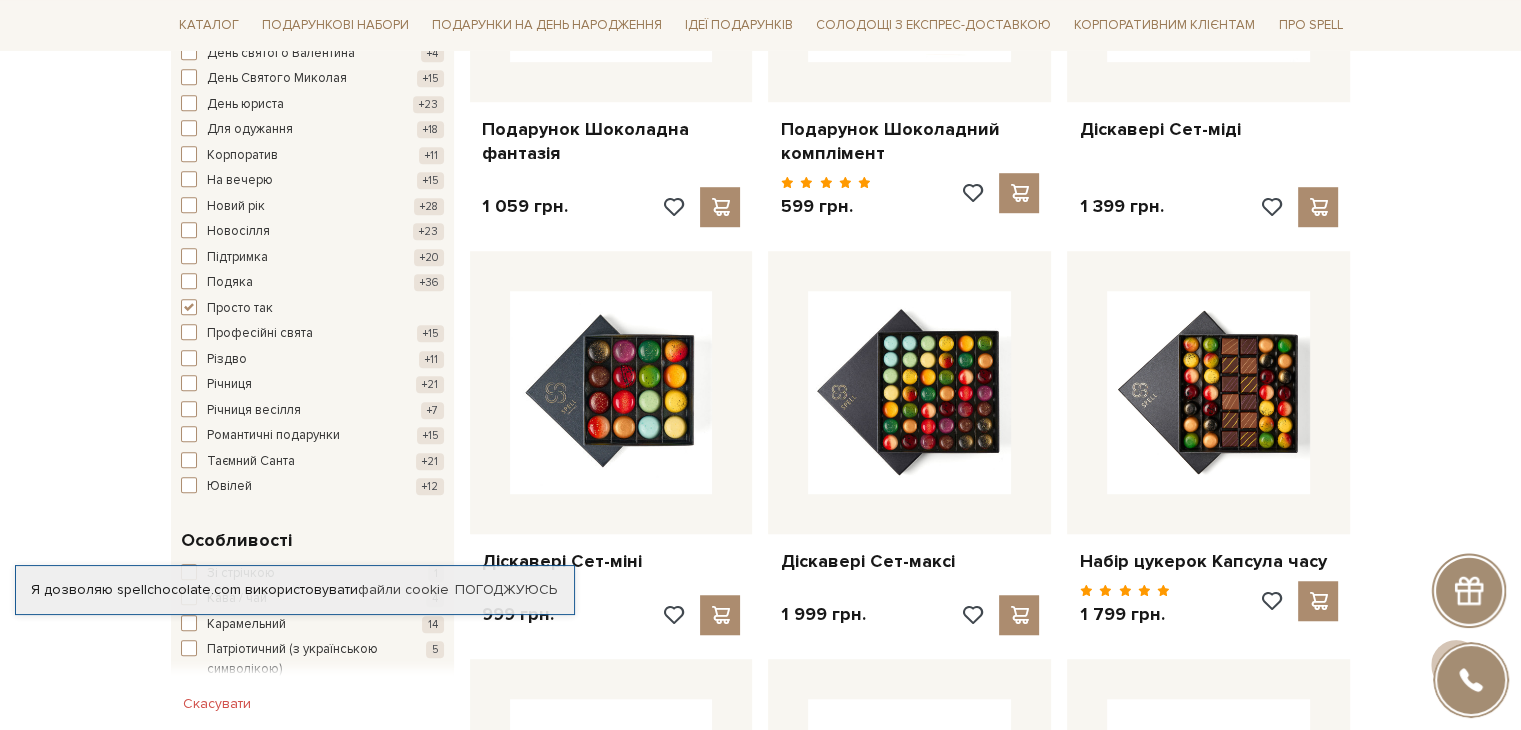 scroll, scrollTop: 1500, scrollLeft: 0, axis: vertical 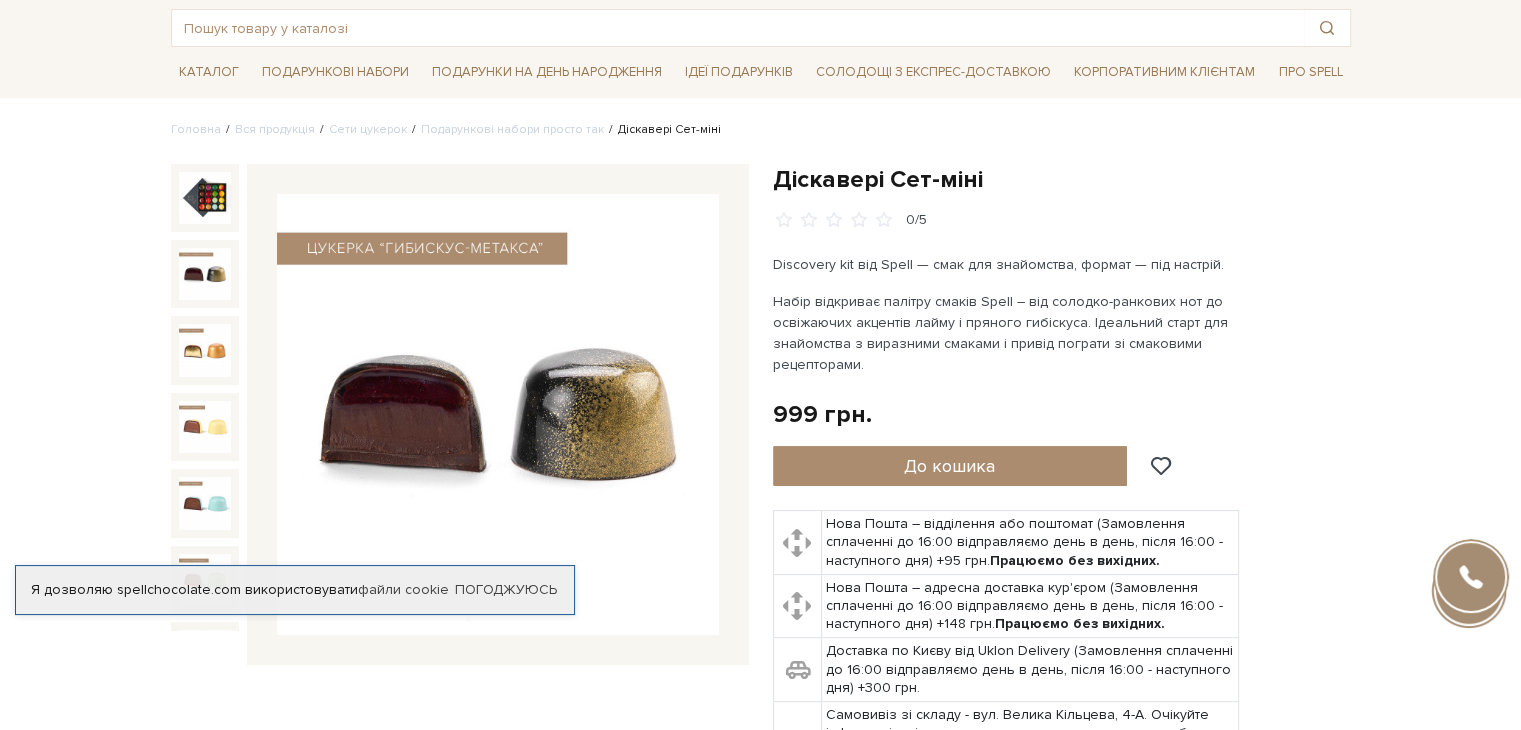 click at bounding box center (205, 274) 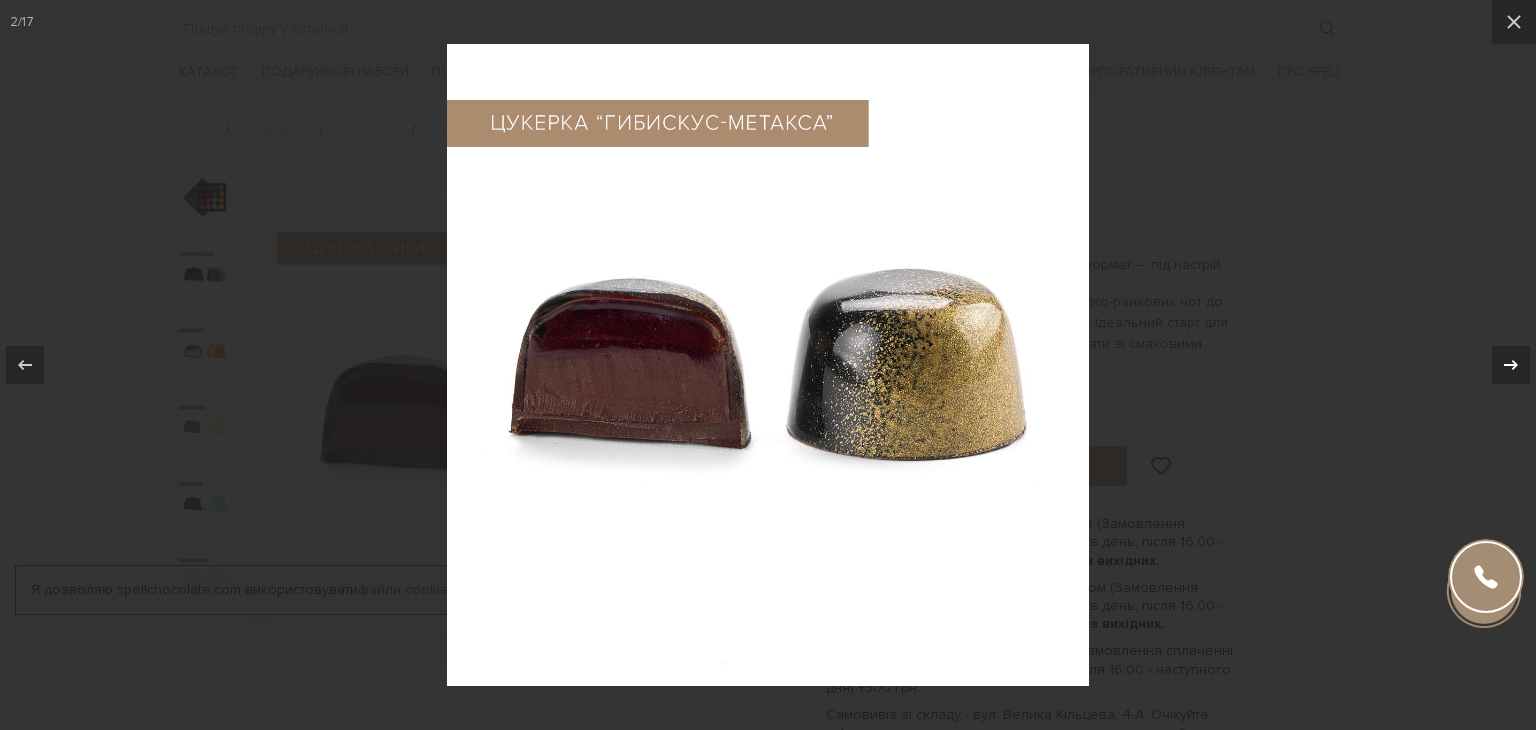 click 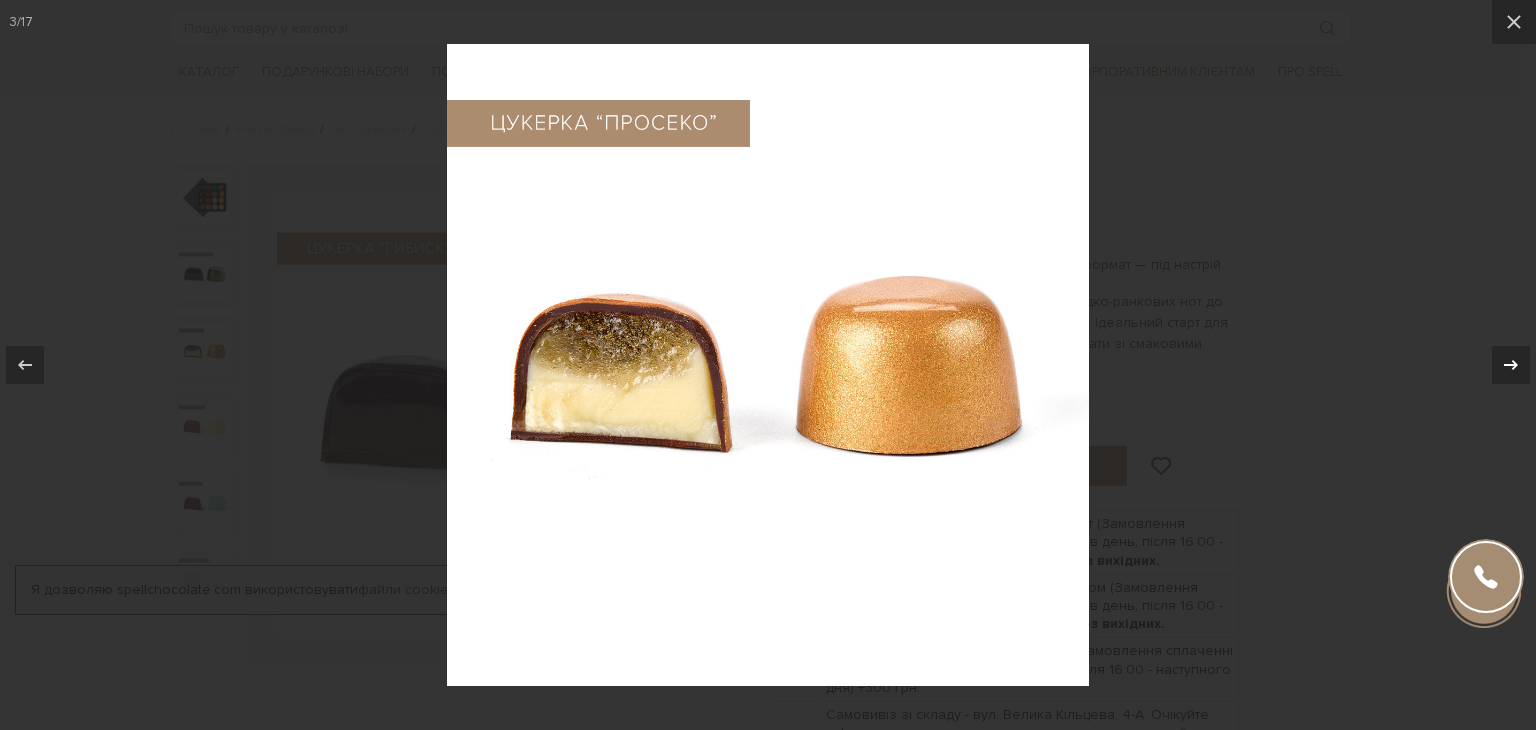 click 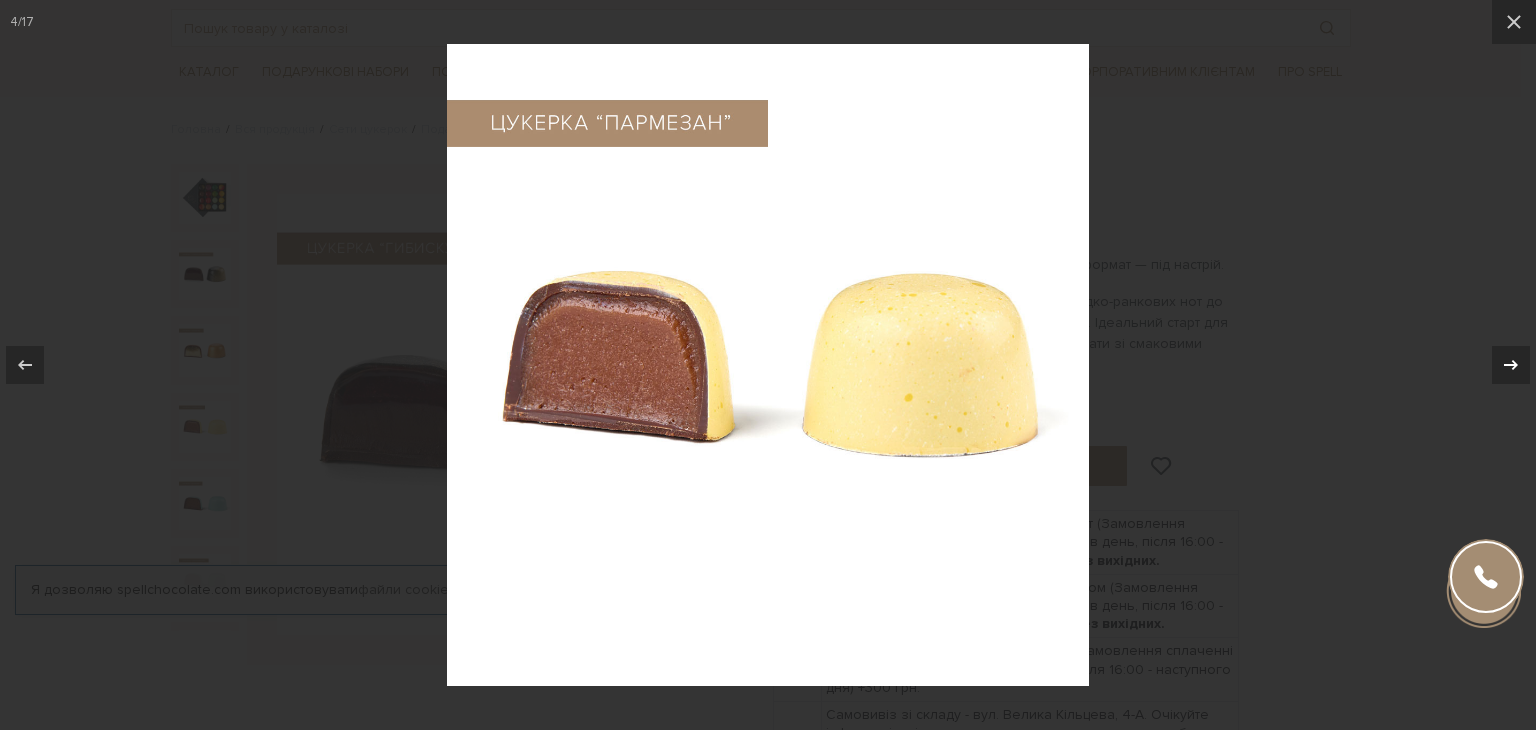 click 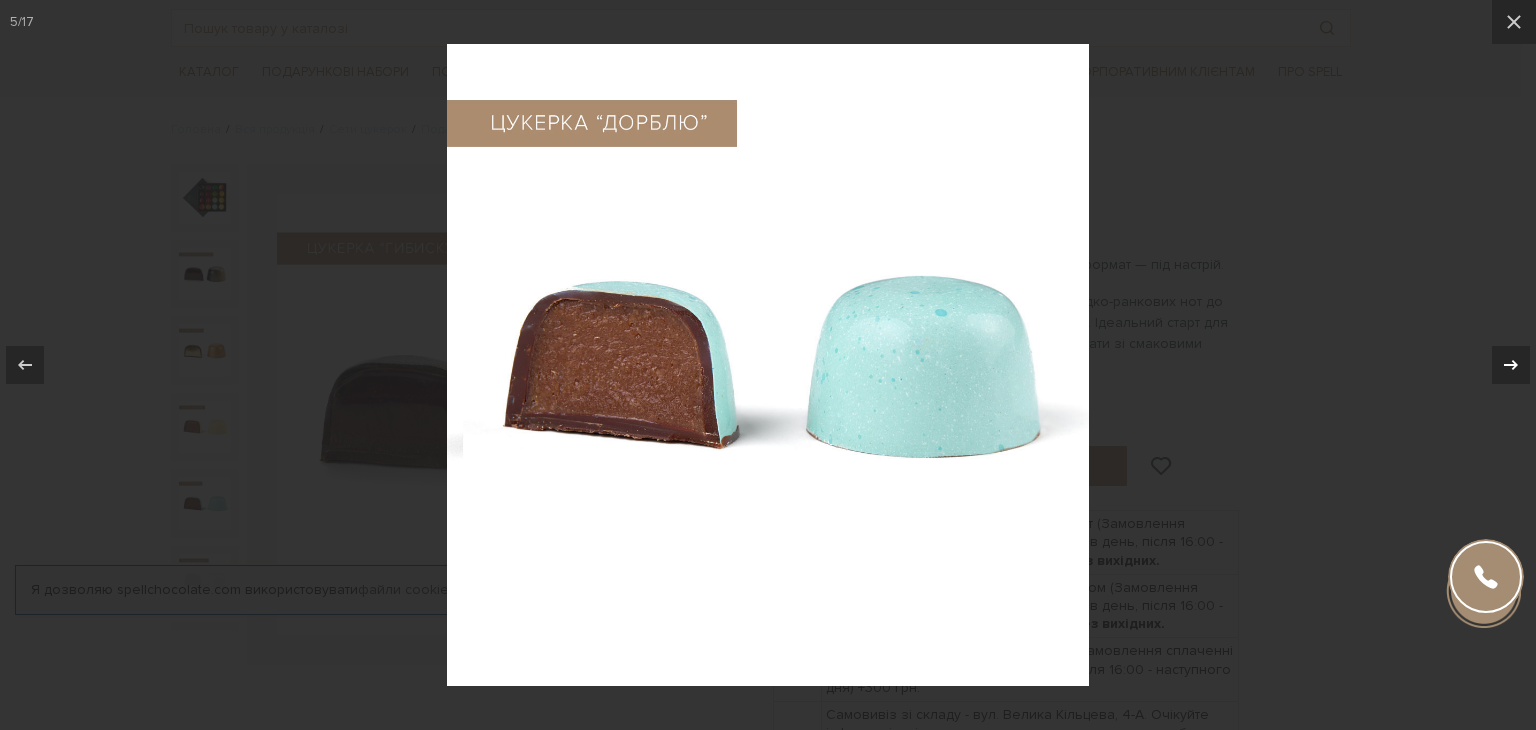 click 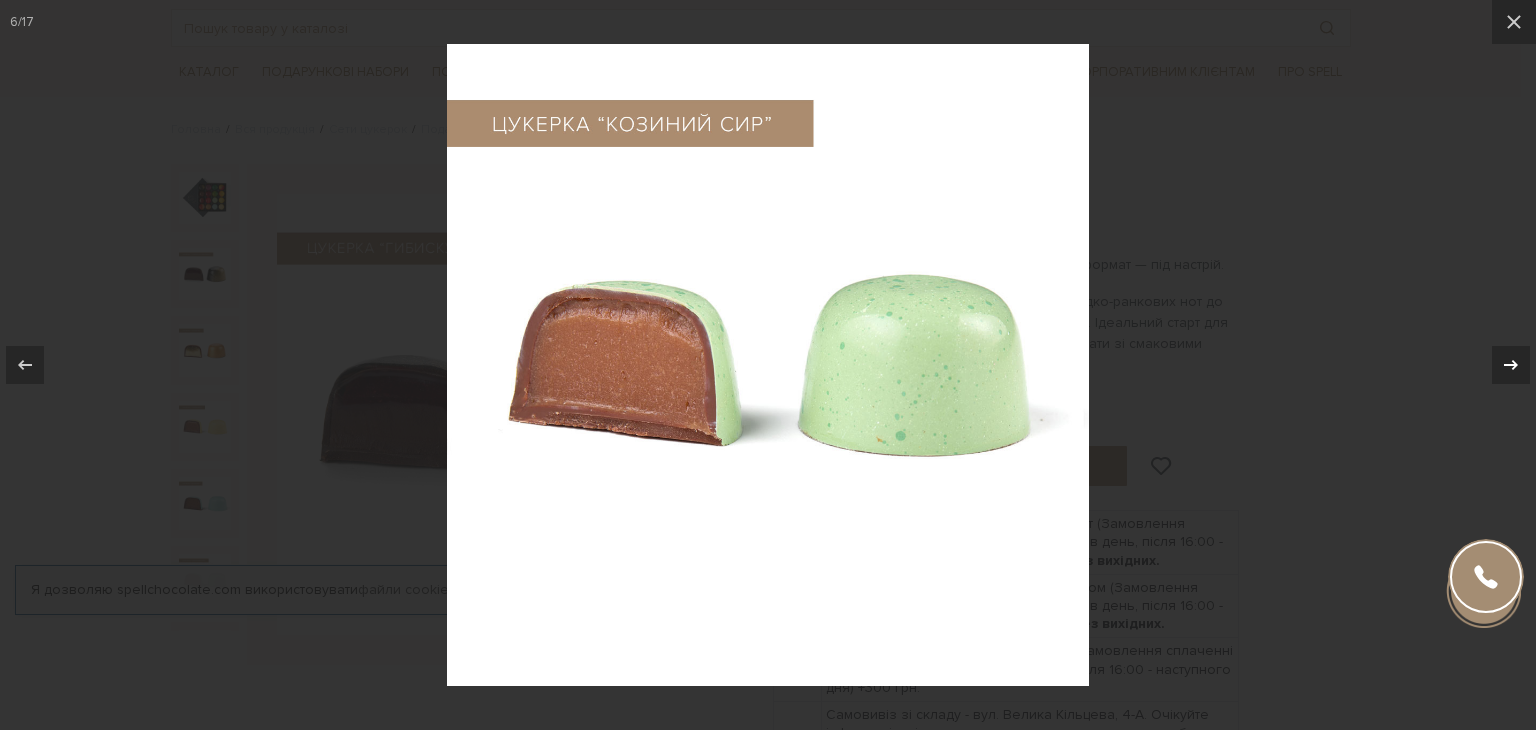 click 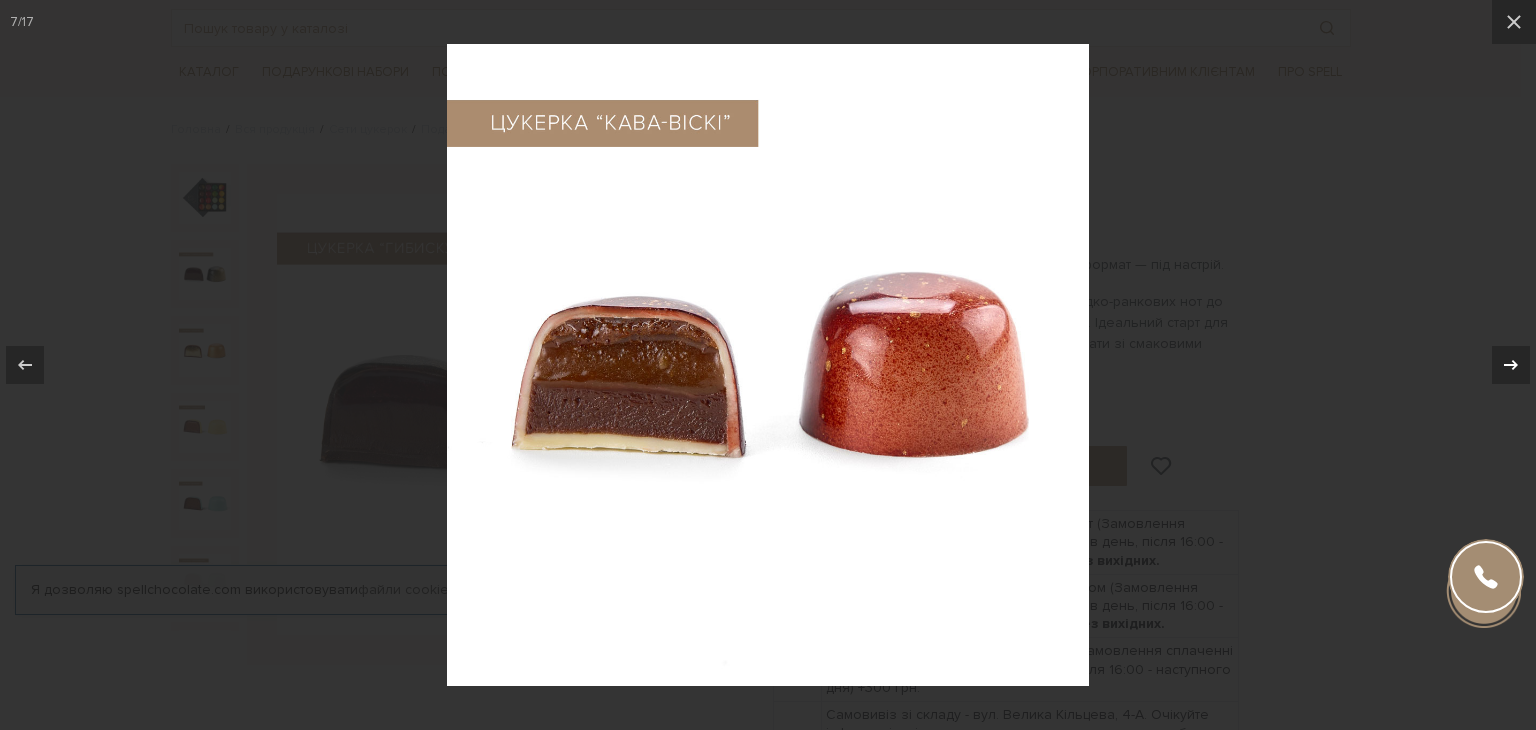 click 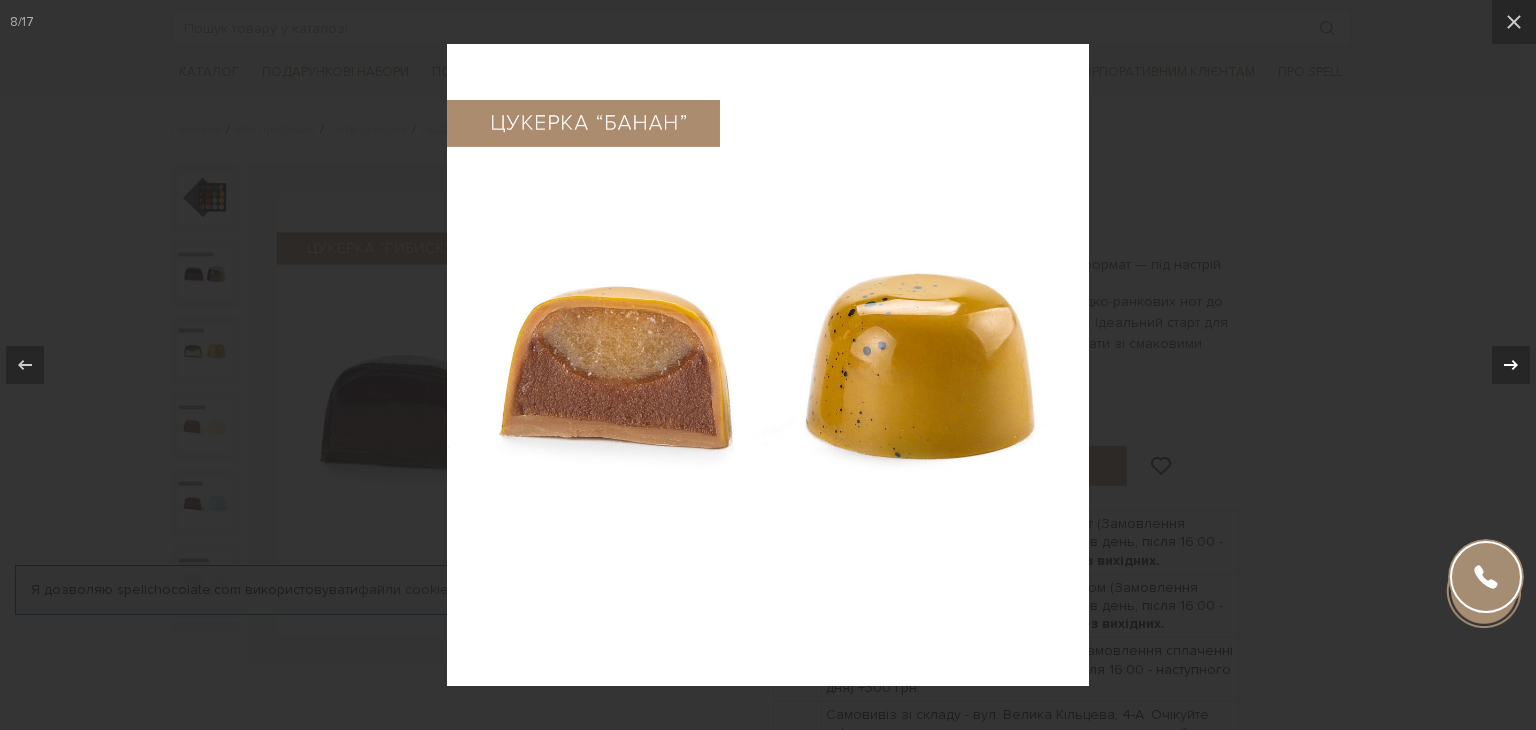 click 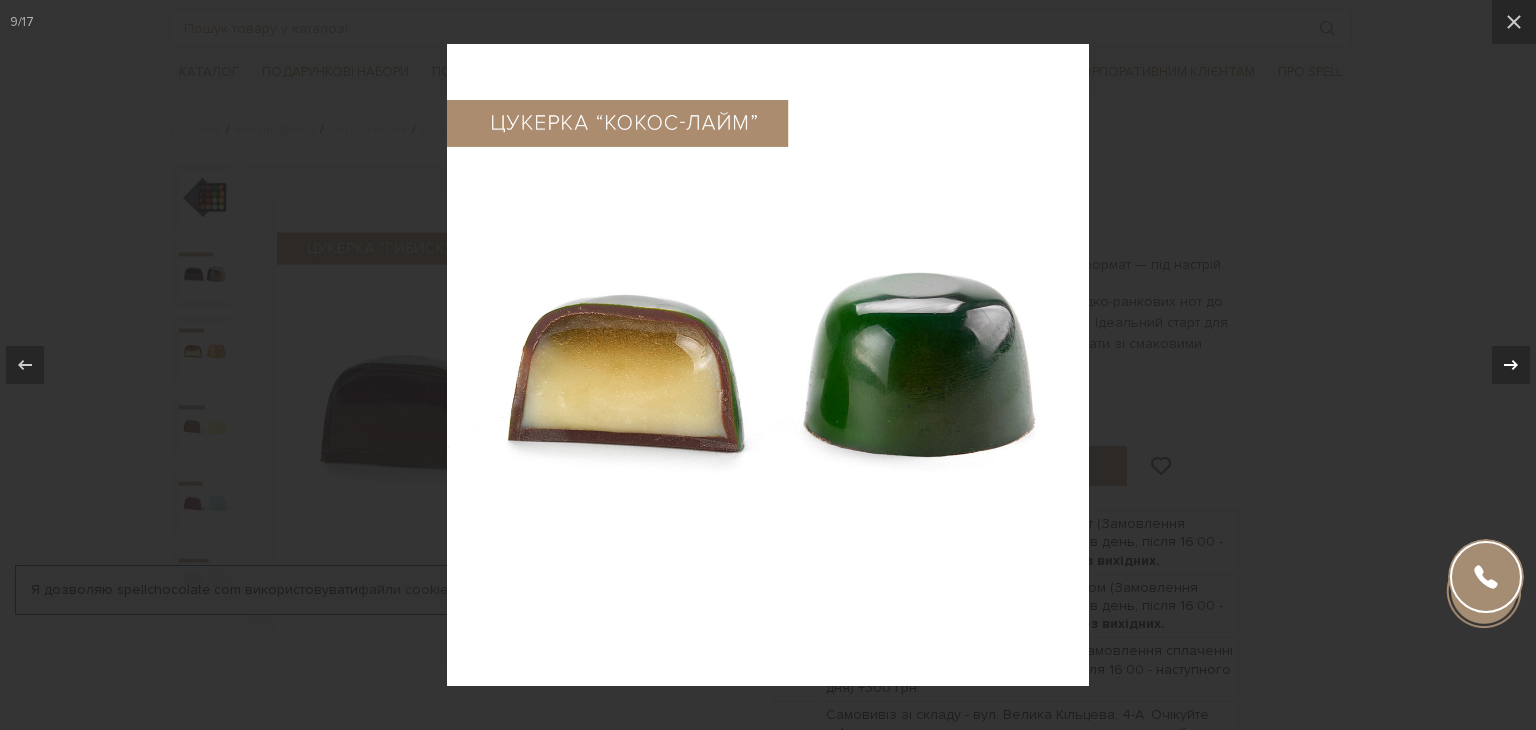 click 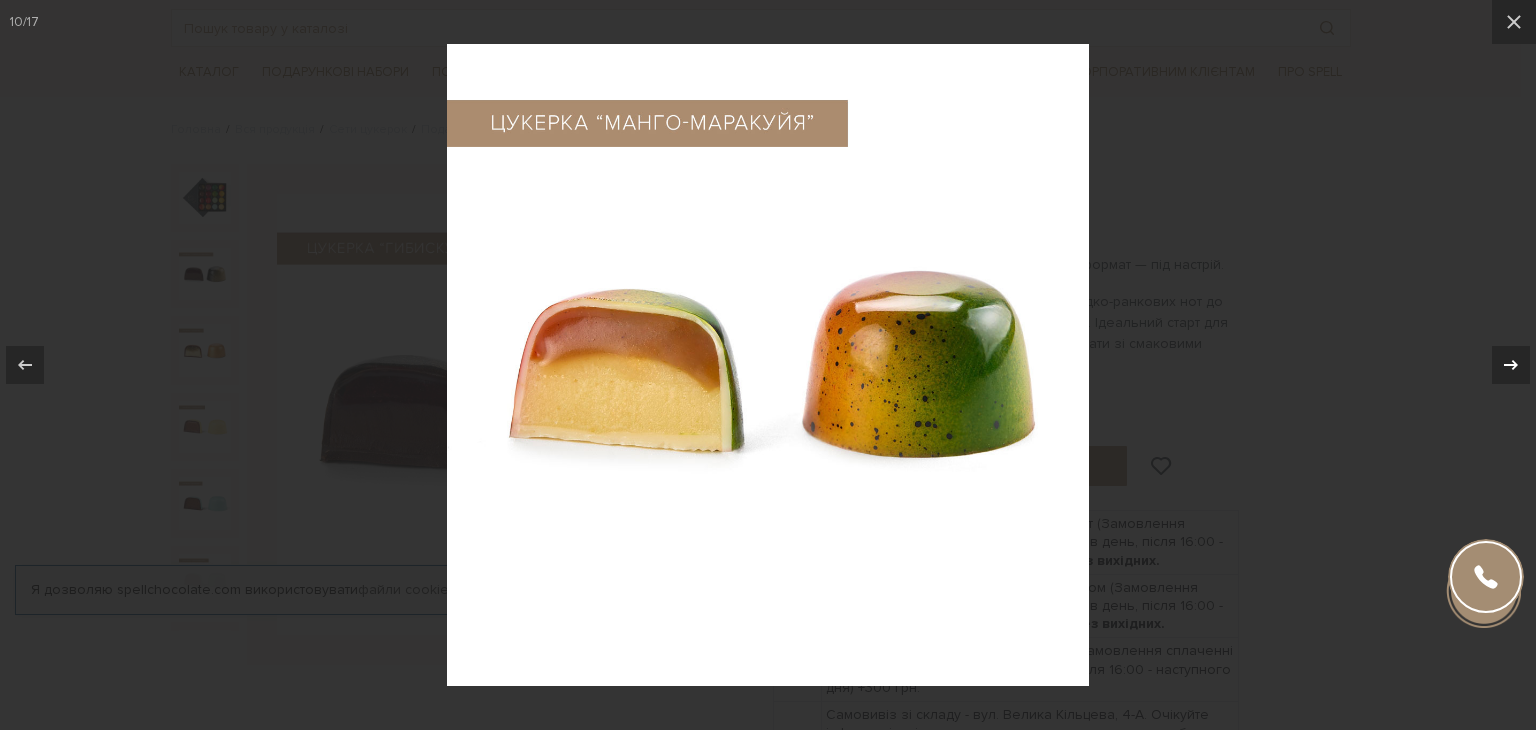 type 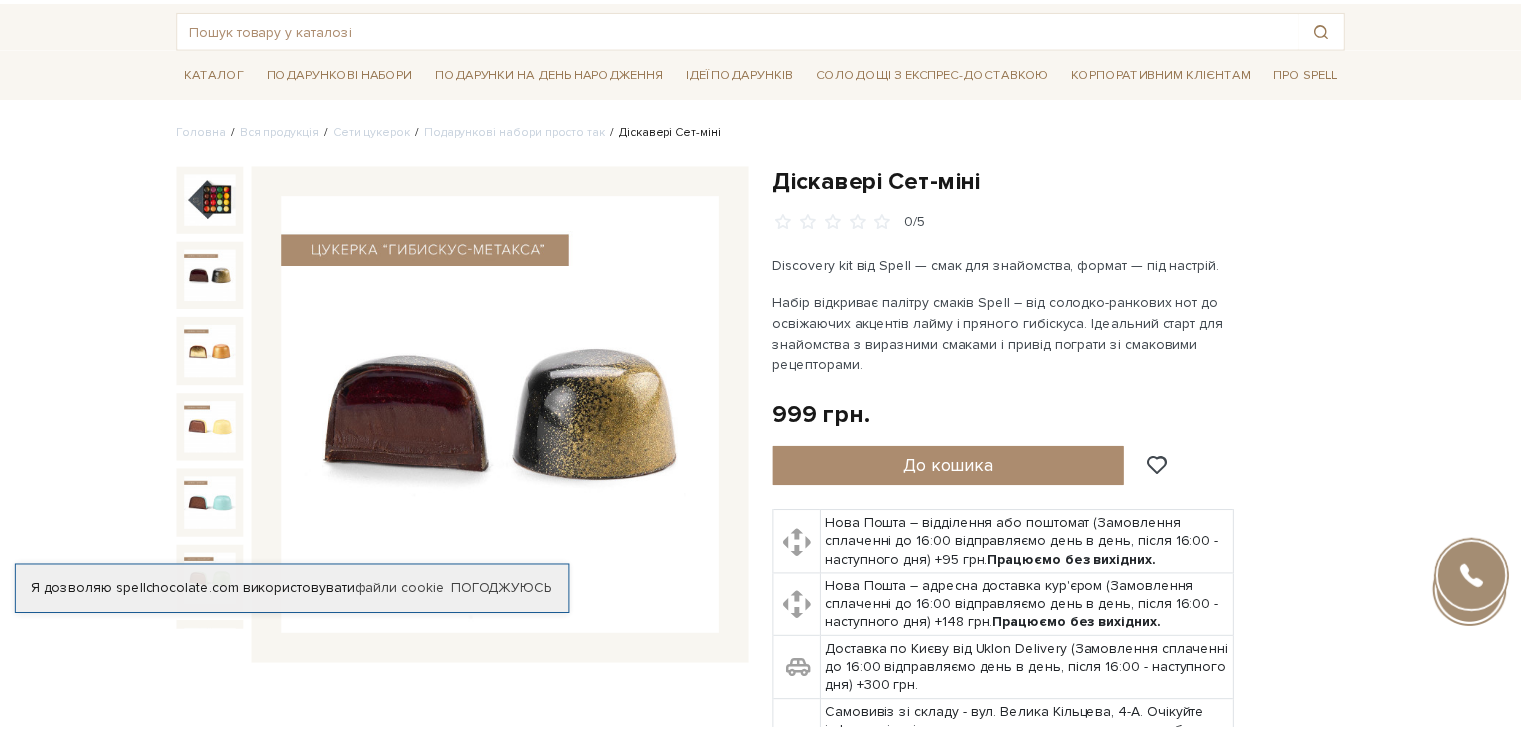 scroll, scrollTop: 438, scrollLeft: 0, axis: vertical 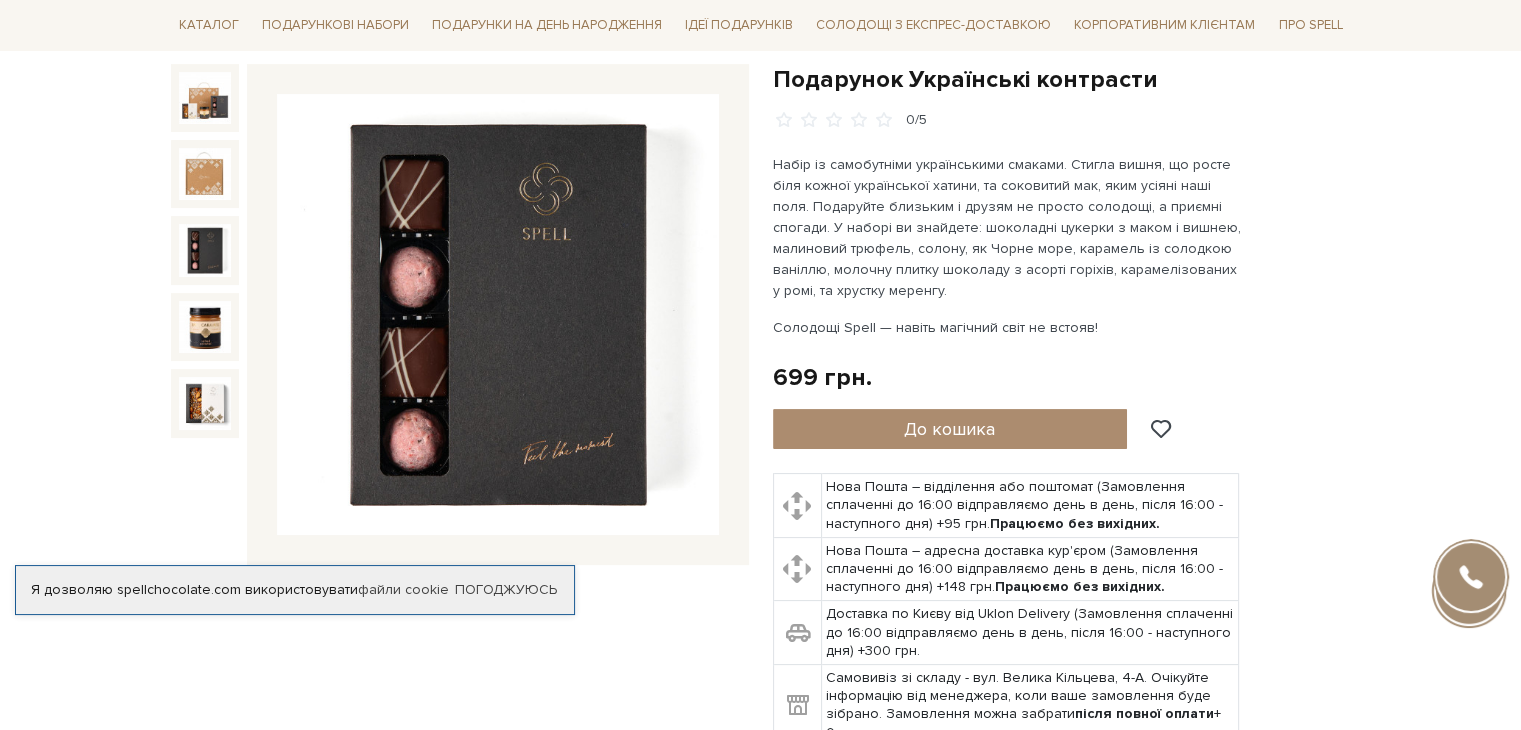 click at bounding box center (205, 250) 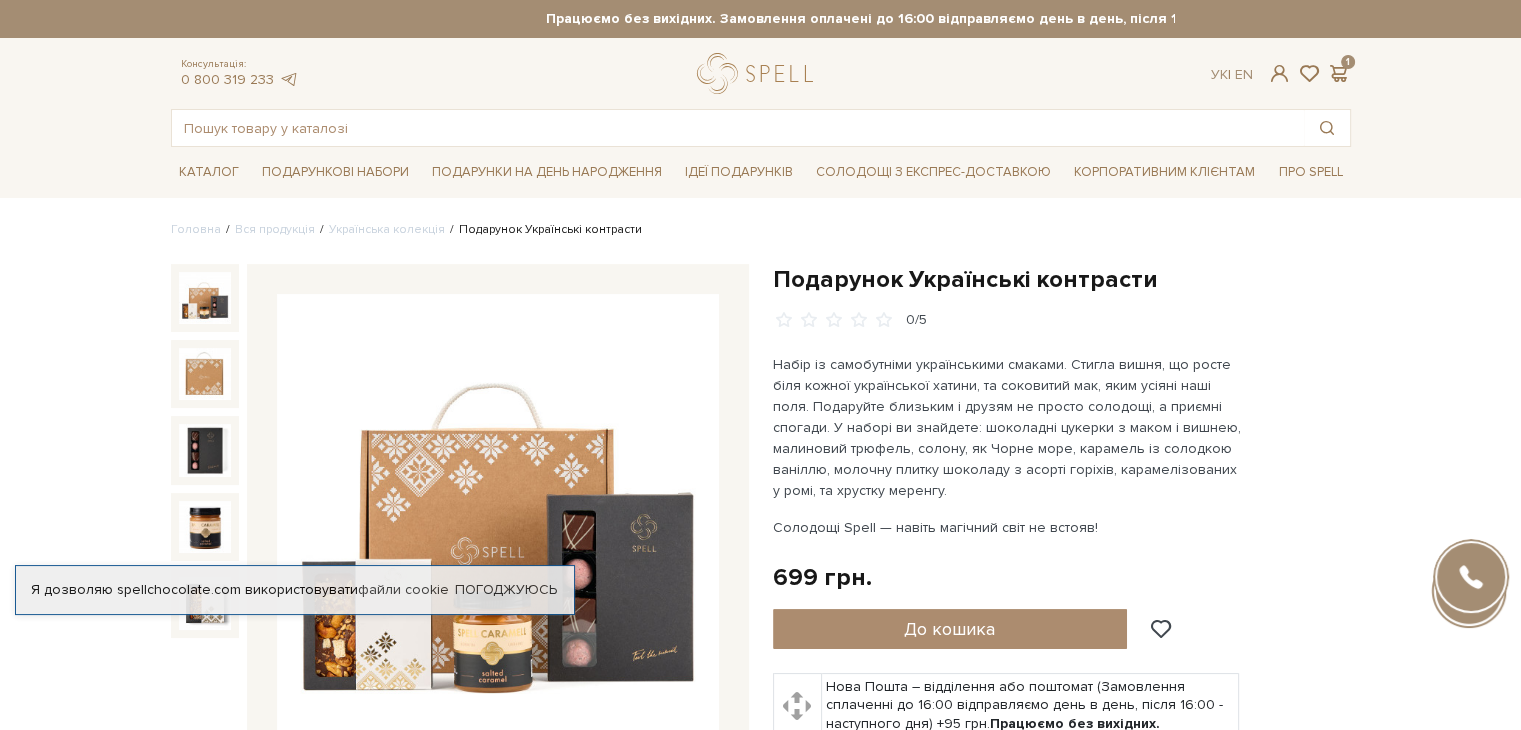click at bounding box center (205, 298) 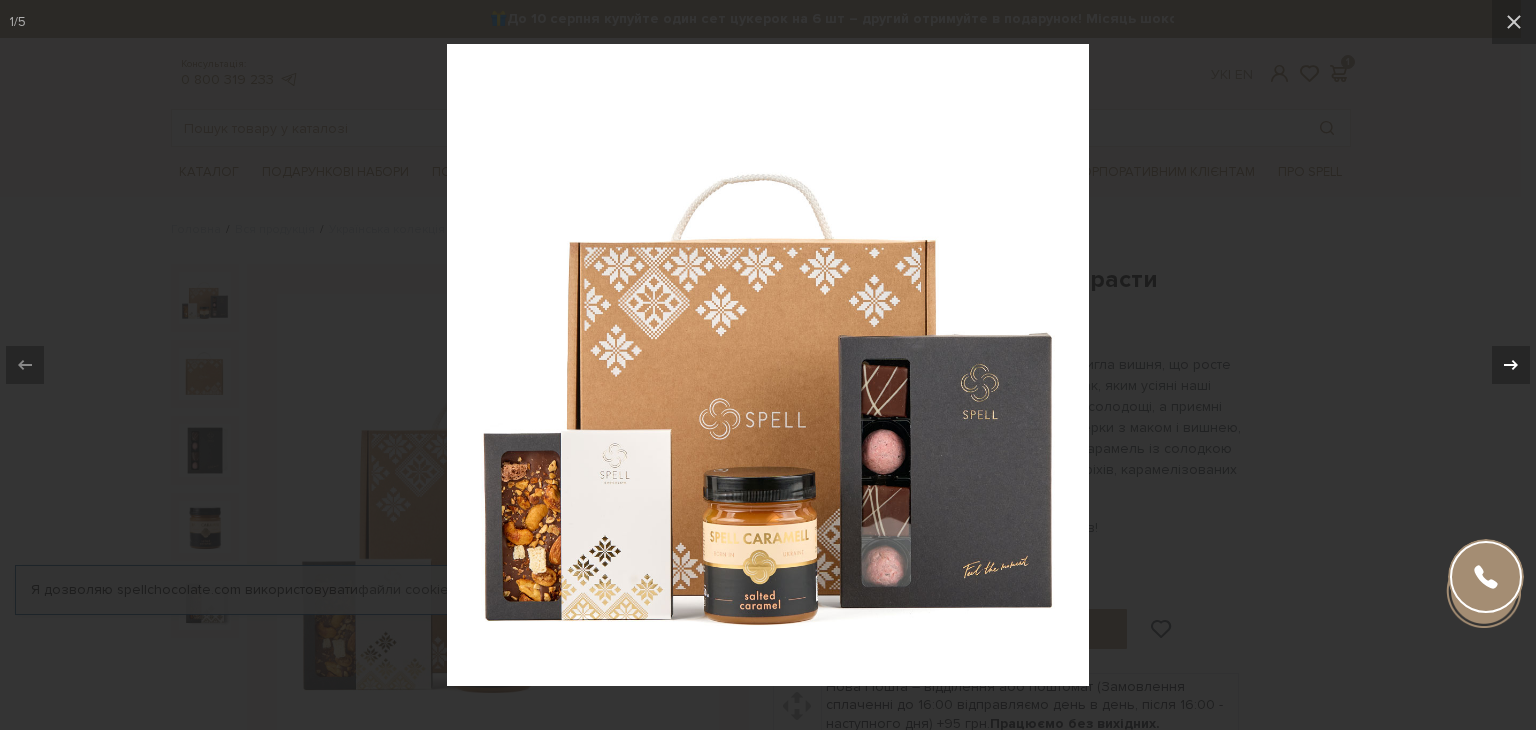click 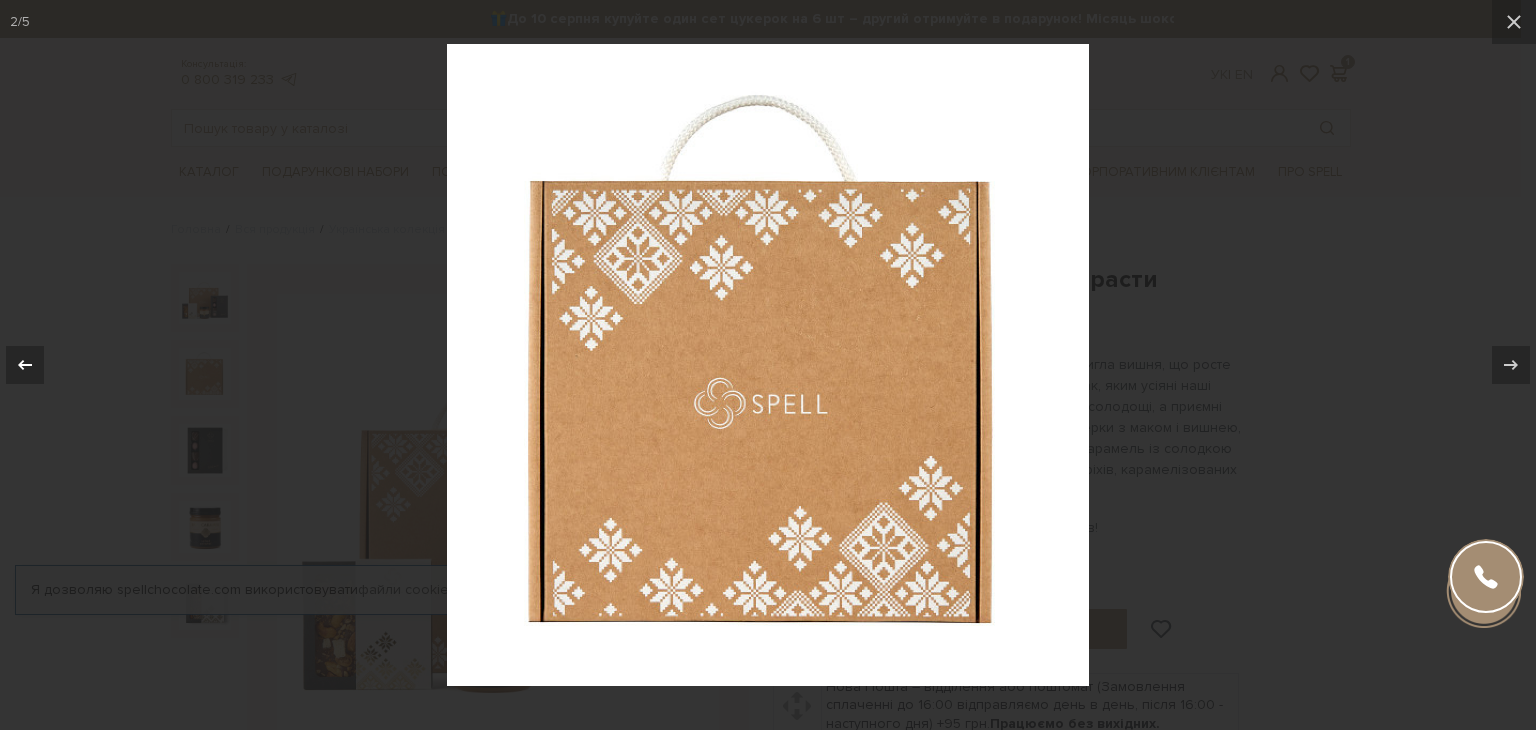 click 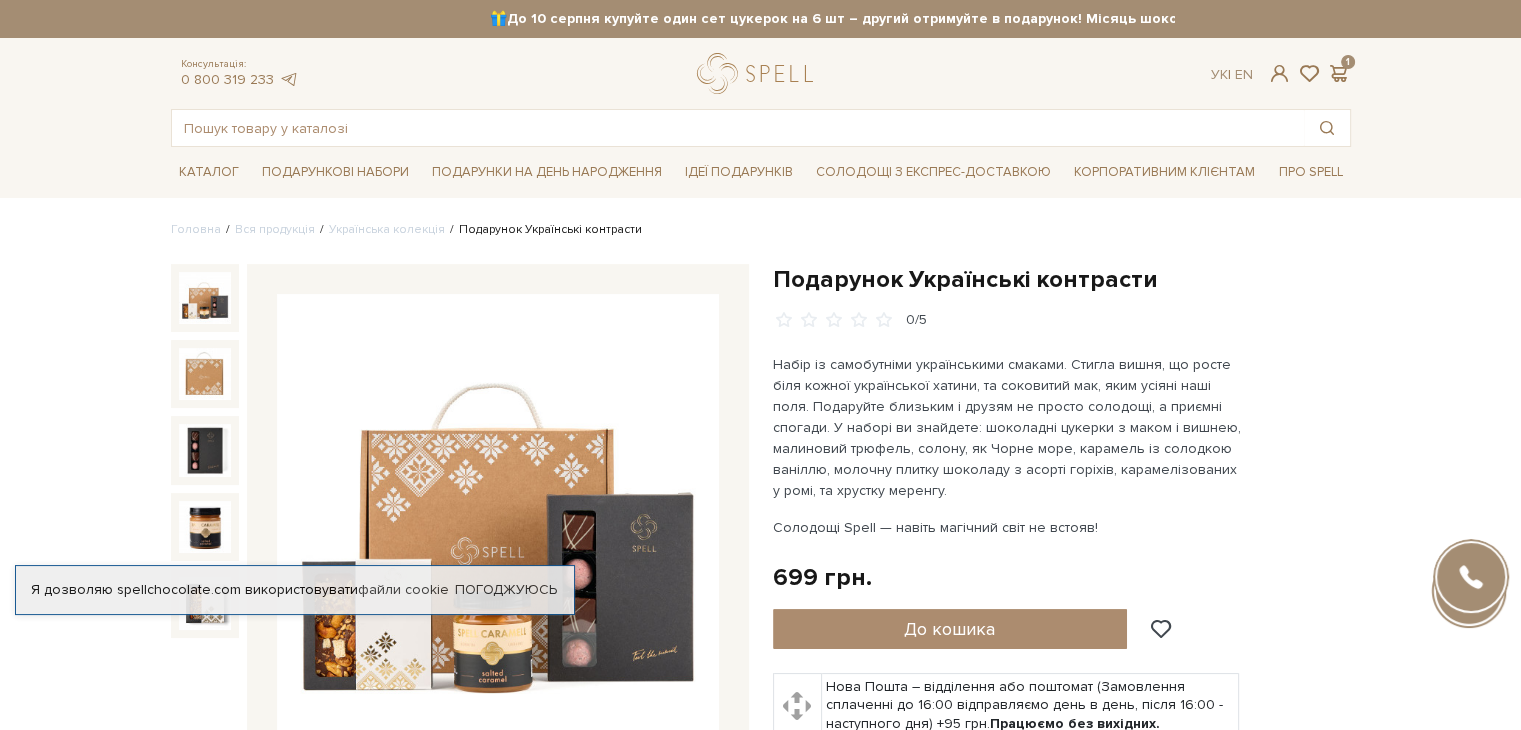 click at bounding box center (498, 515) 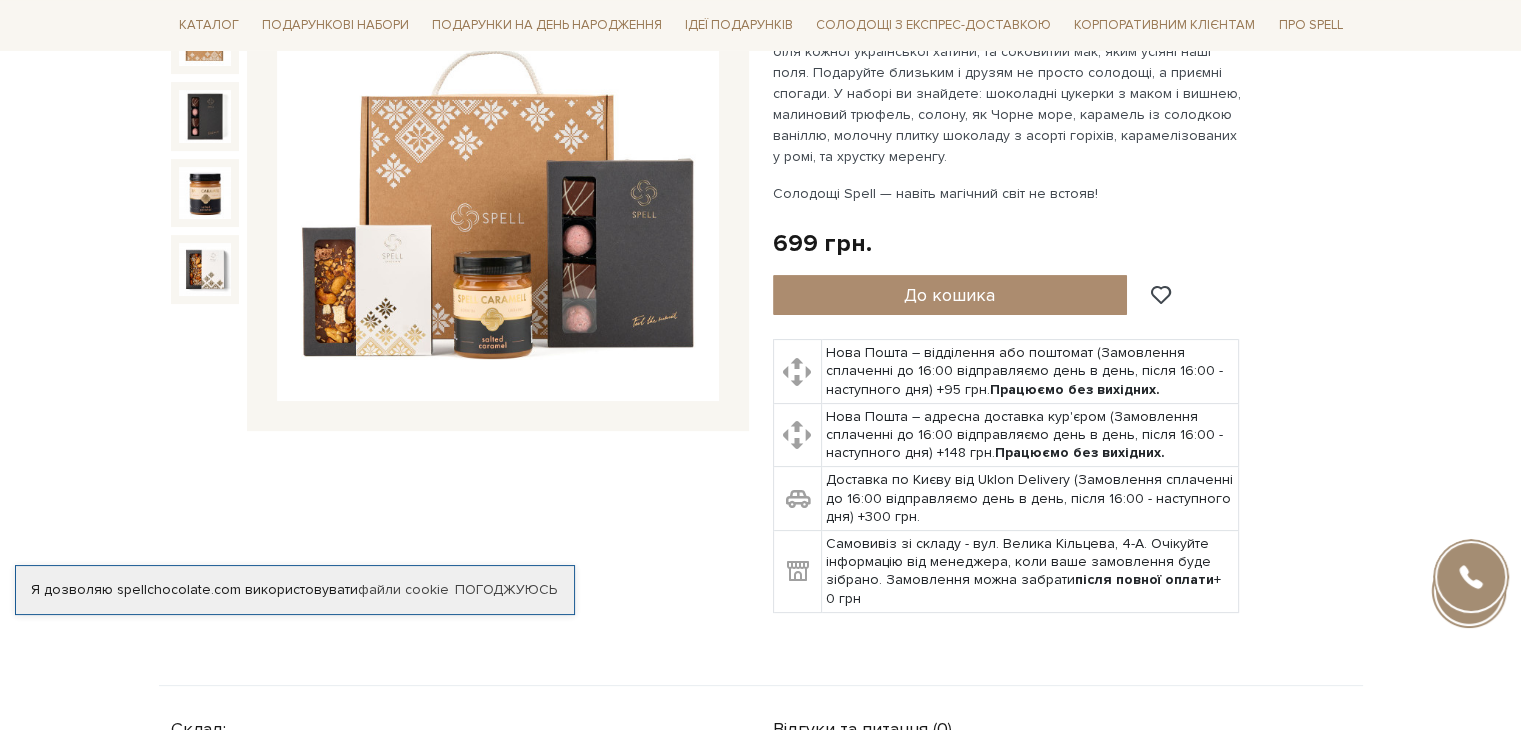scroll, scrollTop: 500, scrollLeft: 0, axis: vertical 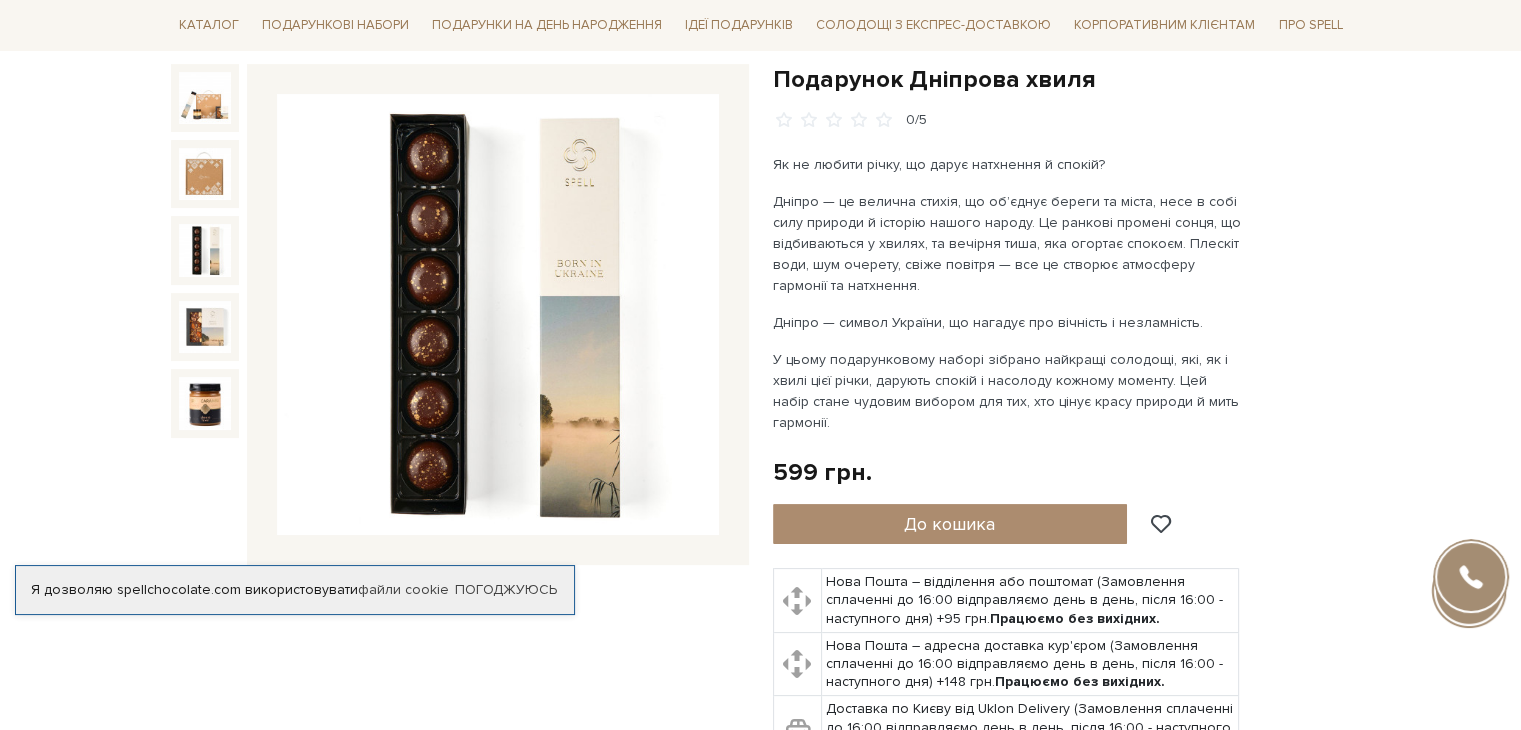 click at bounding box center (205, 250) 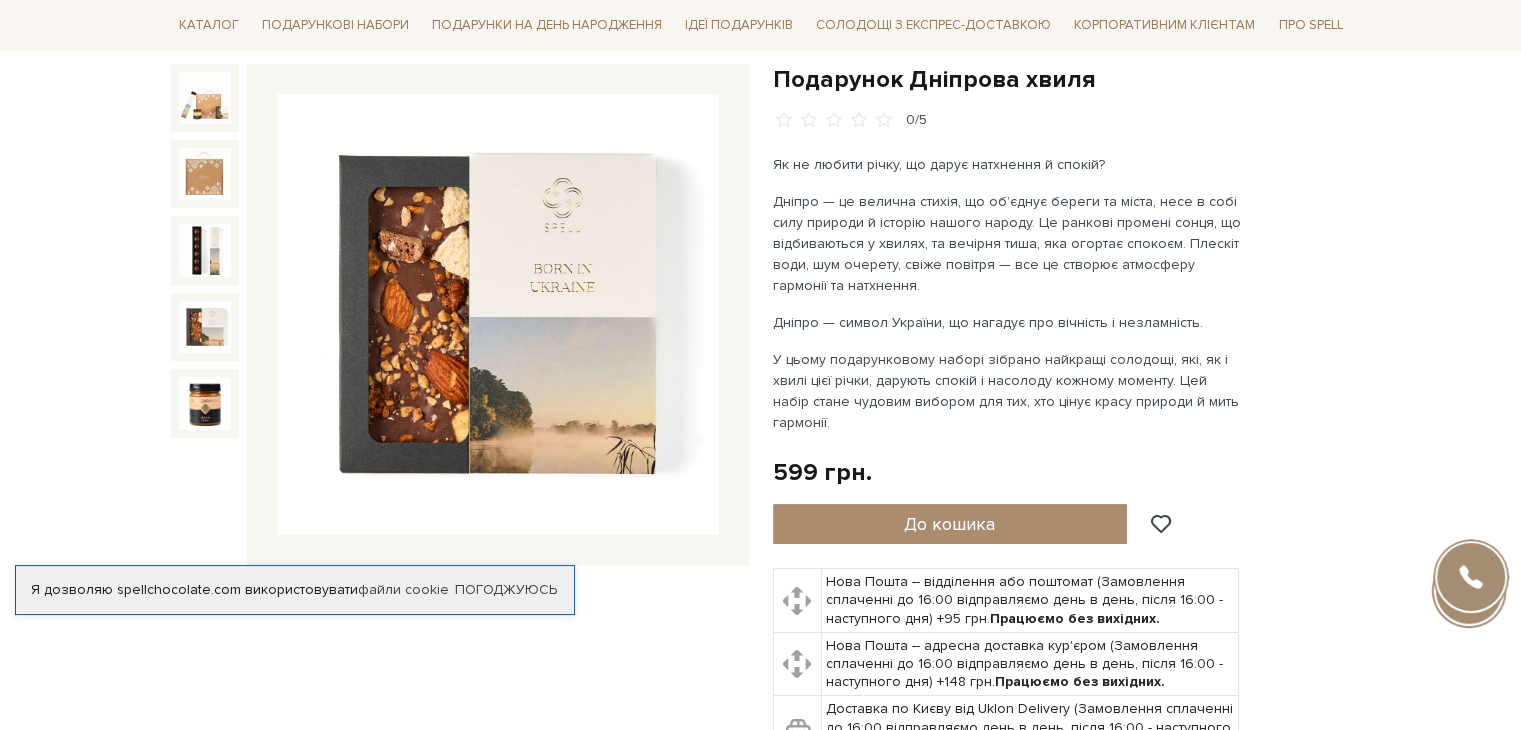 click at bounding box center (205, 327) 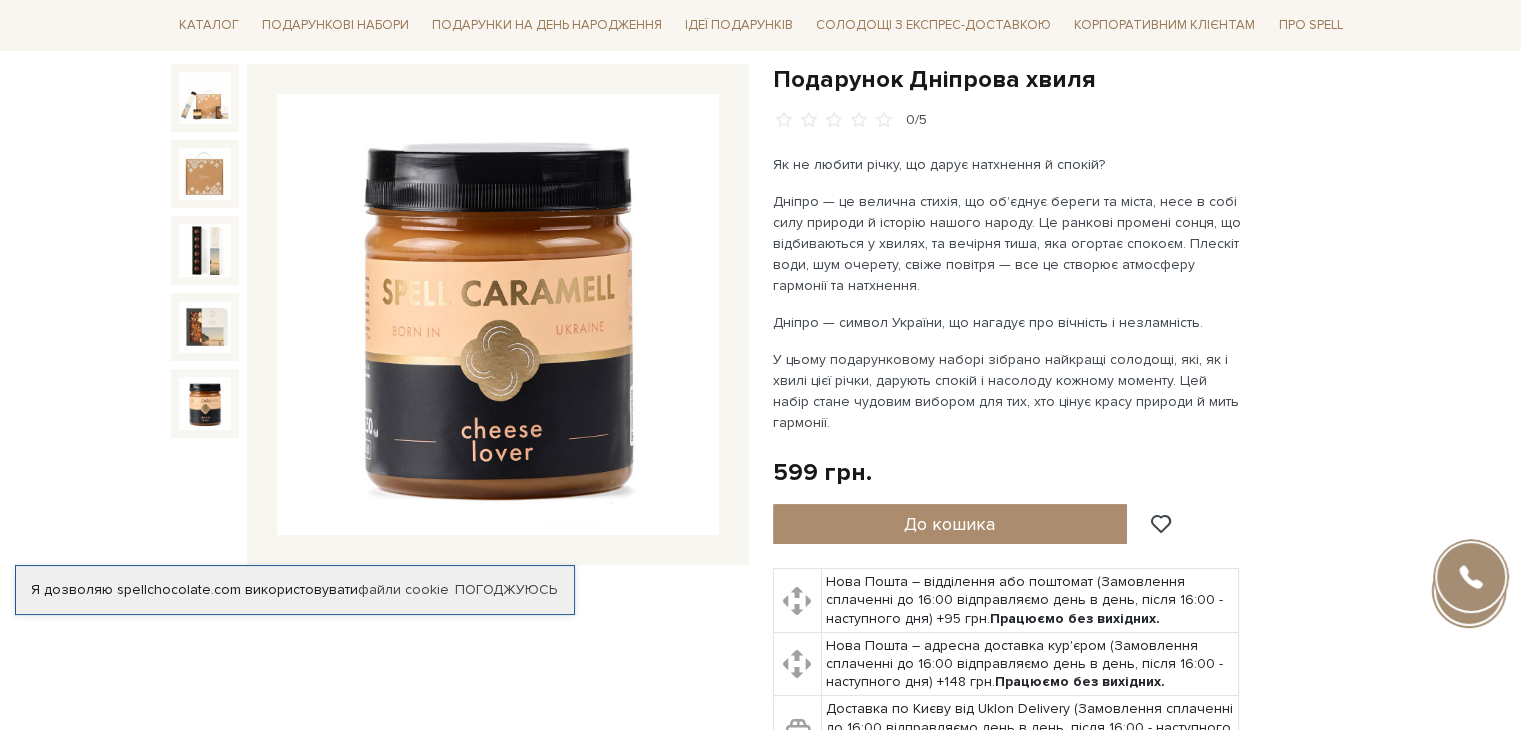 click at bounding box center [205, 403] 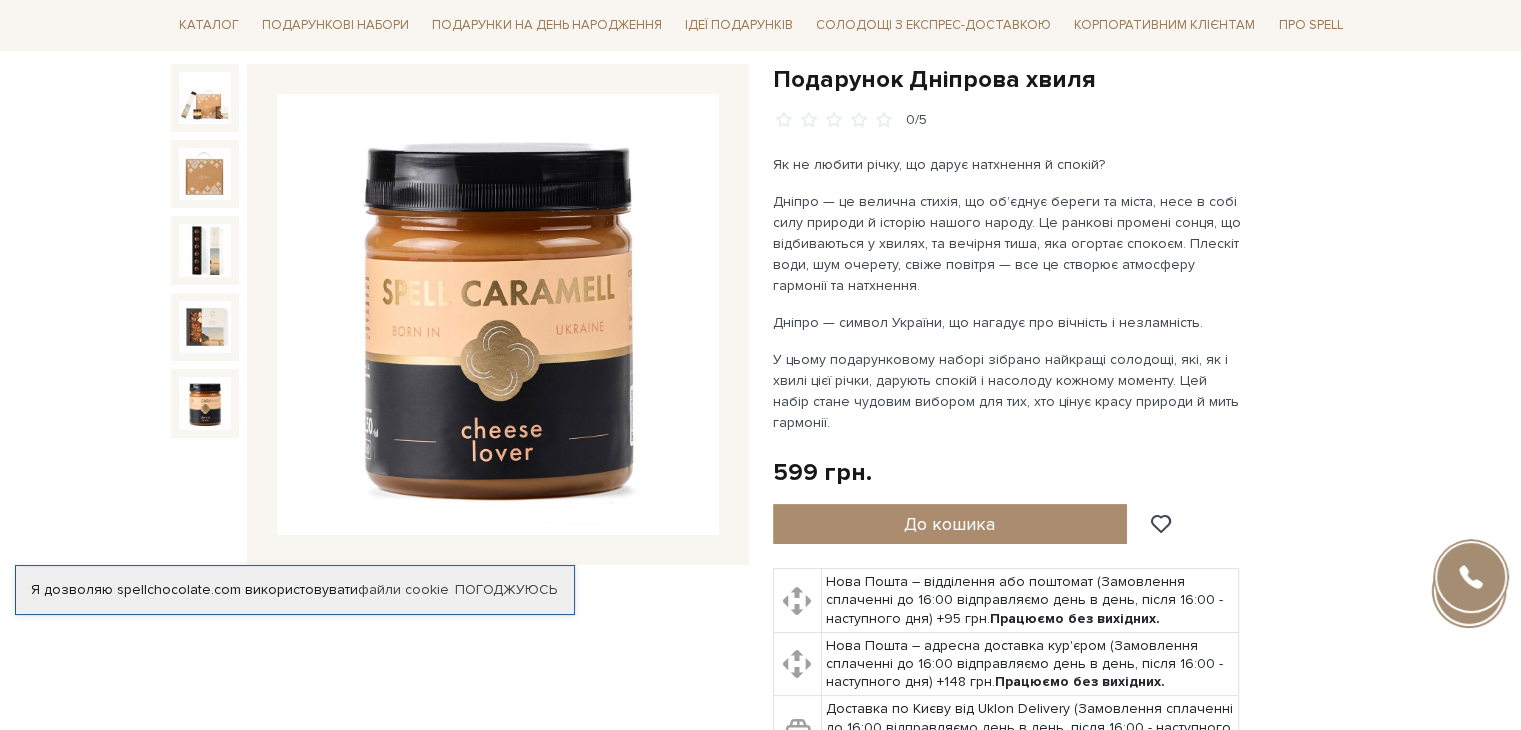 click at bounding box center [205, 403] 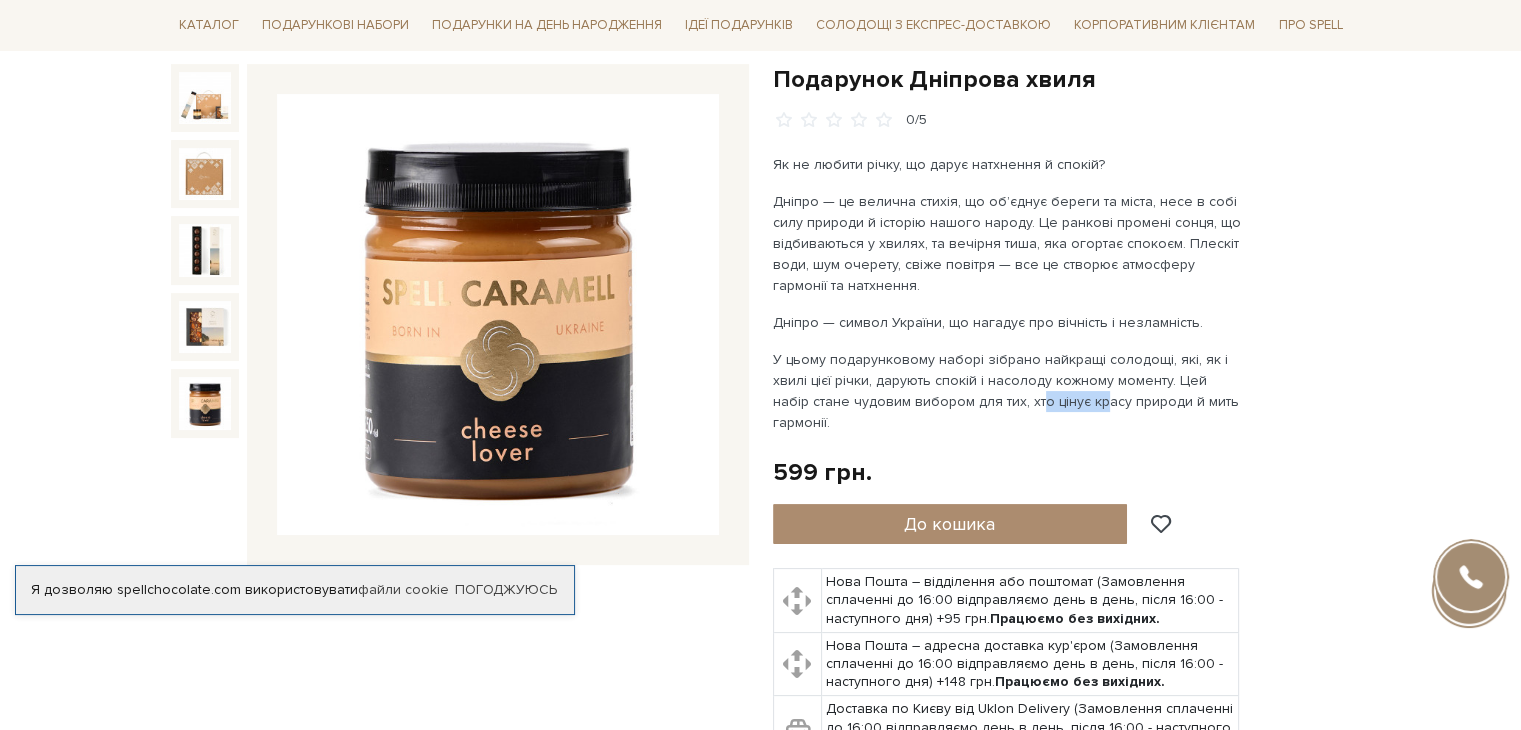 drag, startPoint x: 996, startPoint y: 401, endPoint x: 1063, endPoint y: 430, distance: 73.00685 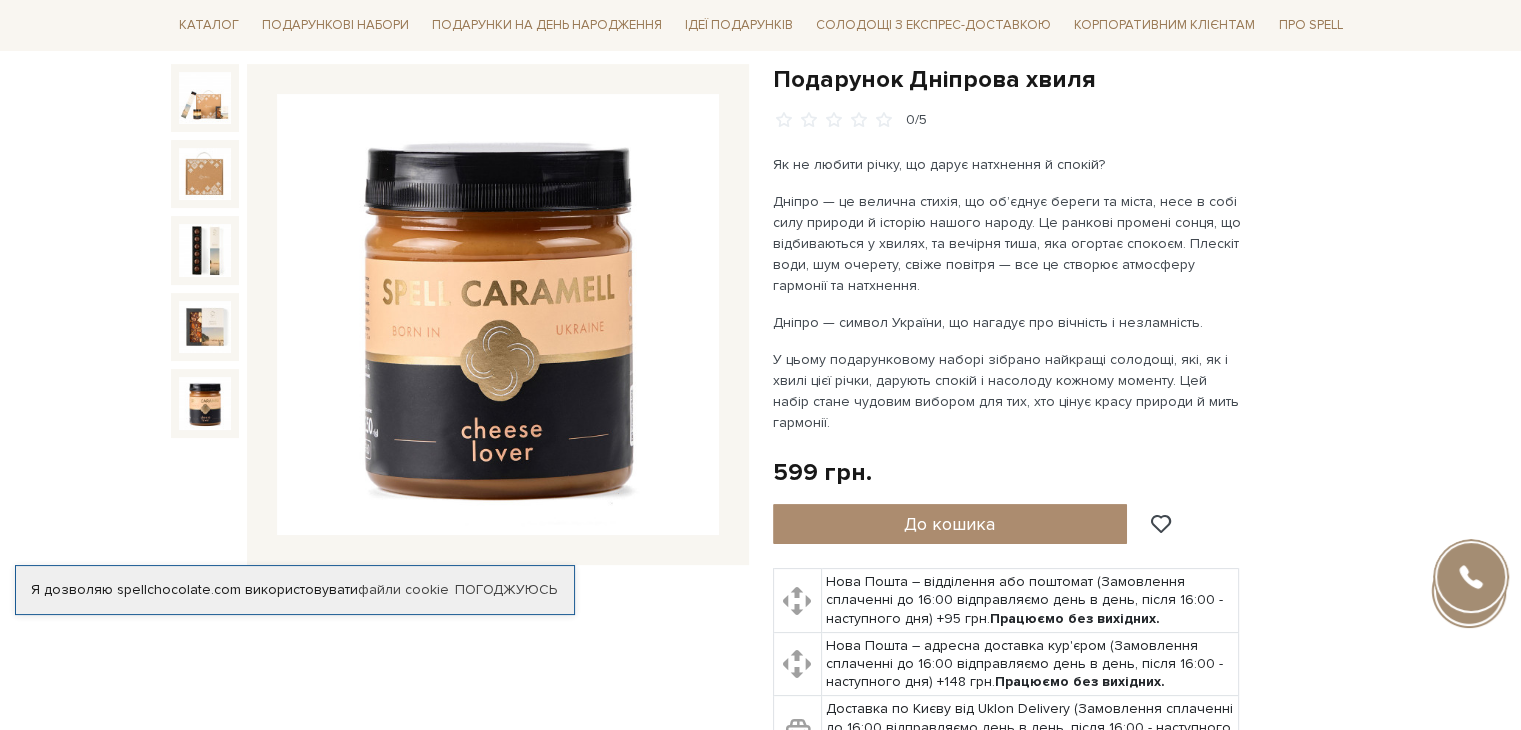 click on "Подарунок Дніпрова хвиля
0/5" at bounding box center (1062, 453) 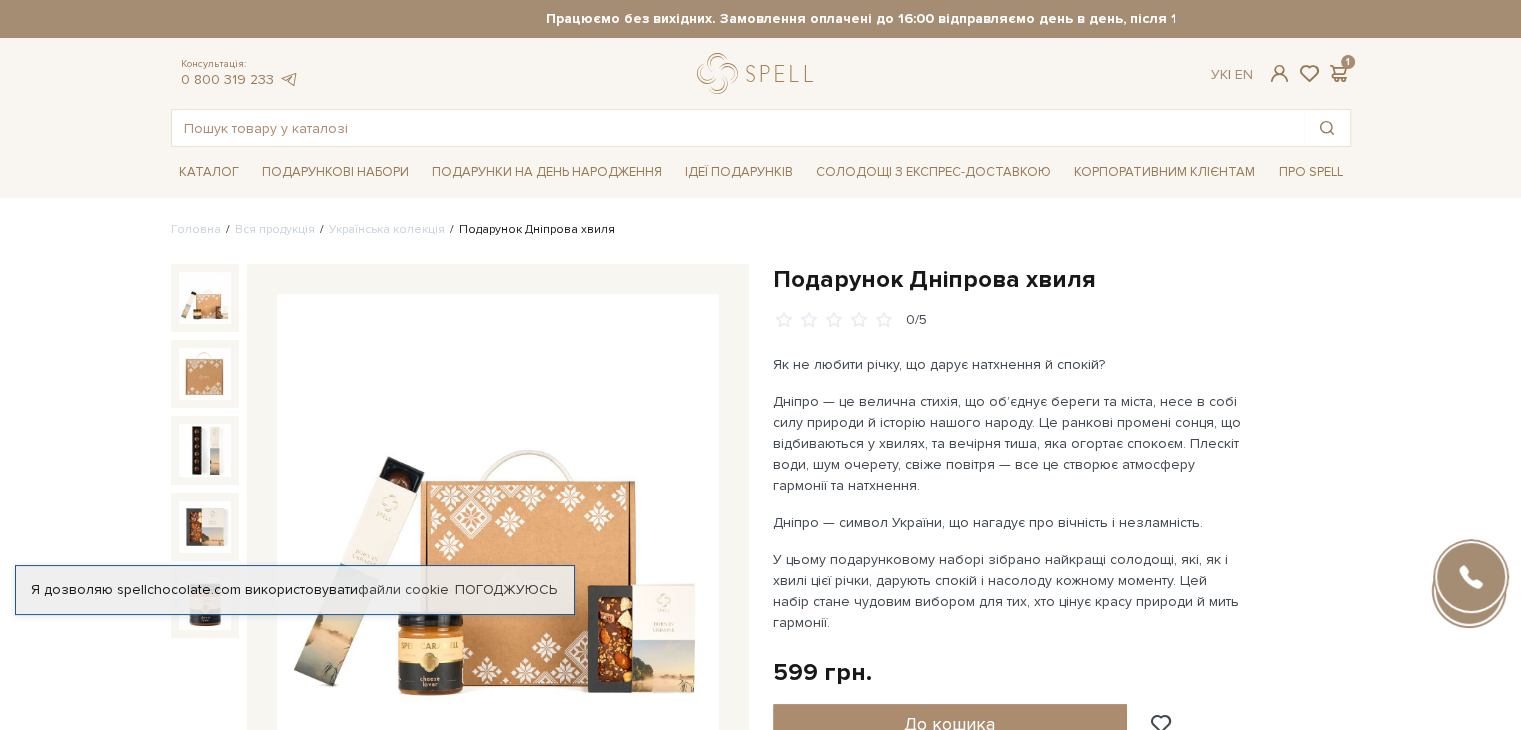 click at bounding box center [205, 298] 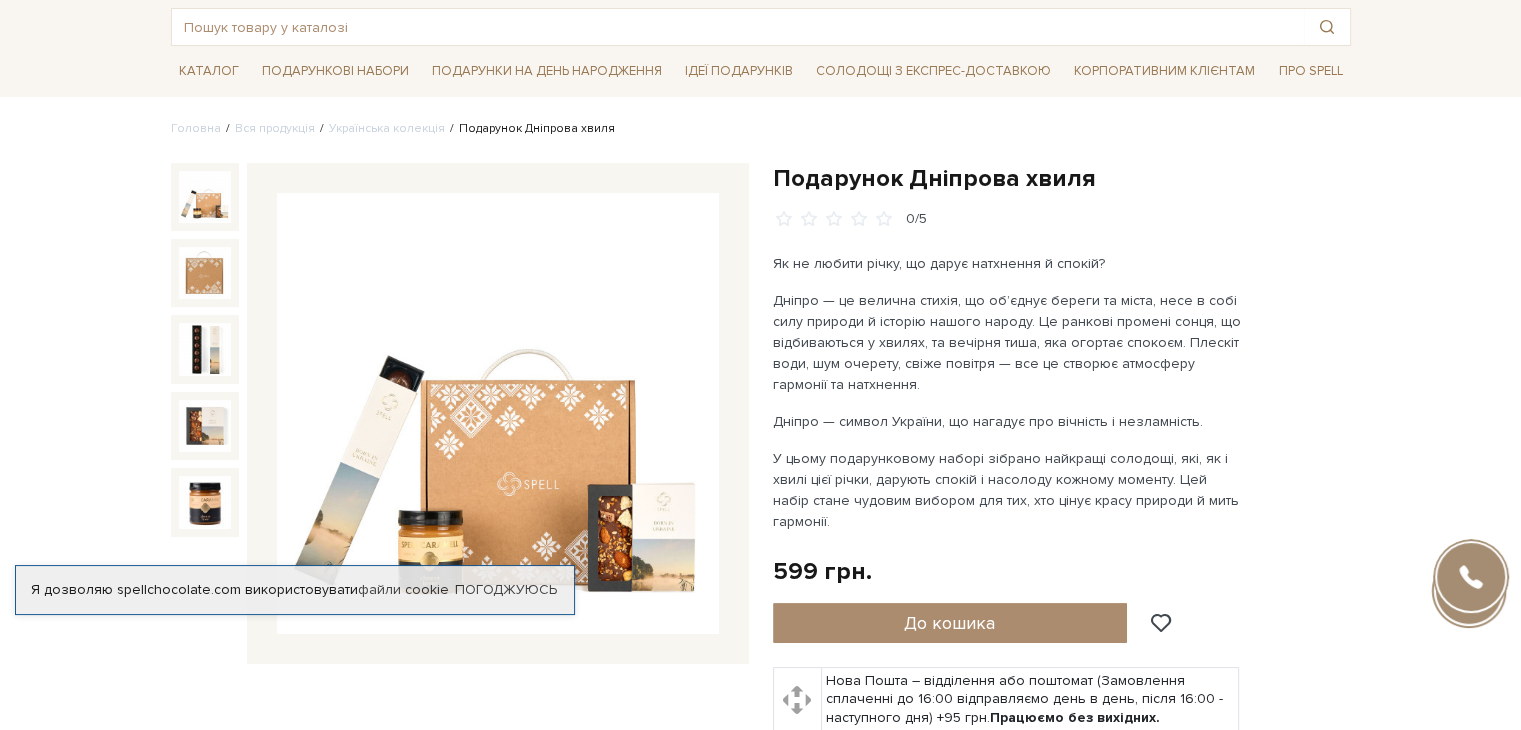 scroll, scrollTop: 100, scrollLeft: 0, axis: vertical 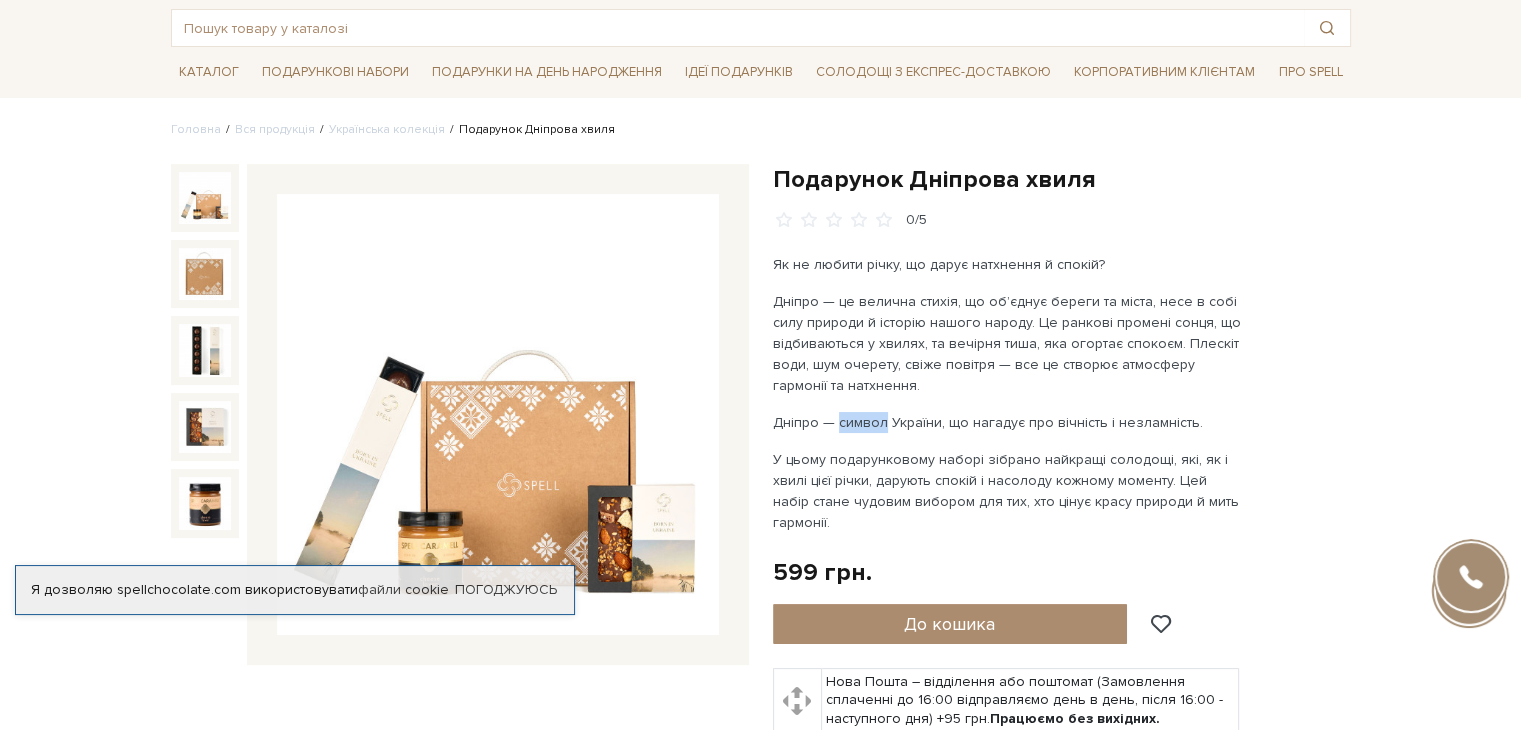 drag, startPoint x: 828, startPoint y: 428, endPoint x: 938, endPoint y: 416, distance: 110.65261 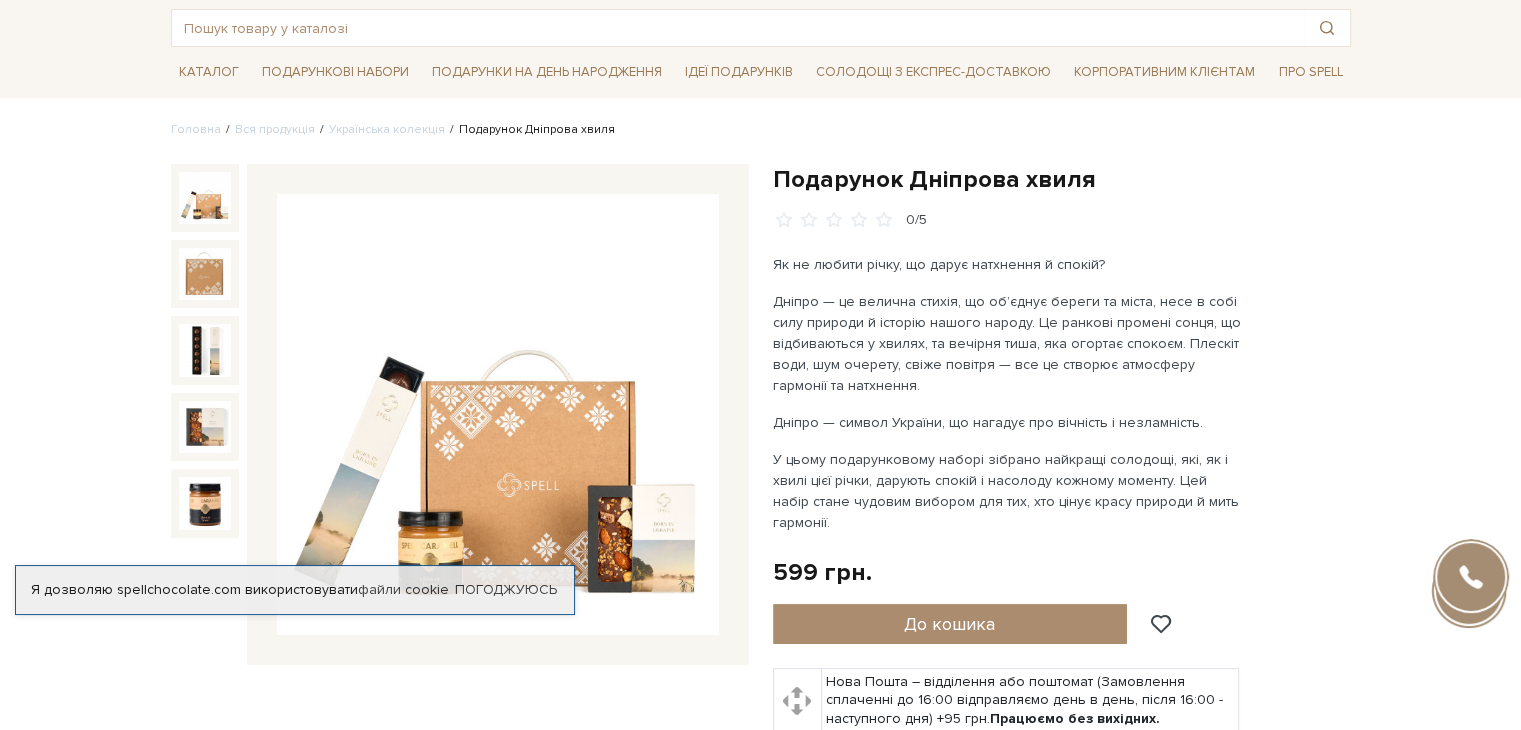 click on "Дніпро — символ України, що нагадує про вічність і незламність." at bounding box center (1007, 422) 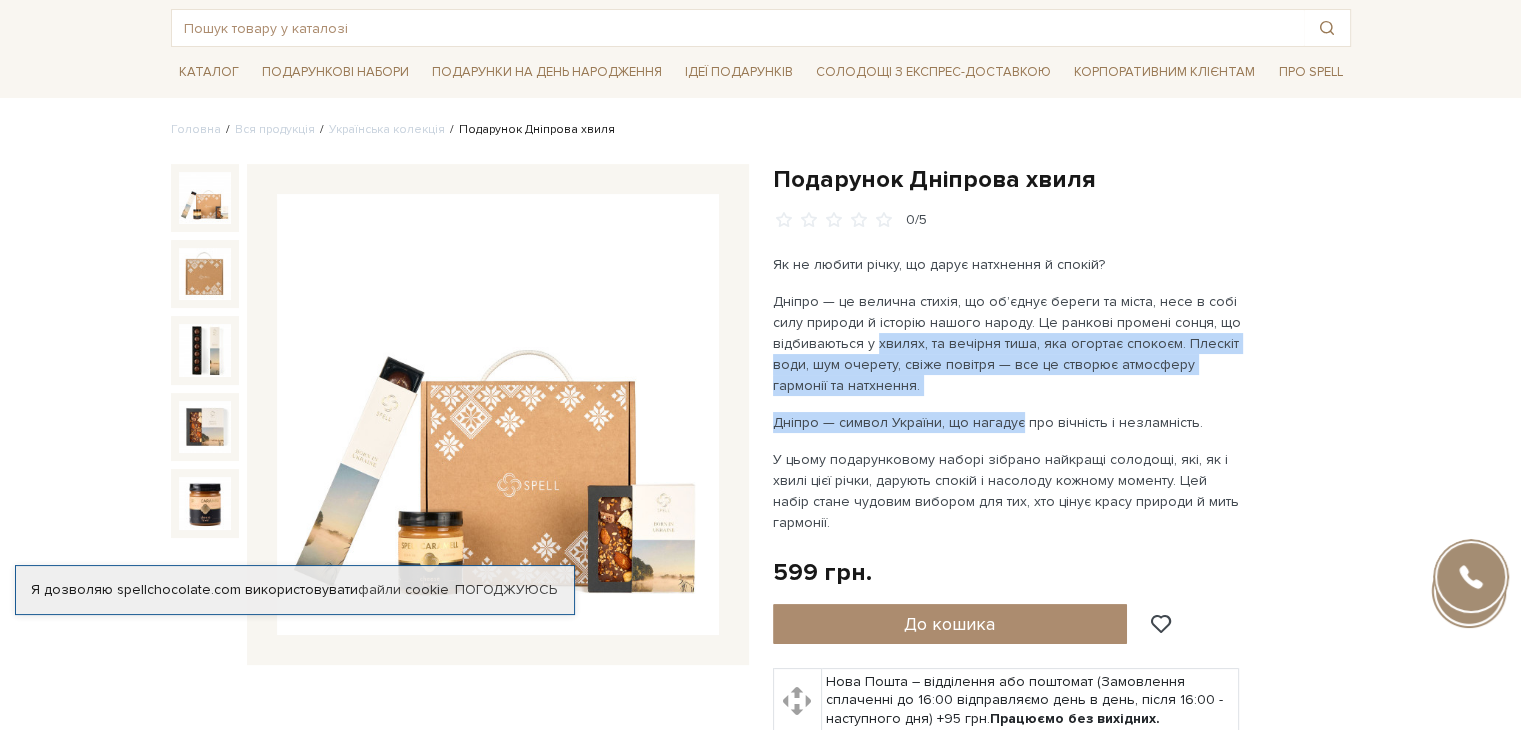drag, startPoint x: 1011, startPoint y: 423, endPoint x: 859, endPoint y: 334, distance: 176.13914 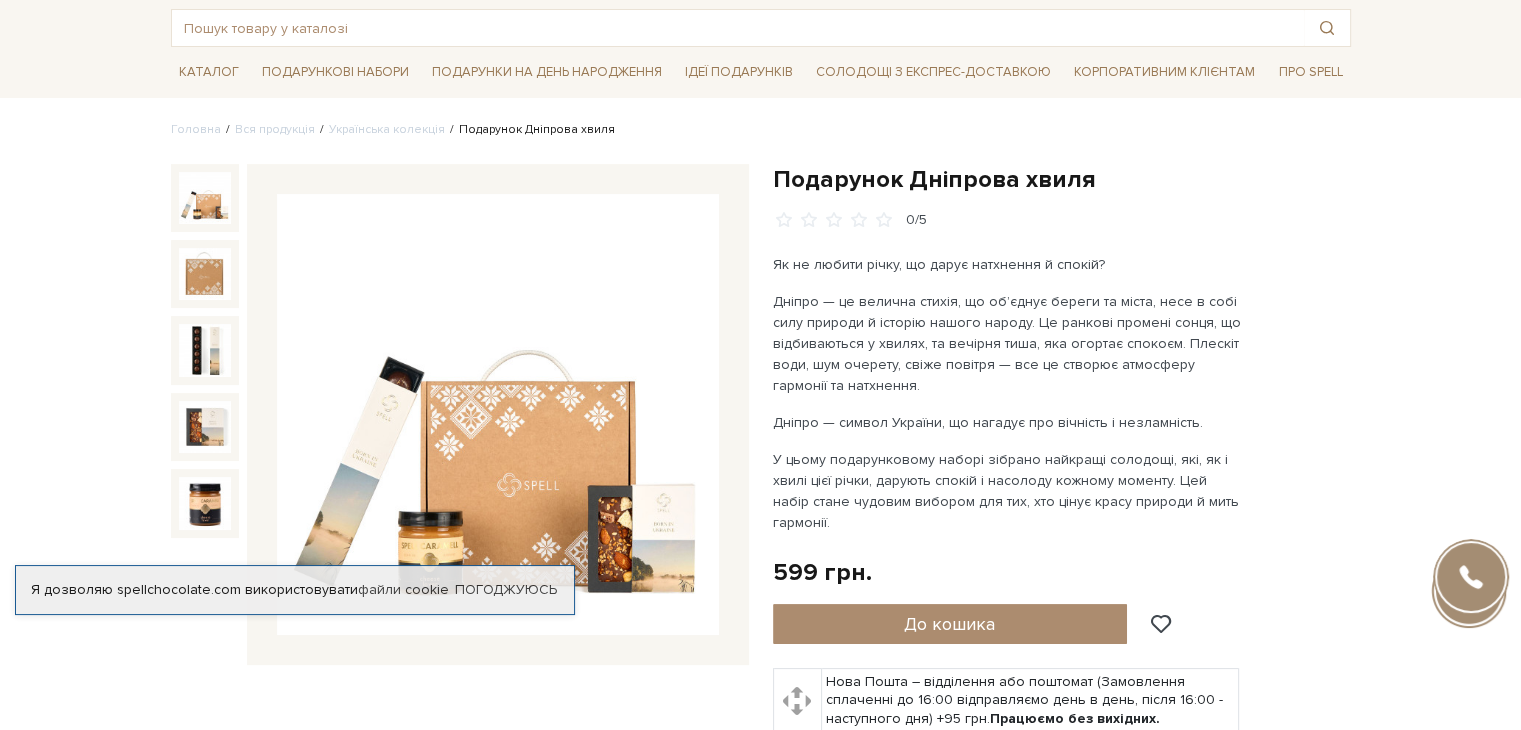 click on "Дніпро — це велична стихія, що об’єднує береги та міста, несе в собі силу природи й історію нашого народу. Це ранкові промені сонця, що відбиваються у хвилях, та вечірня тиша, яка огортає спокоєм. Плескіт води, шум очерету, свіже повітря — все це створює атмосферу гармонії та натхнення." at bounding box center [1007, 343] 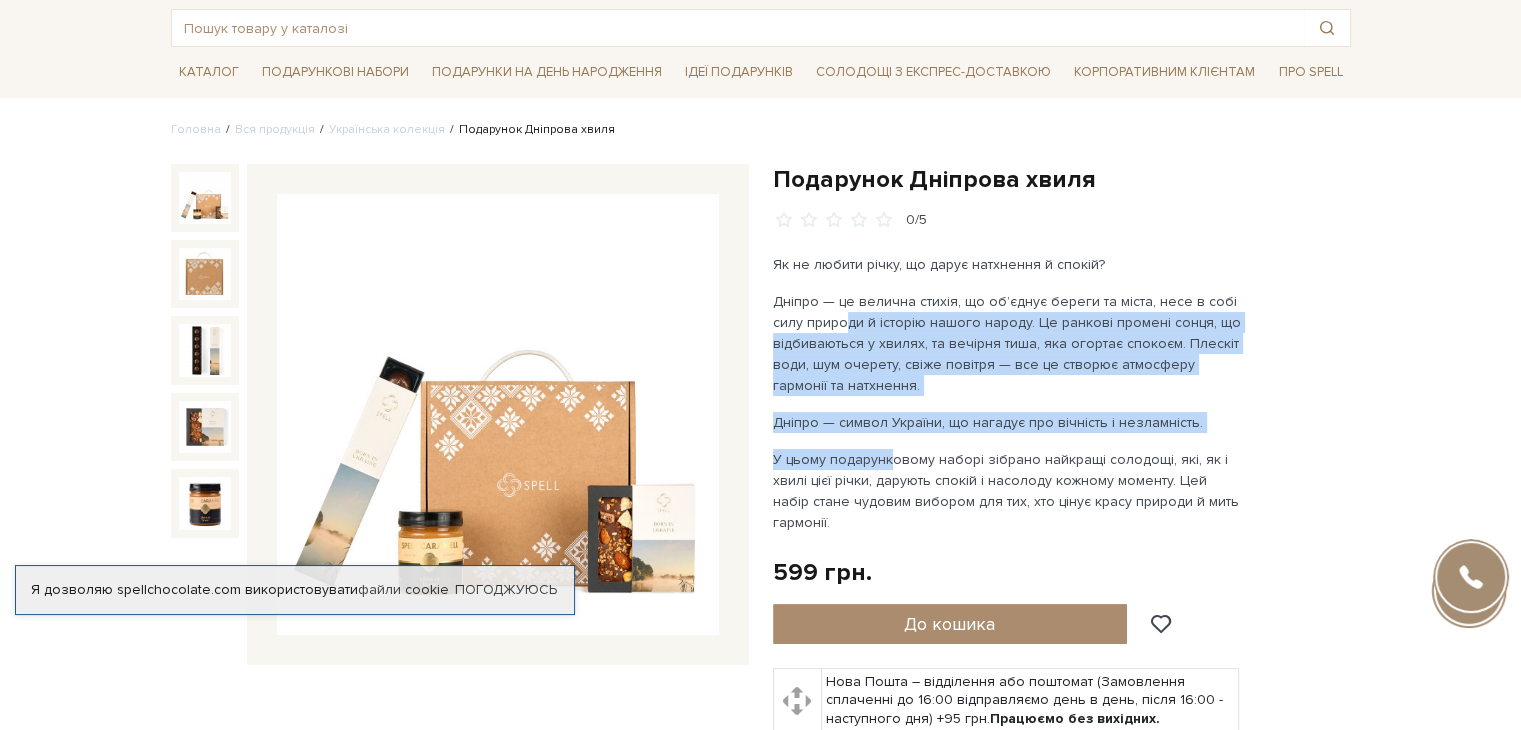 drag, startPoint x: 845, startPoint y: 317, endPoint x: 886, endPoint y: 461, distance: 149.72308 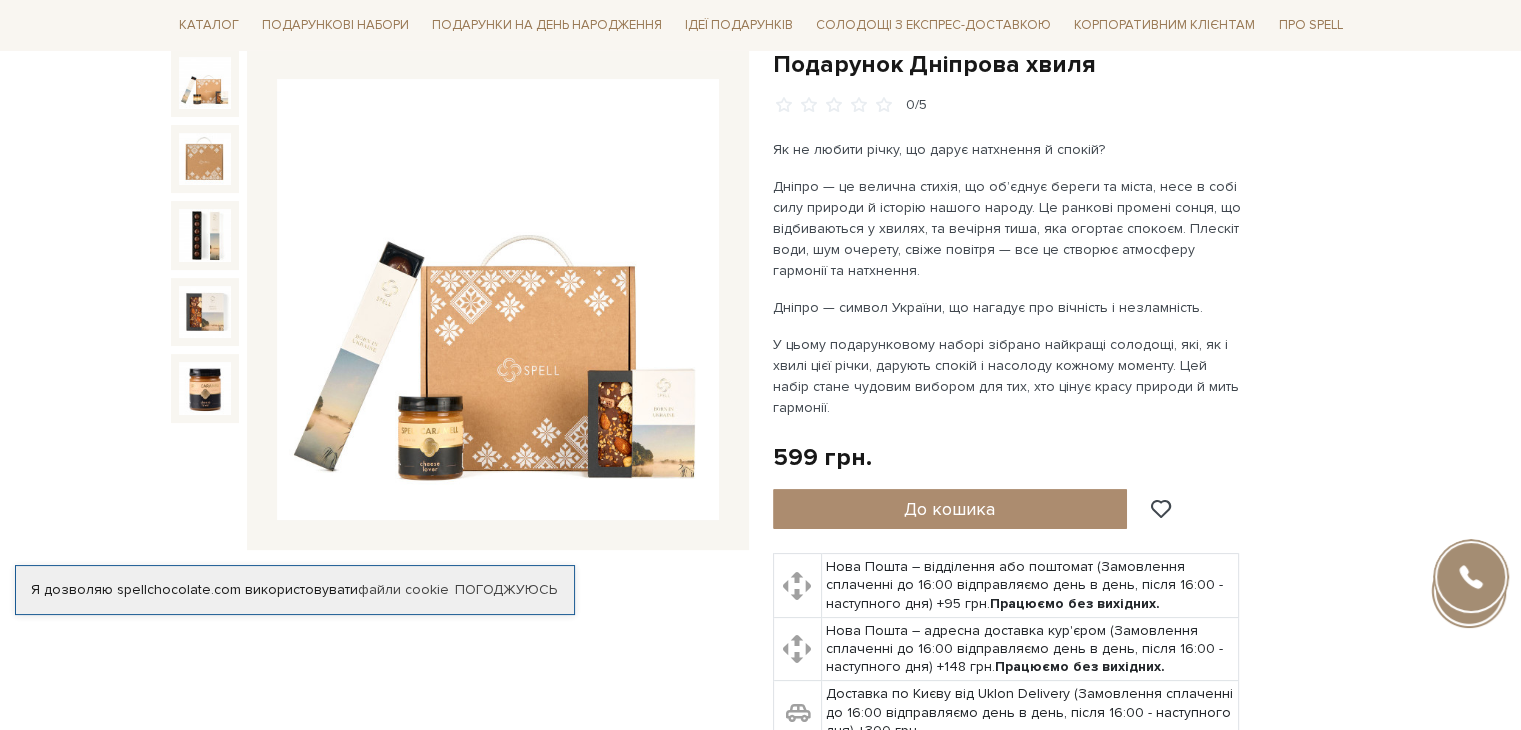 scroll, scrollTop: 100, scrollLeft: 0, axis: vertical 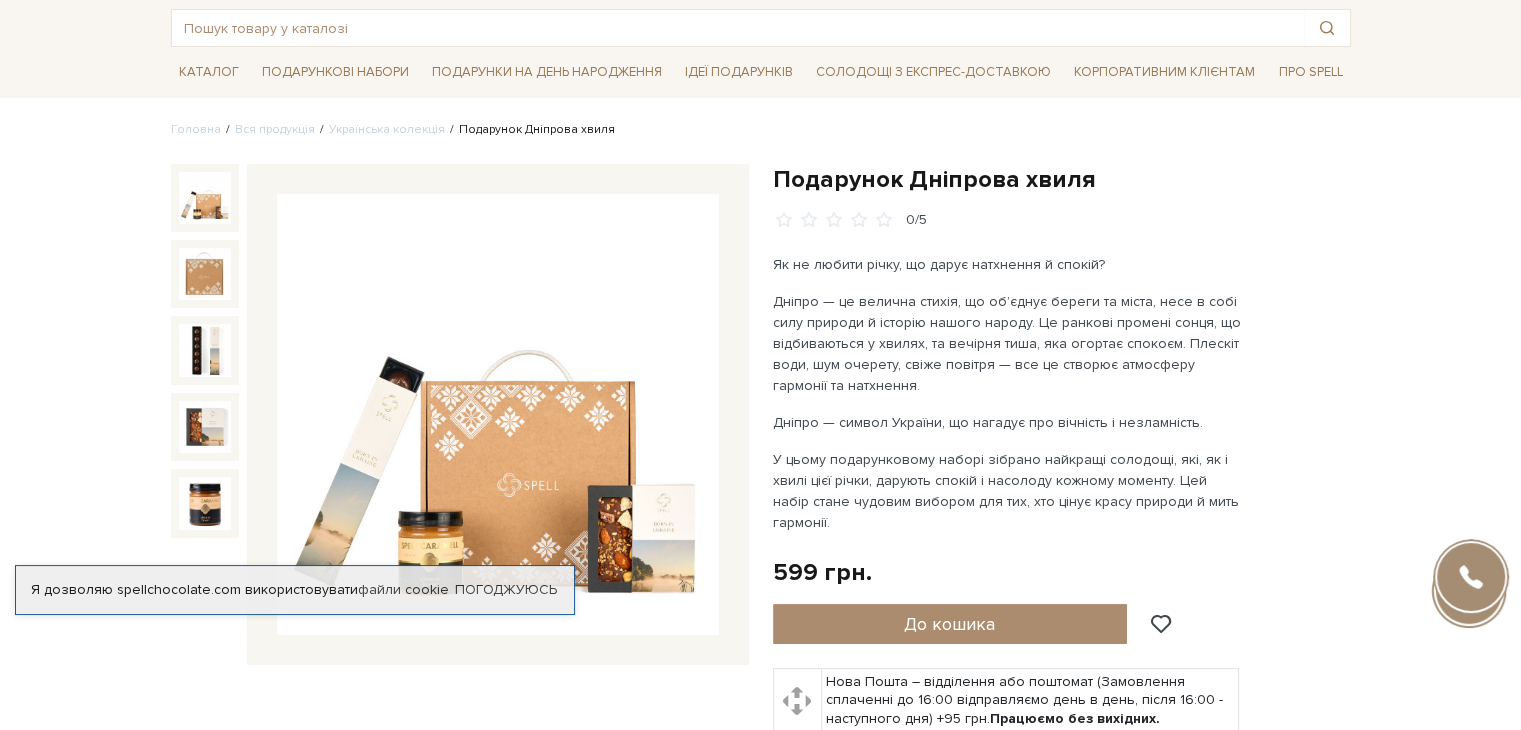 click on "Дніпро — це велична стихія, що об’єднує береги та міста, несе в собі силу природи й історію нашого народу. Це ранкові промені сонця, що відбиваються у хвилях, та вечірня тиша, яка огортає спокоєм. Плескіт води, шум очерету, свіже повітря — все це створює атмосферу гармонії та натхнення." at bounding box center [1007, 343] 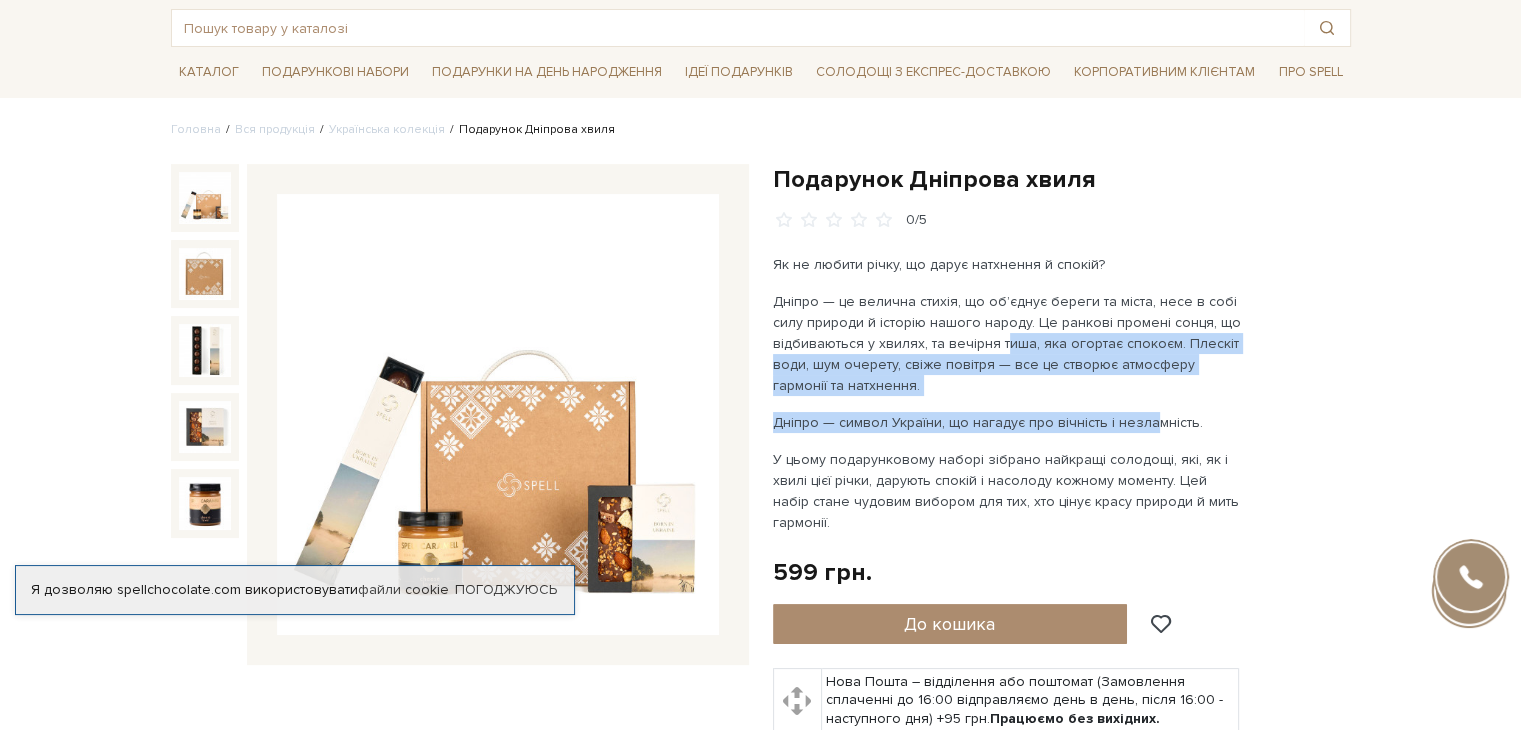 drag, startPoint x: 1004, startPoint y: 339, endPoint x: 1143, endPoint y: 421, distance: 161.38463 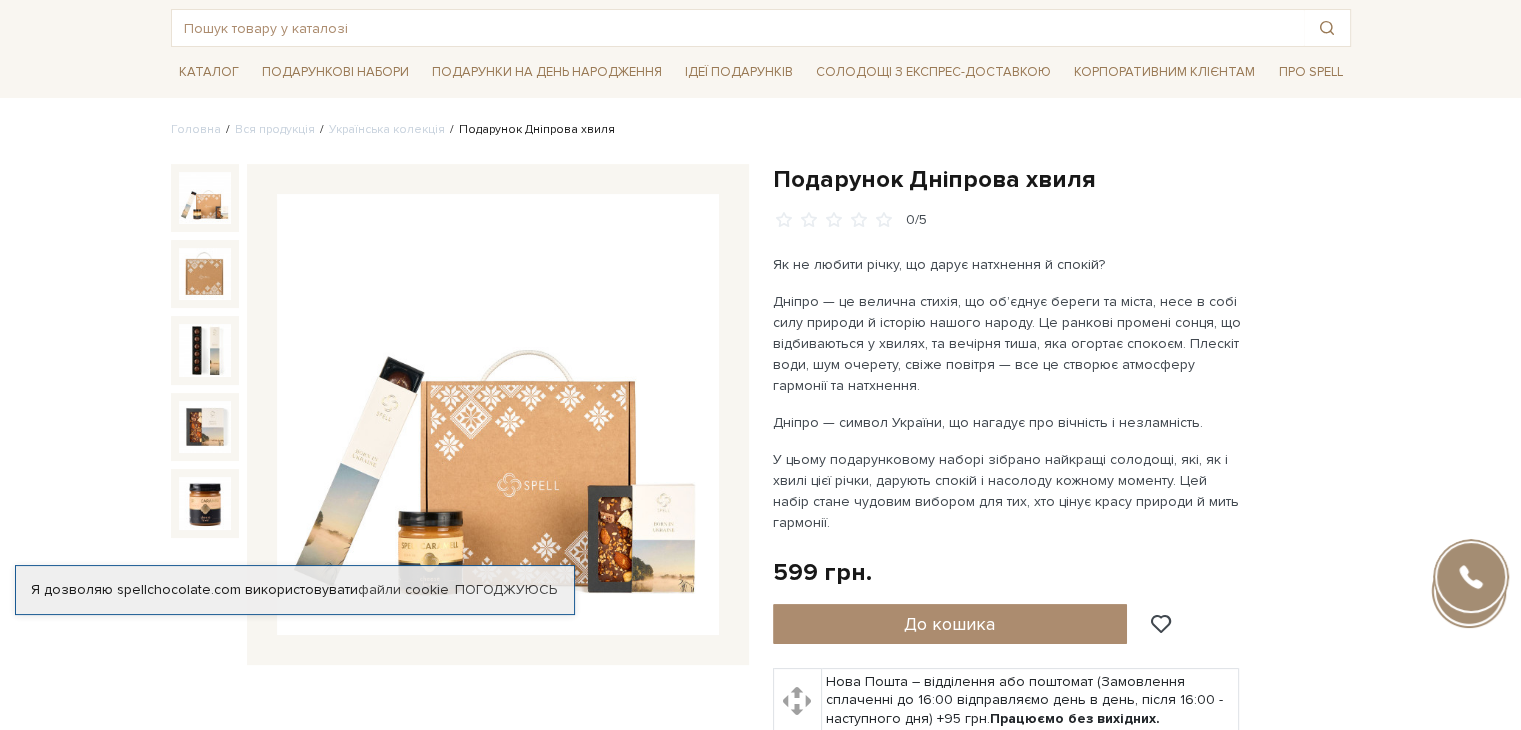 click on "У цьому подарунковому наборі зібрано найкращі солодощі, які, як і хвилі цієї річки, дарують спокій і насолоду кожному моменту.
Цей набір стане чудовим вибором для тих, хто цінує красу природи й мить гармонії." at bounding box center (1007, 491) 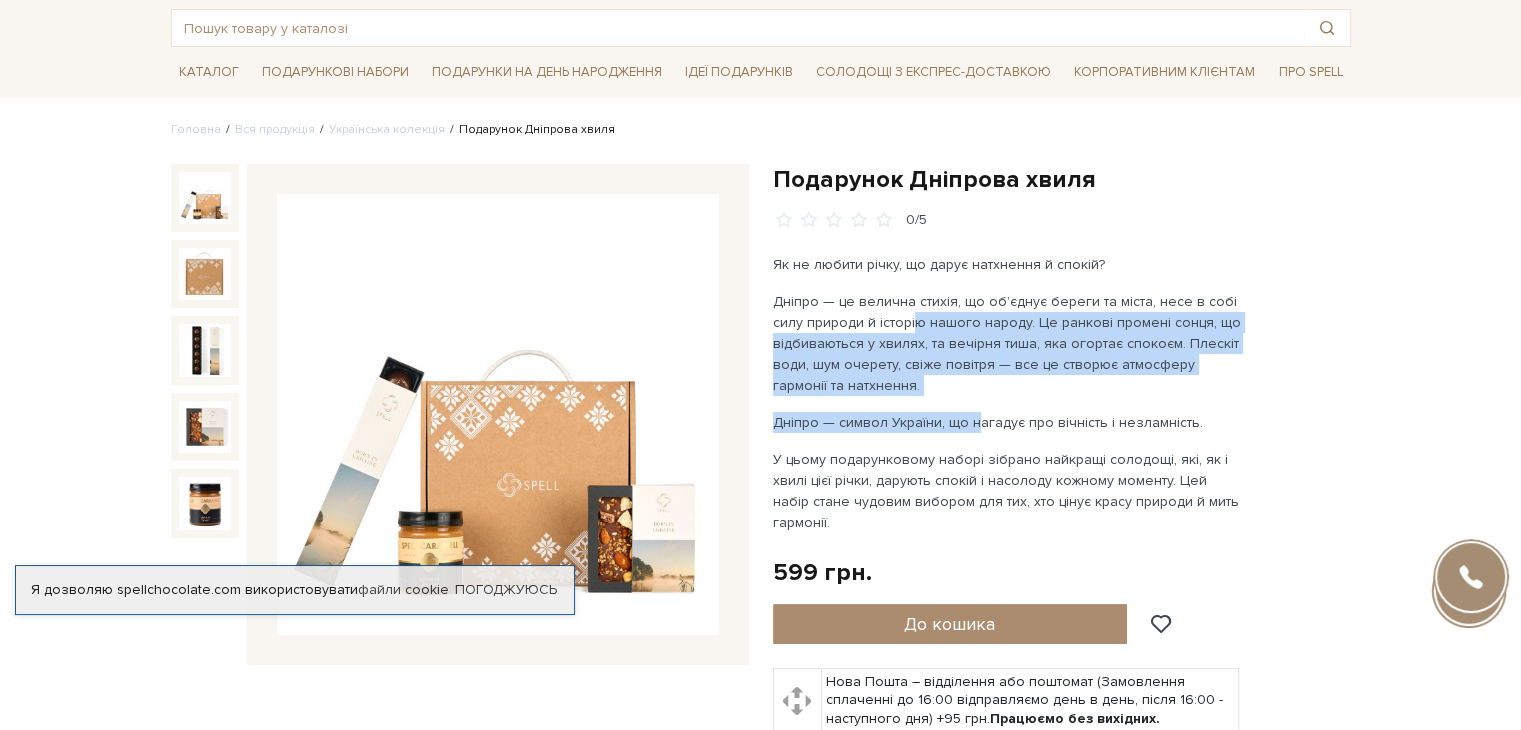 drag, startPoint x: 962, startPoint y: 412, endPoint x: 900, endPoint y: 310, distance: 119.36499 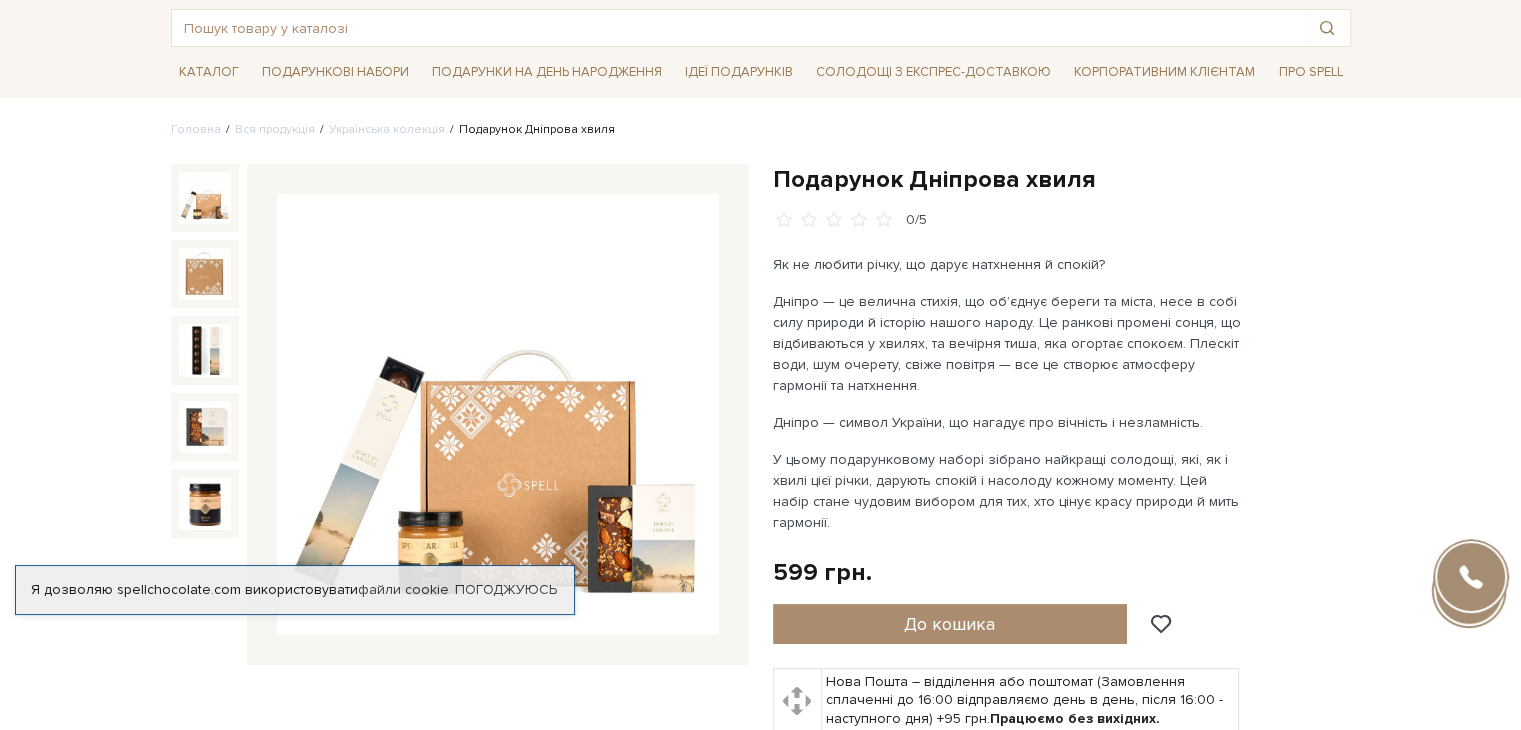 click on "Дніпро — це велична стихія, що об’єднує береги та міста, несе в собі силу природи й історію нашого народу. Це ранкові промені сонця, що відбиваються у хвилях, та вечірня тиша, яка огортає спокоєм. Плескіт води, шум очерету, свіже повітря — все це створює атмосферу гармонії та натхнення." at bounding box center [1007, 343] 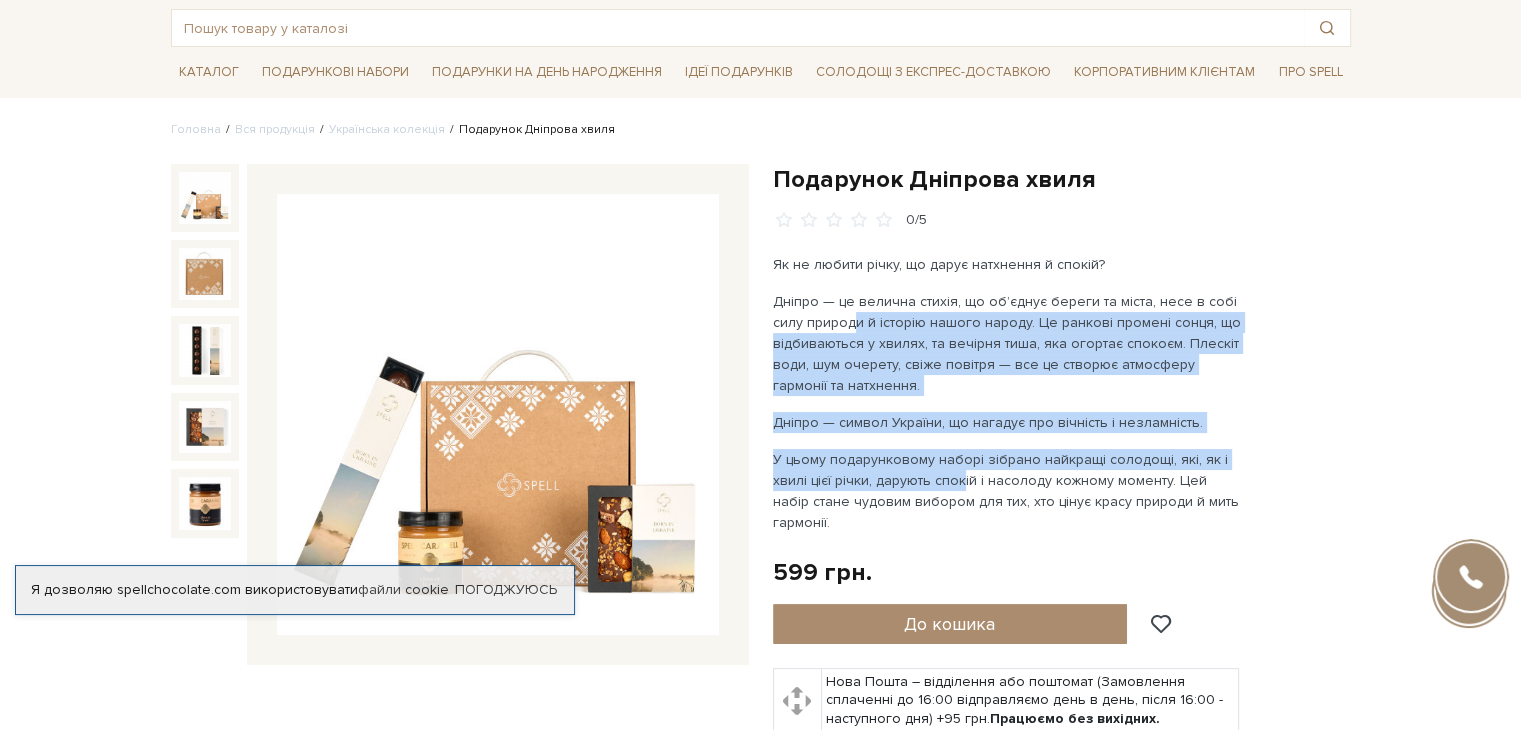 drag, startPoint x: 853, startPoint y: 313, endPoint x: 964, endPoint y: 497, distance: 214.88834 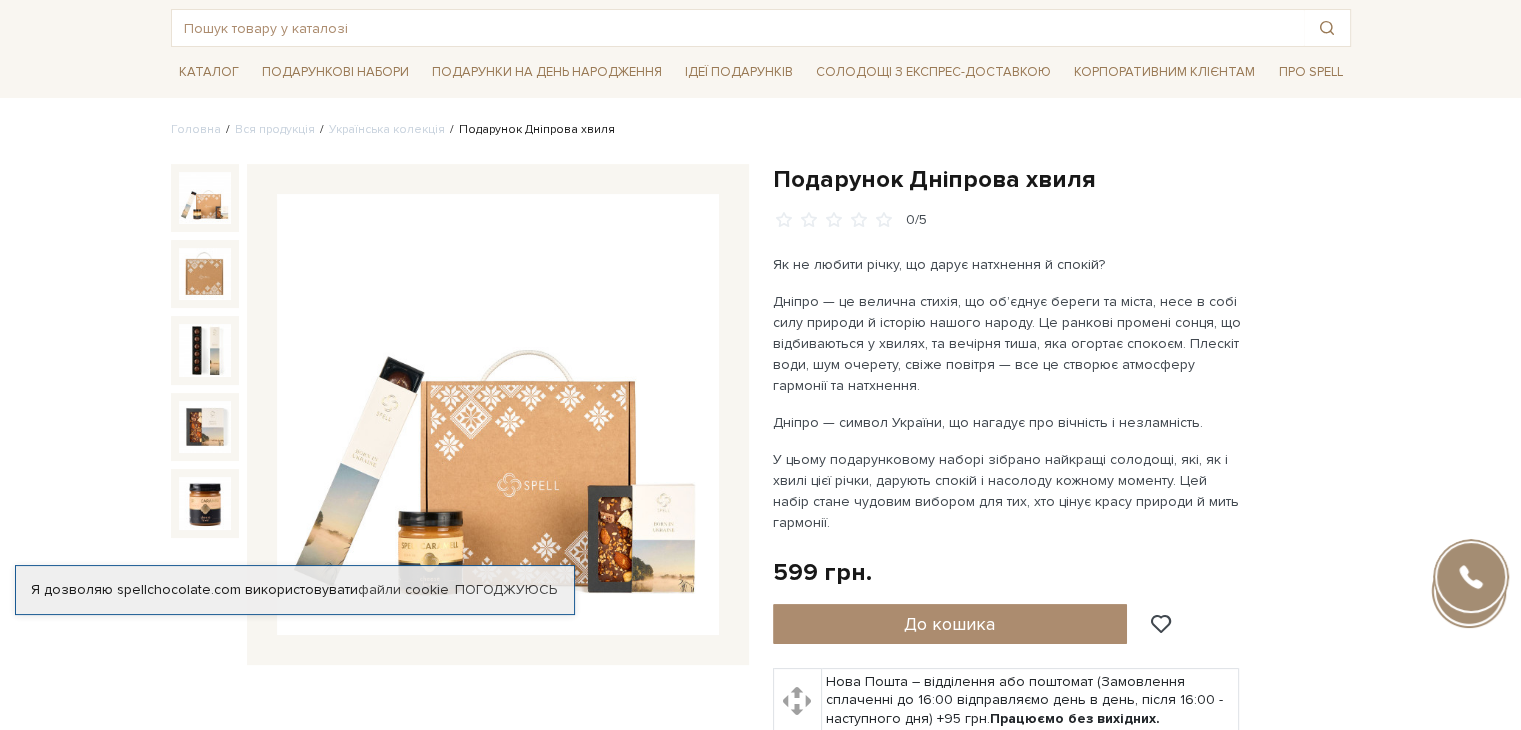 click on "У цьому подарунковому наборі зібрано найкращі солодощі, які, як і хвилі цієї річки, дарують спокій і насолоду кожному моменту.
Цей набір стане чудовим вибором для тих, хто цінує красу природи й мить гармонії." at bounding box center [1007, 491] 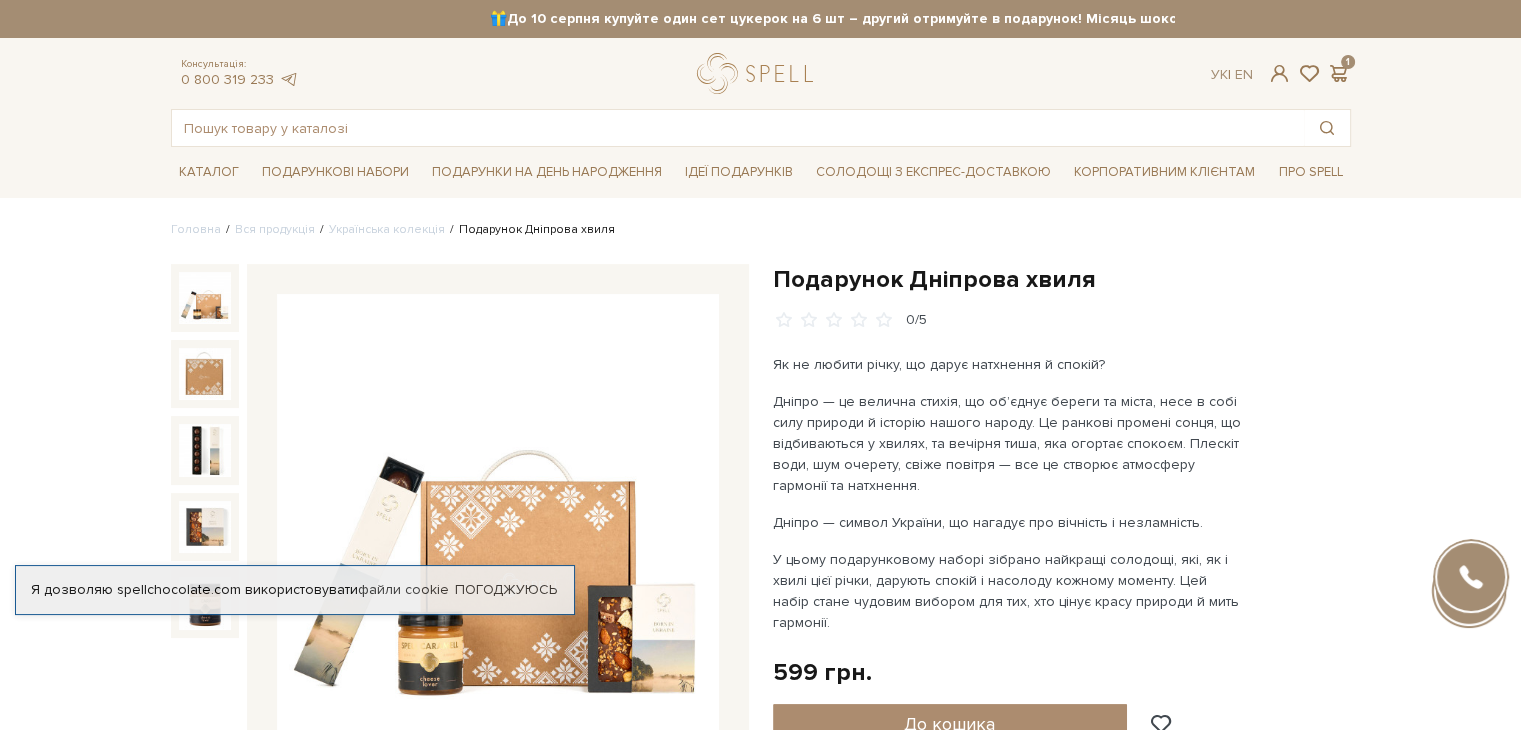 click on "Дніпро — це велична стихія, що об’єднує береги та міста, несе в собі силу природи й історію нашого народу. Це ранкові промені сонця, що відбиваються у хвилях, та вечірня тиша, яка огортає спокоєм. Плескіт води, шум очерету, свіже повітря — все це створює атмосферу гармонії та натхнення." at bounding box center [1007, 443] 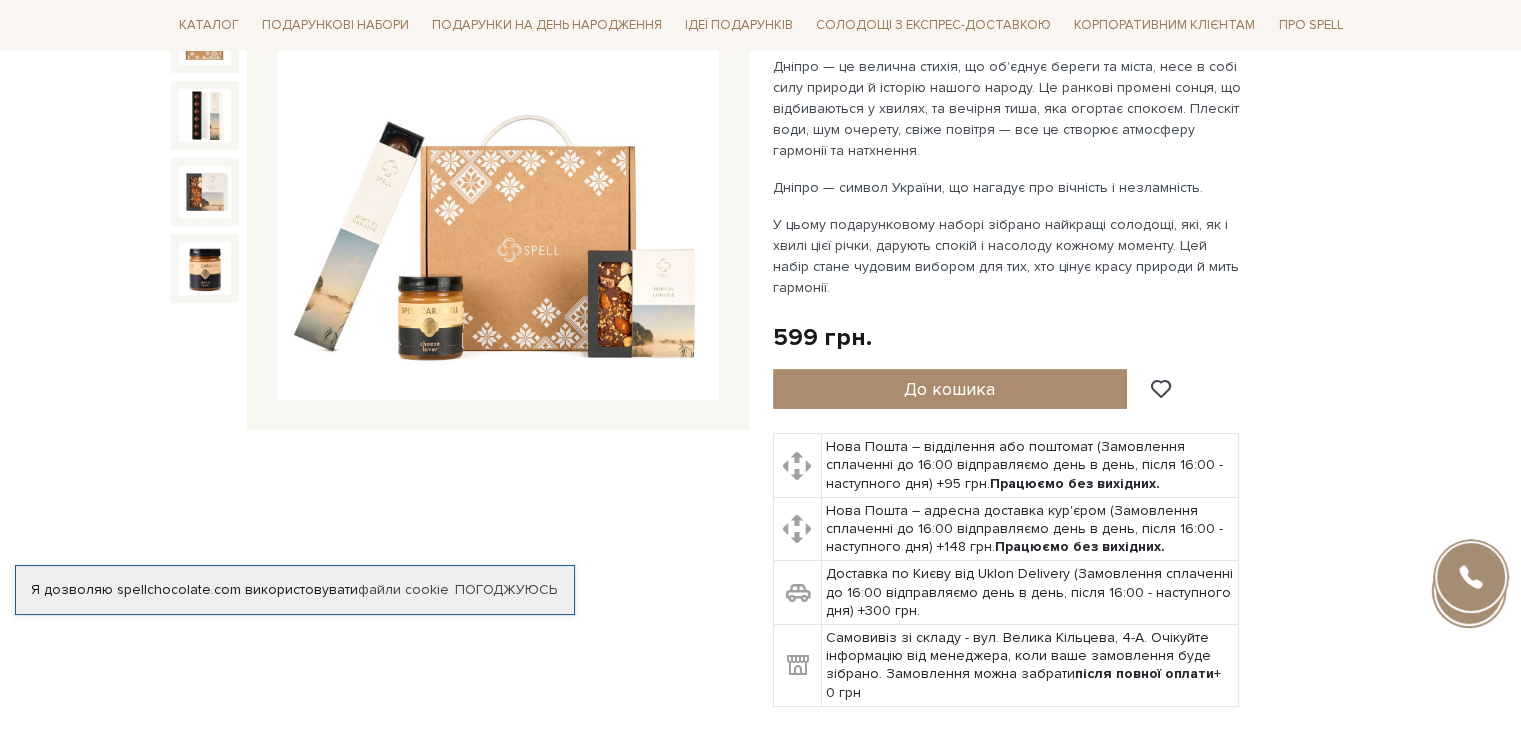 scroll, scrollTop: 300, scrollLeft: 0, axis: vertical 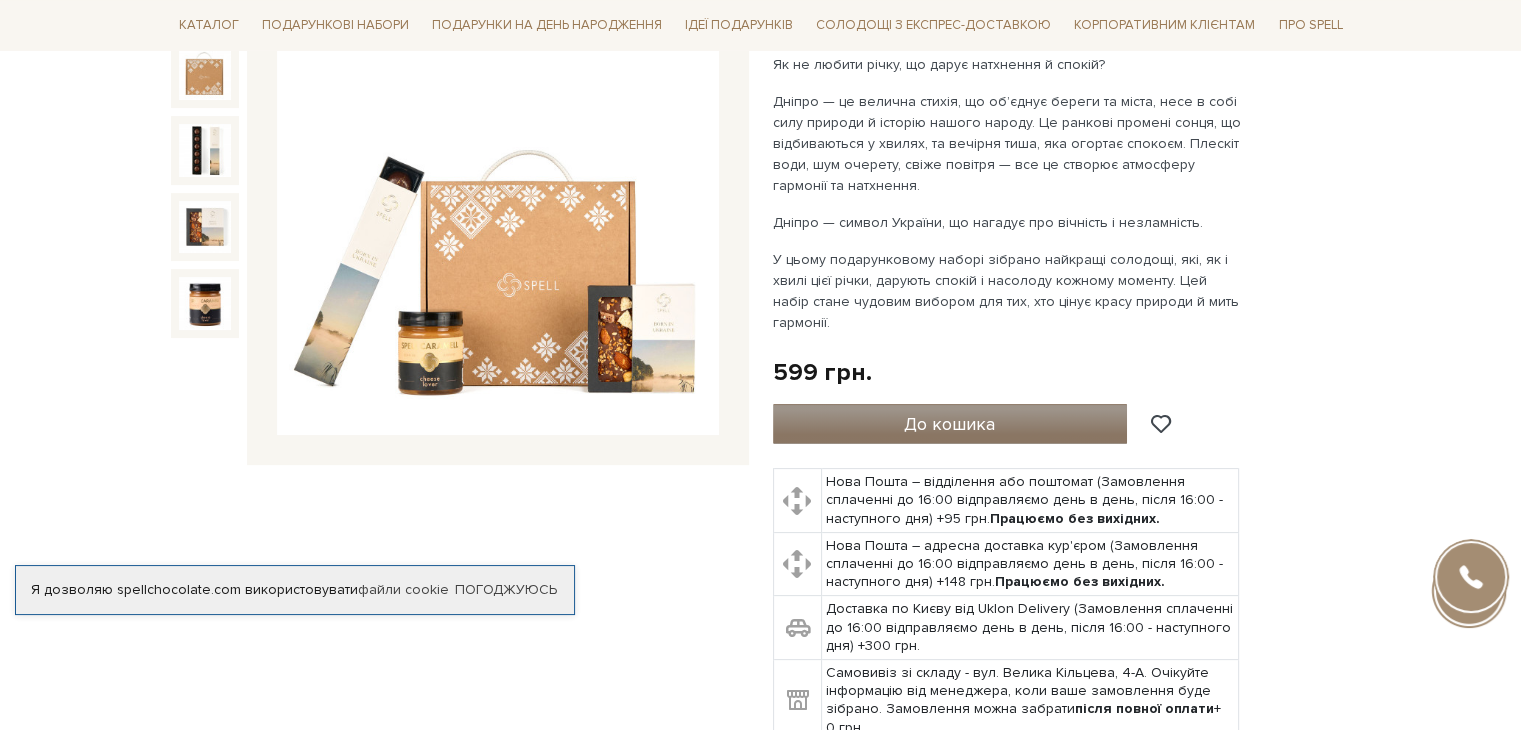 click on "До кошика" at bounding box center (949, 424) 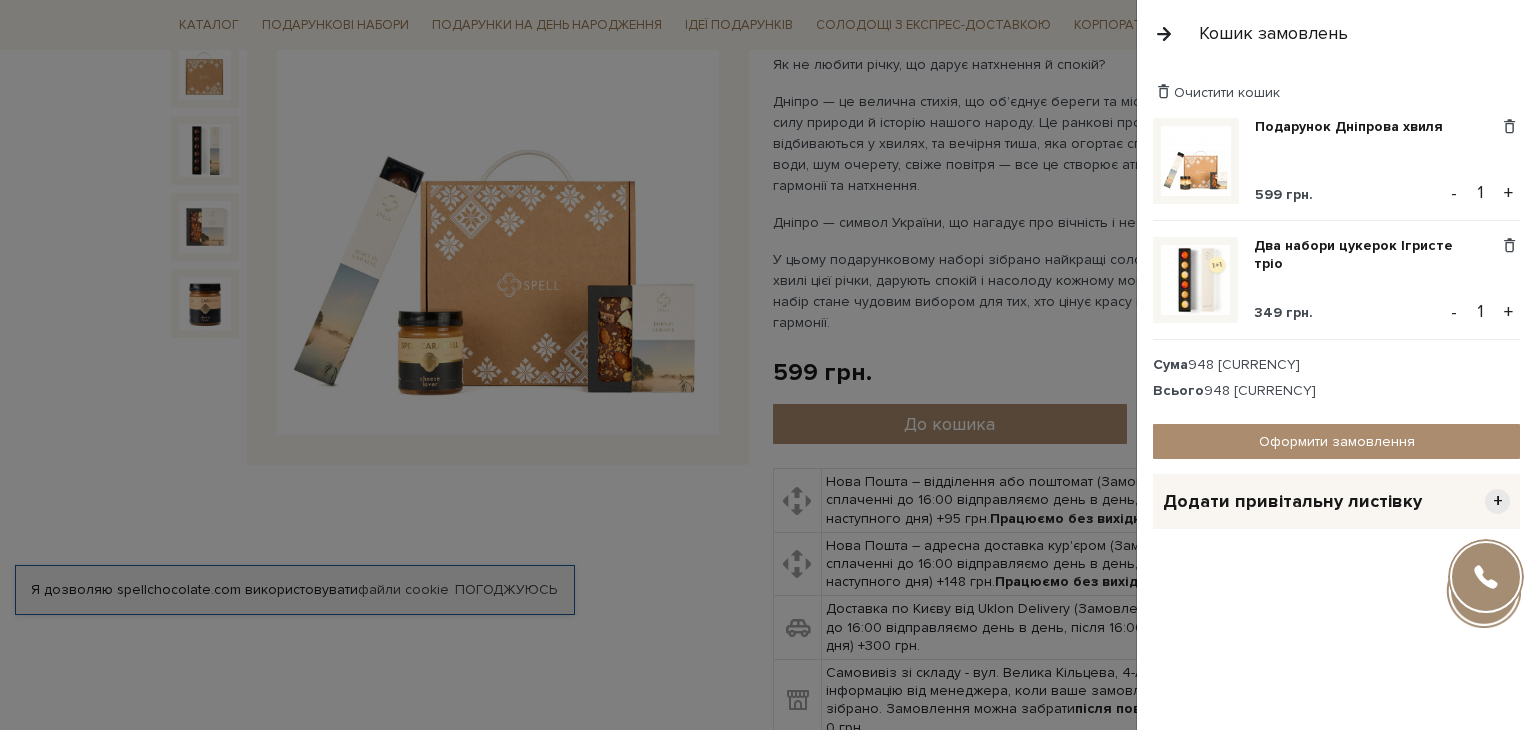 drag, startPoint x: 1158, startPoint y: 33, endPoint x: 1173, endPoint y: 52, distance: 24.207438 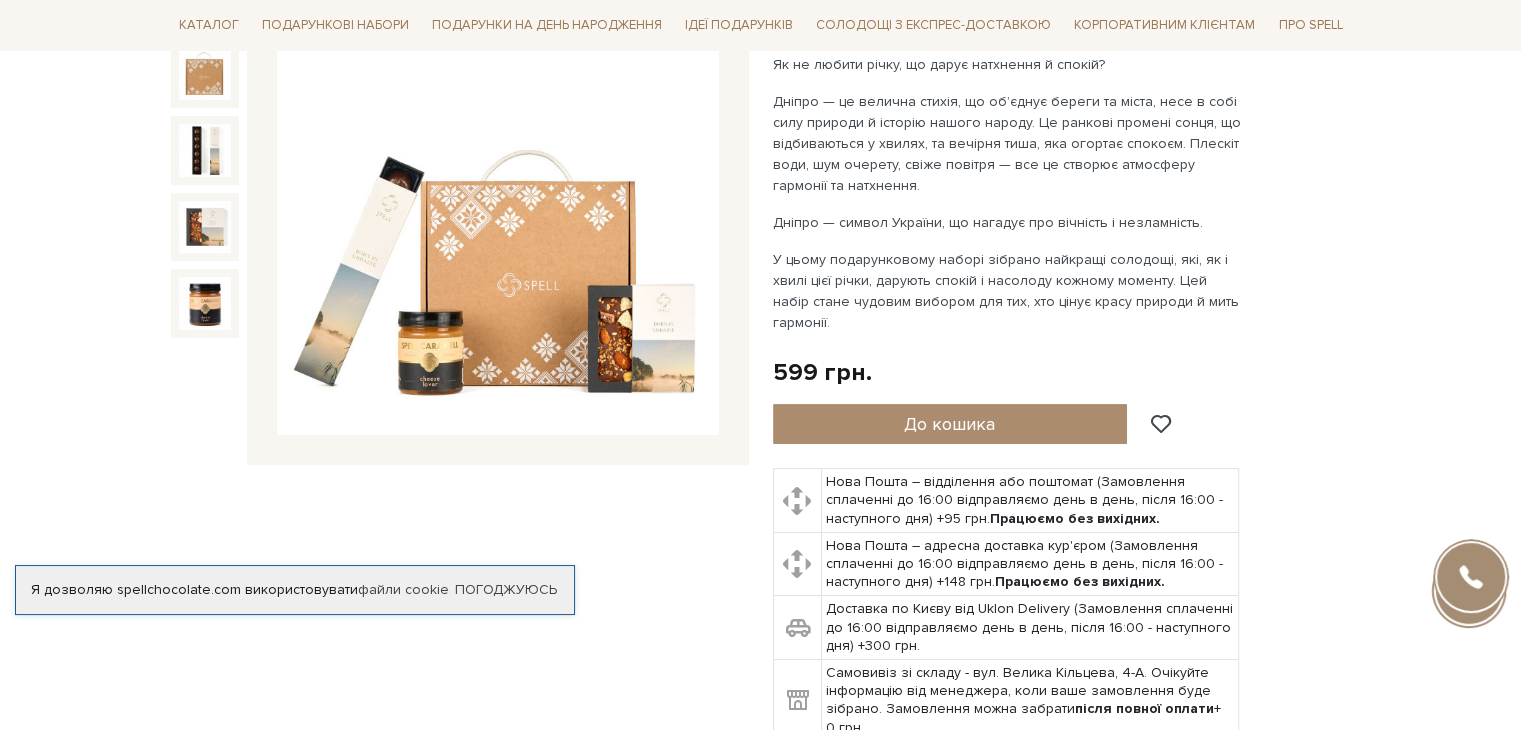 click on "Дніпро — символ України, що нагадує про вічність і незламність." at bounding box center [1007, 222] 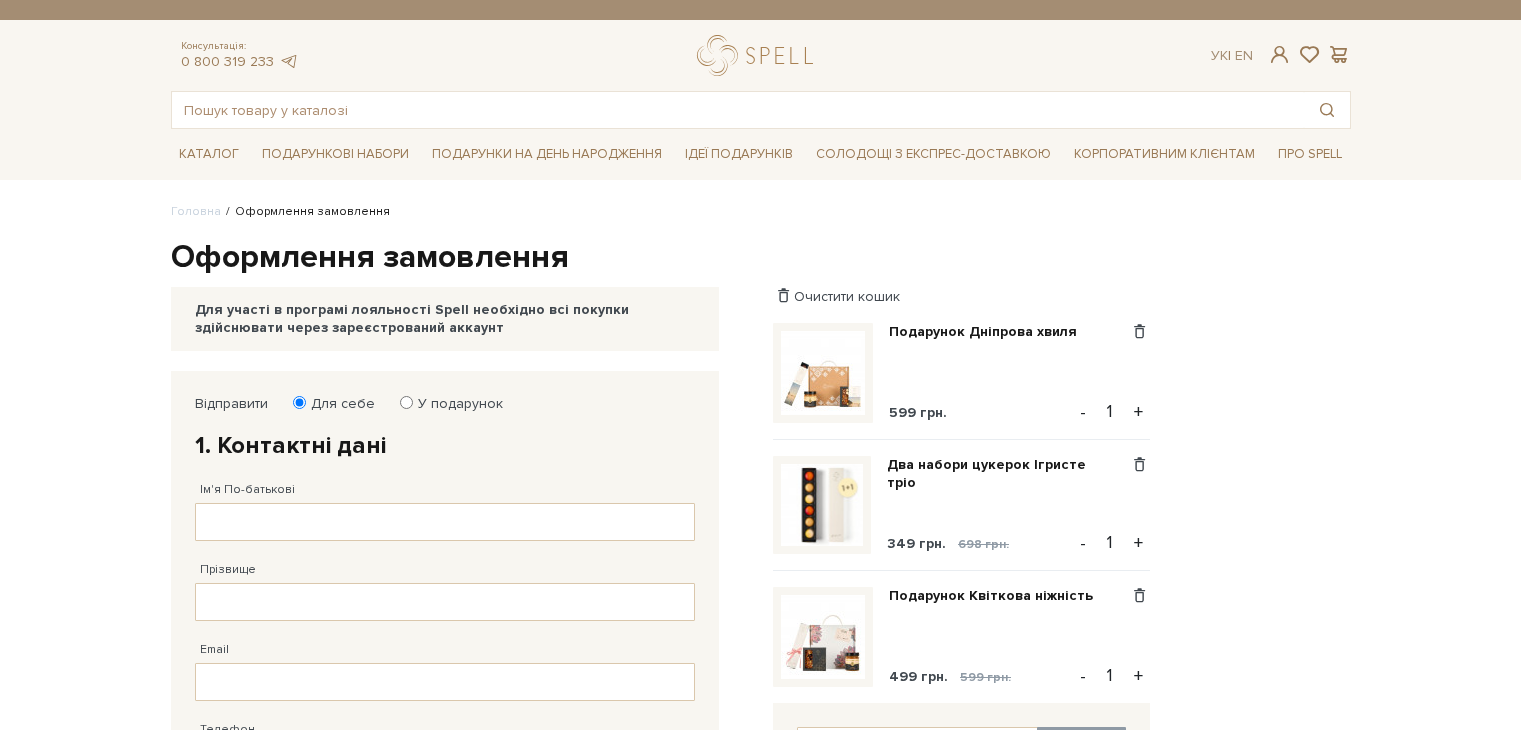 scroll, scrollTop: 0, scrollLeft: 0, axis: both 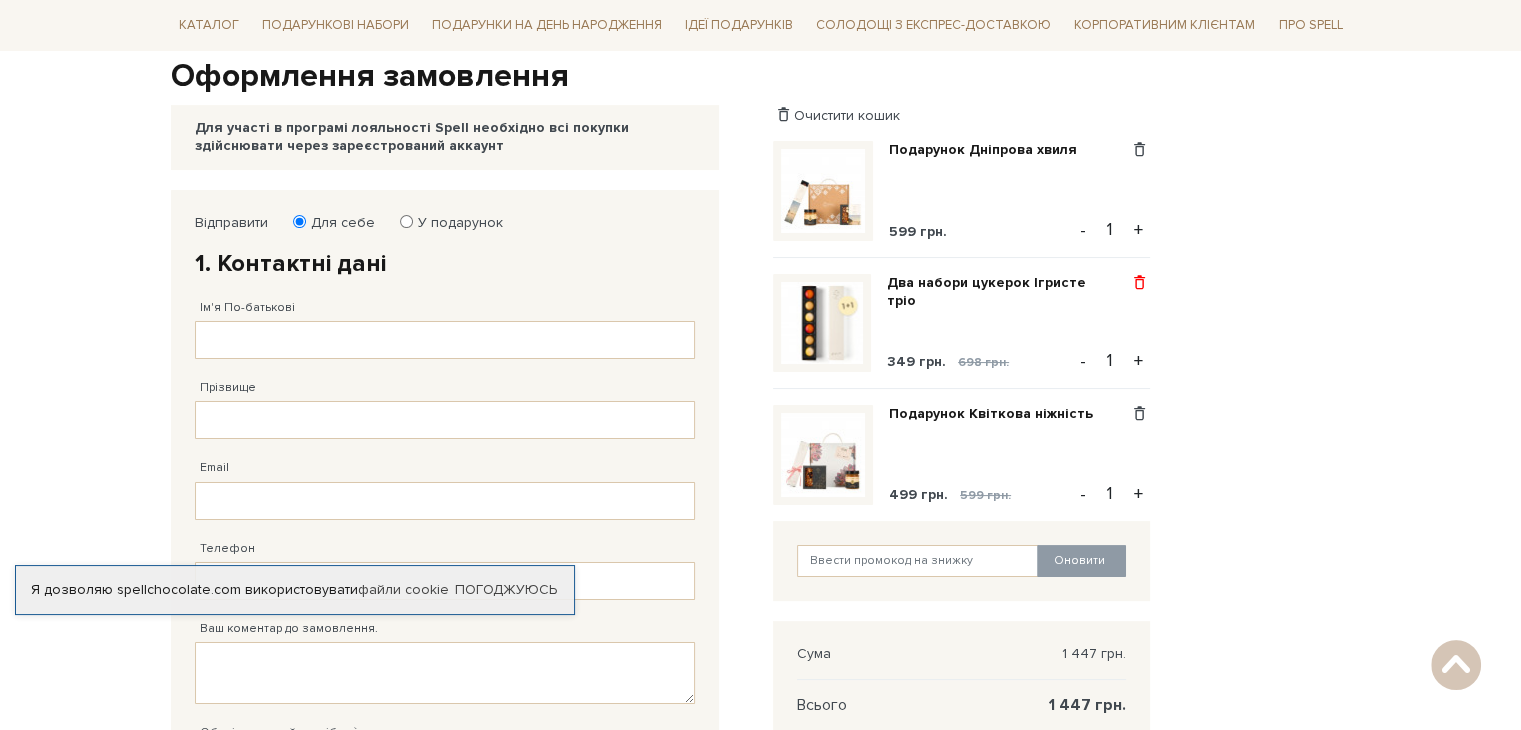 click at bounding box center (1139, 283) 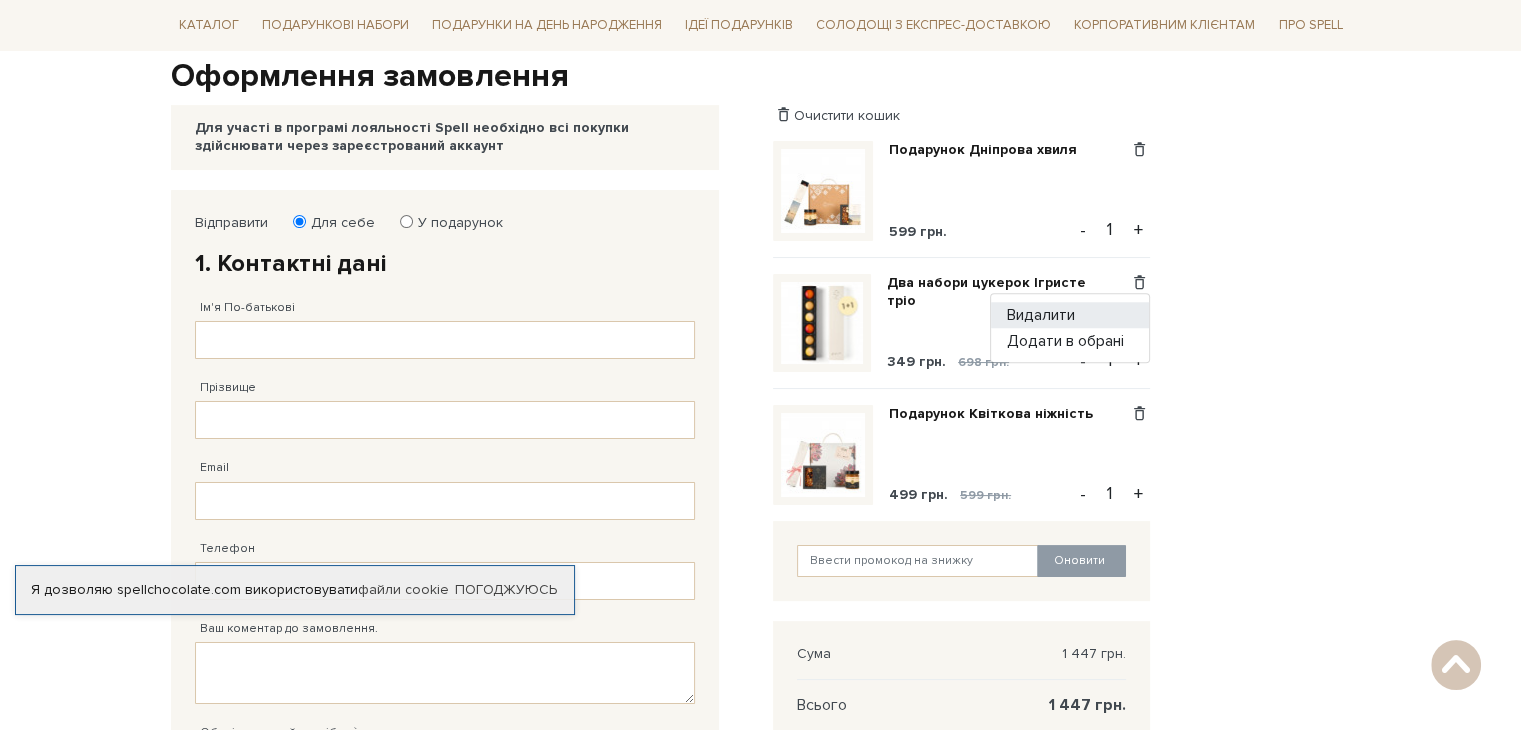 click on "Видалити" at bounding box center [1070, 315] 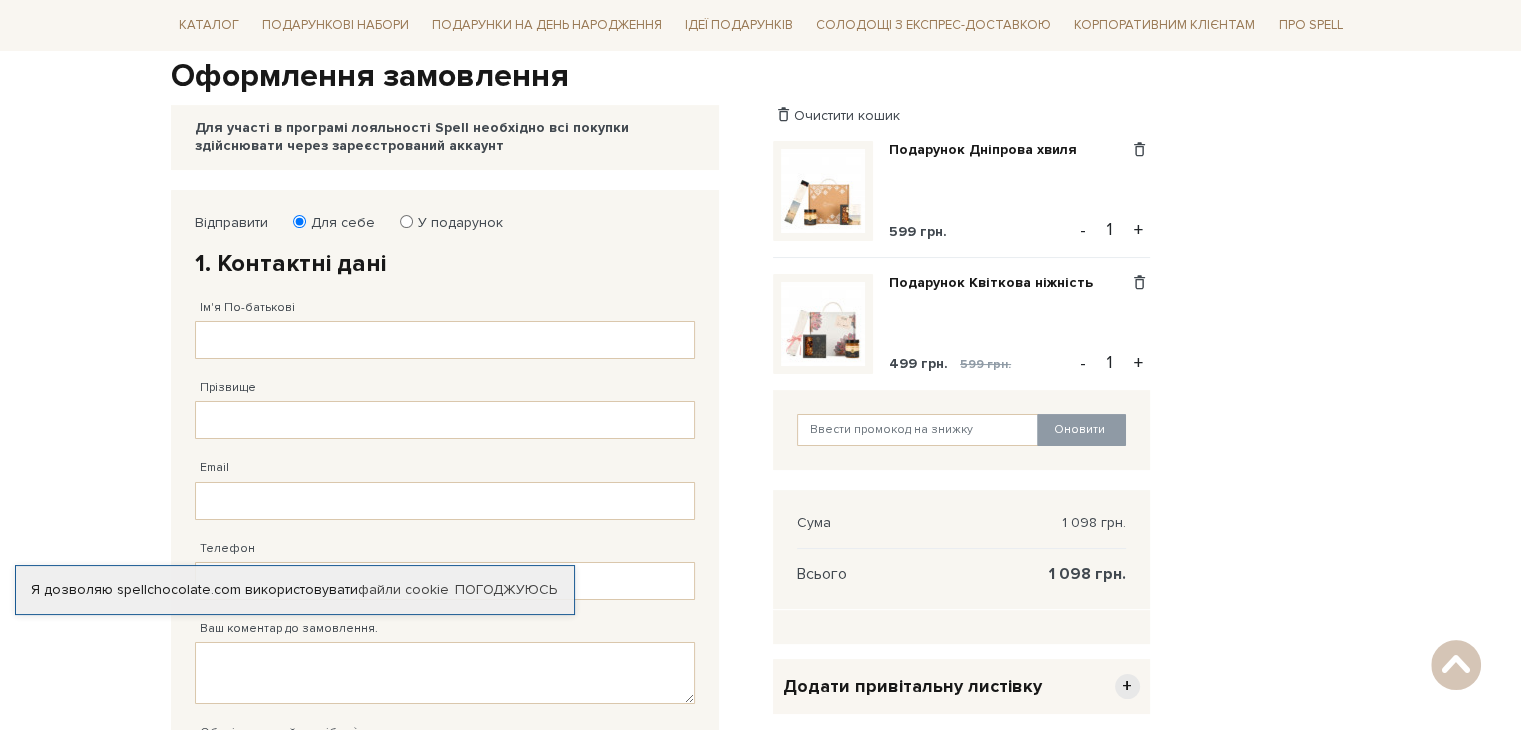 click on "Відправити
Для себе
У подарунок
1. Контактні дані
Ім'я По-батькові
Заповніть поле від 1 до 128 символів!
Прізвище
Заповніть поле від 1 до 128 символів!
Email
Адрес уже зареєстровано!" at bounding box center (761, 606) 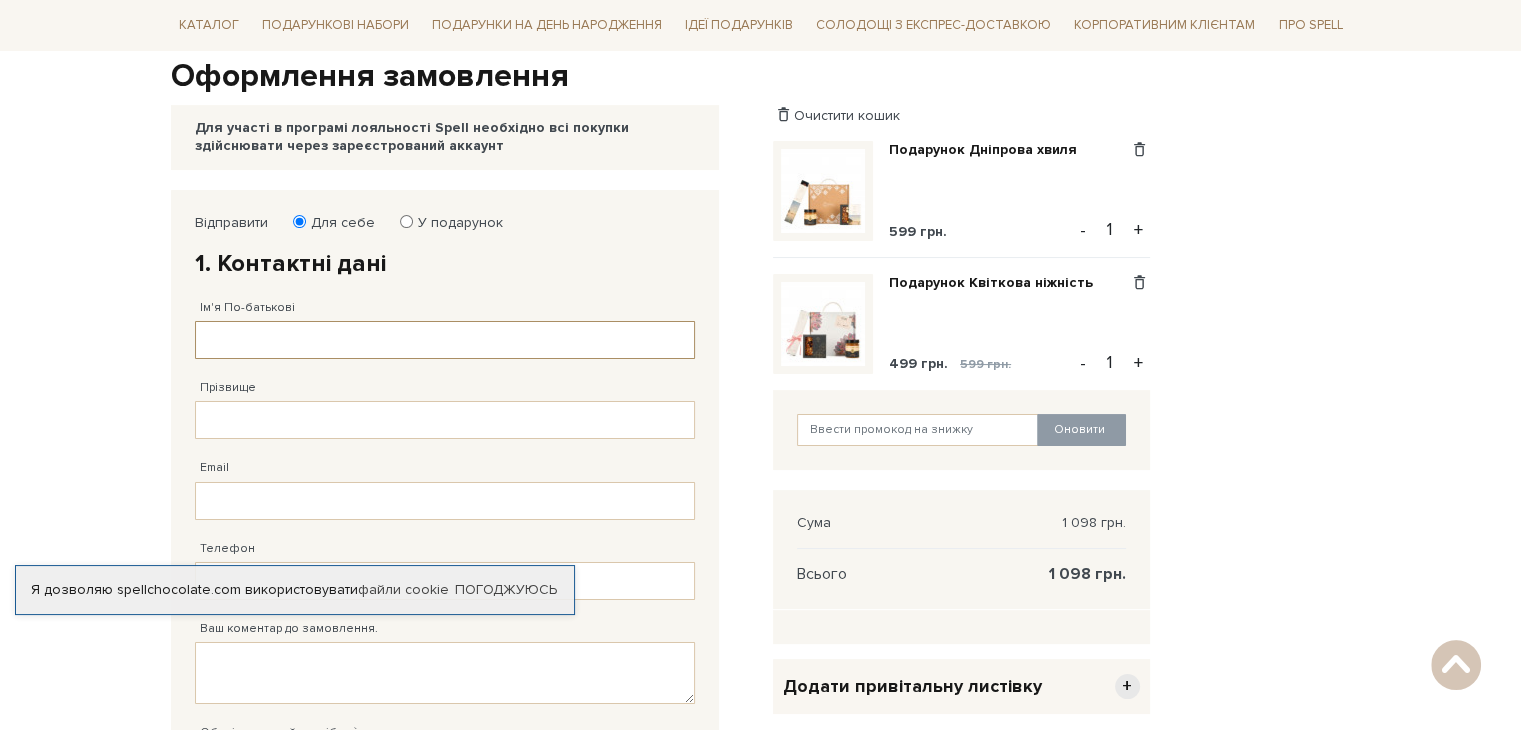 click on "Ім'я По-батькові" at bounding box center (445, 340) 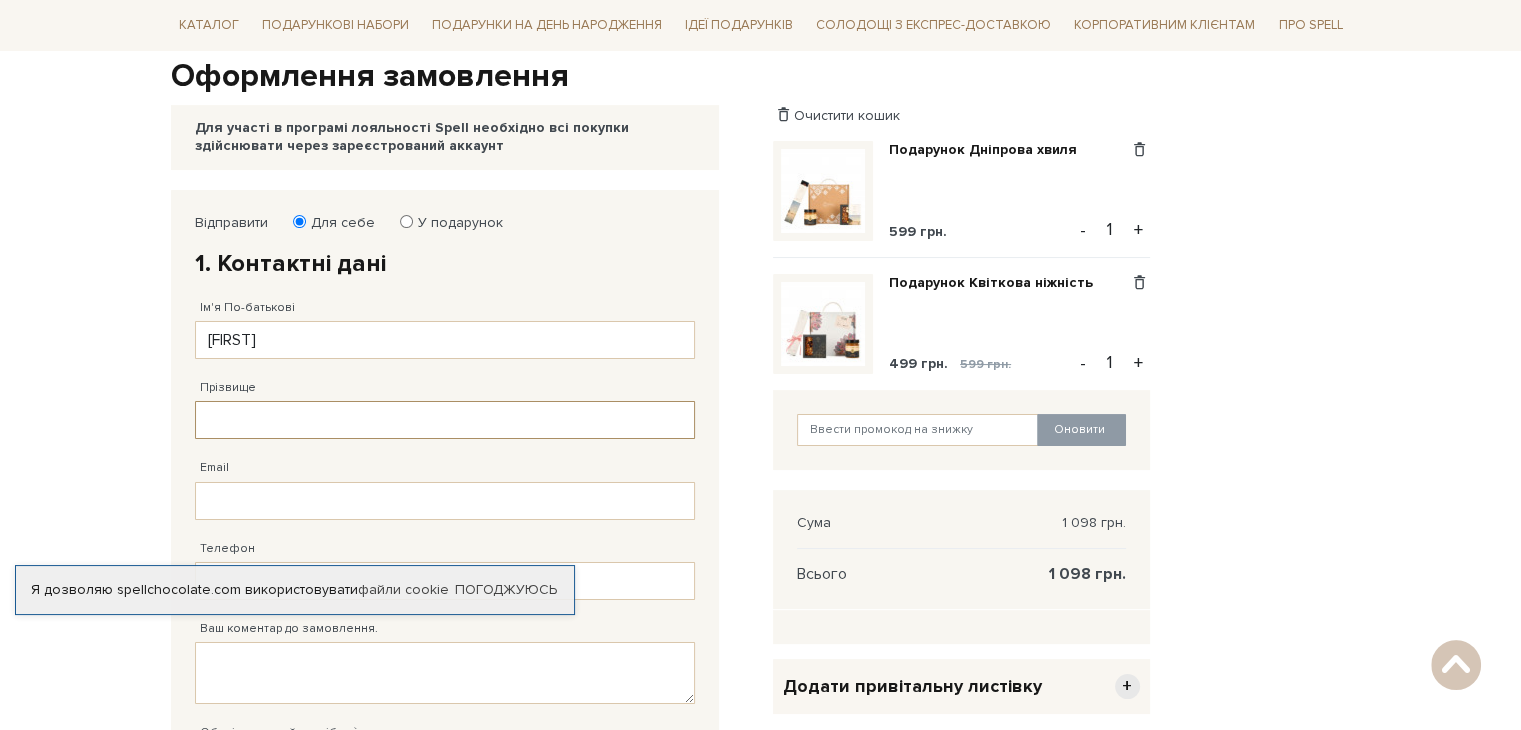 type on "[LAST]" 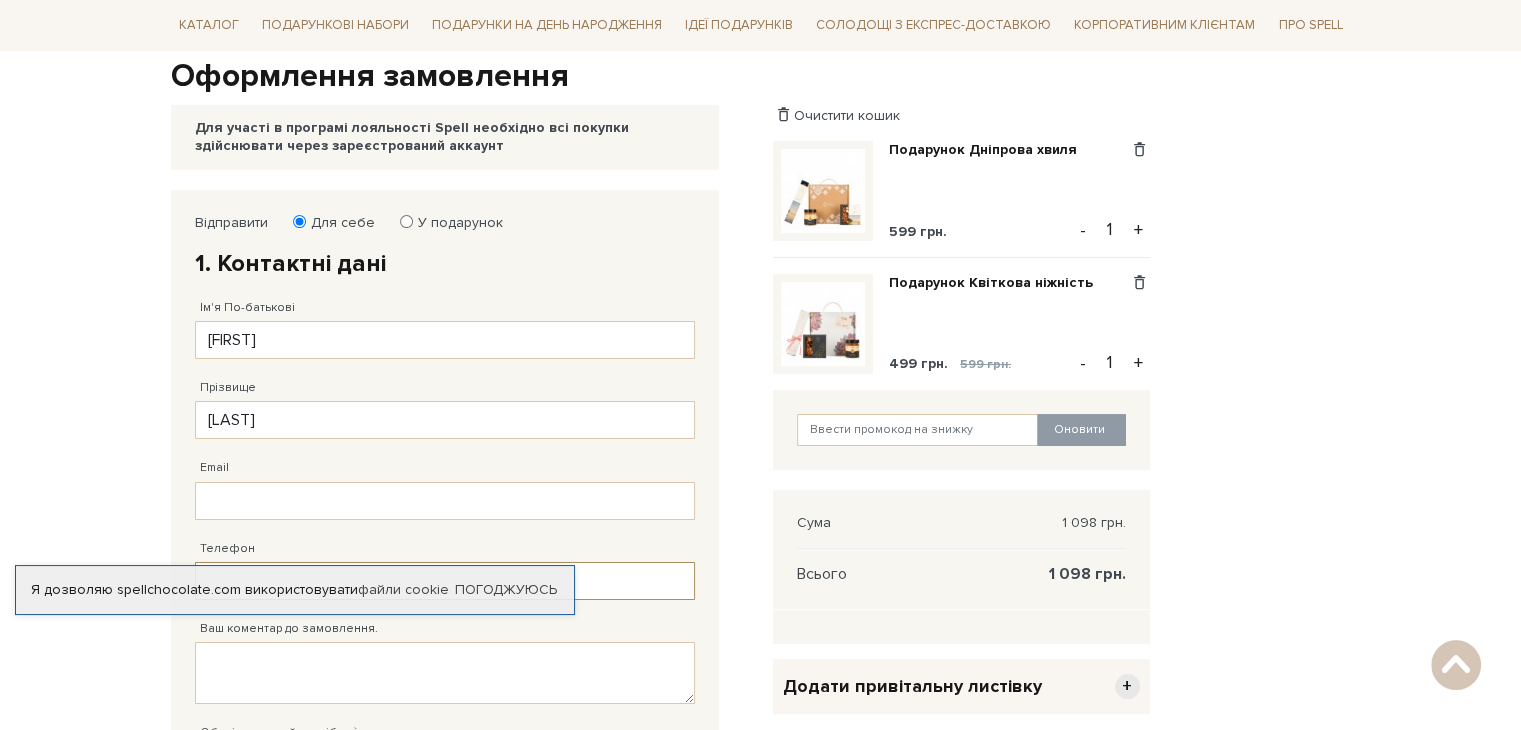 type on "[PHONE]" 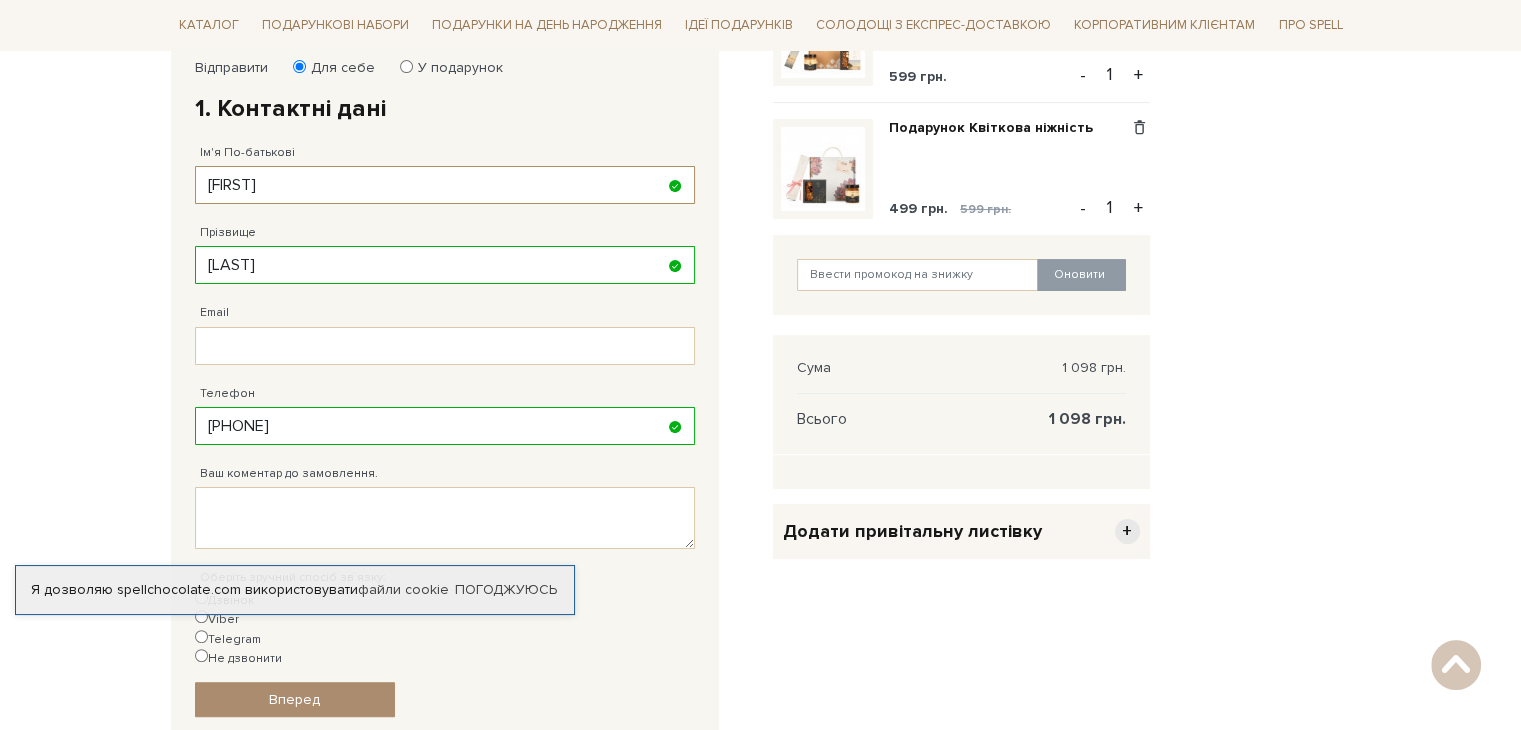 scroll, scrollTop: 514, scrollLeft: 0, axis: vertical 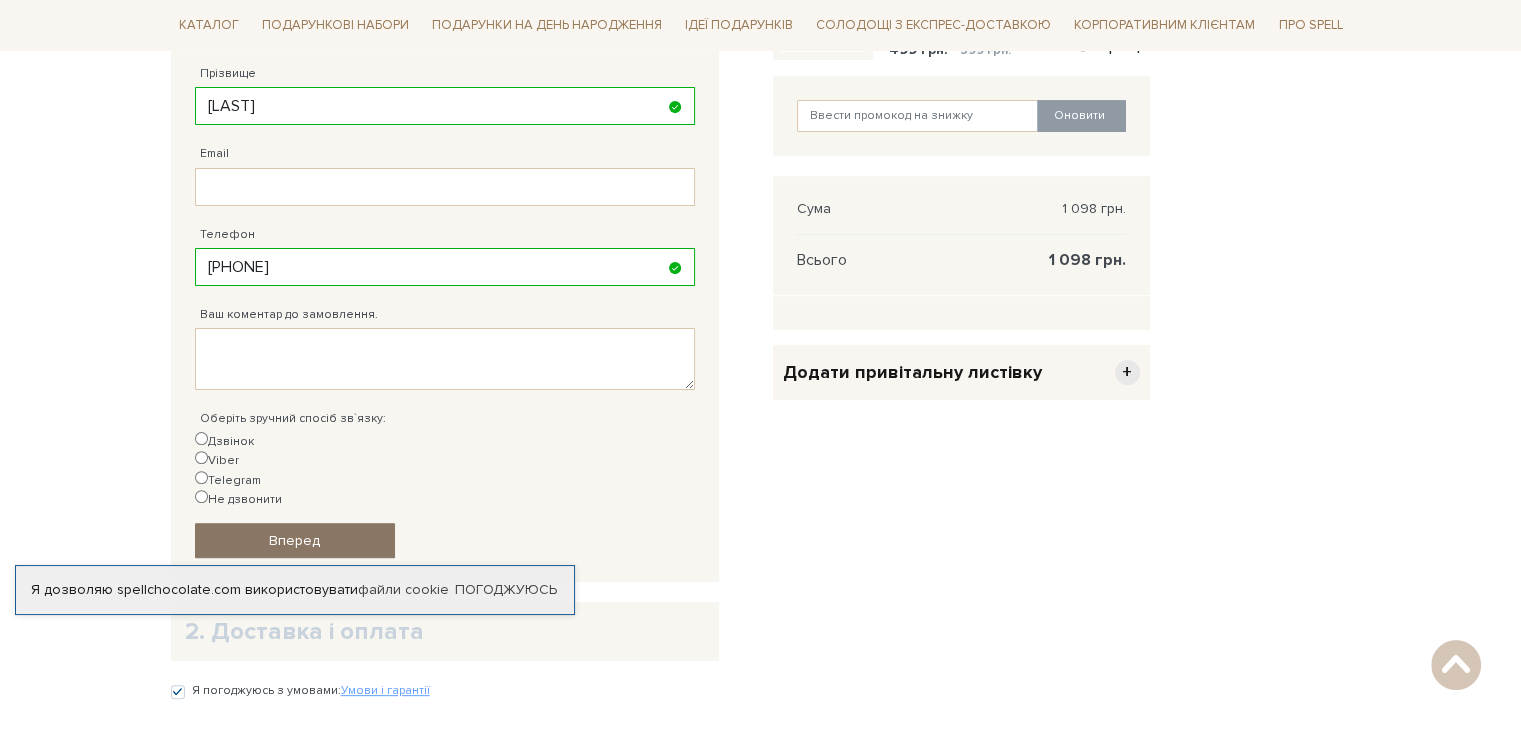 click on "Вперед" at bounding box center [294, 540] 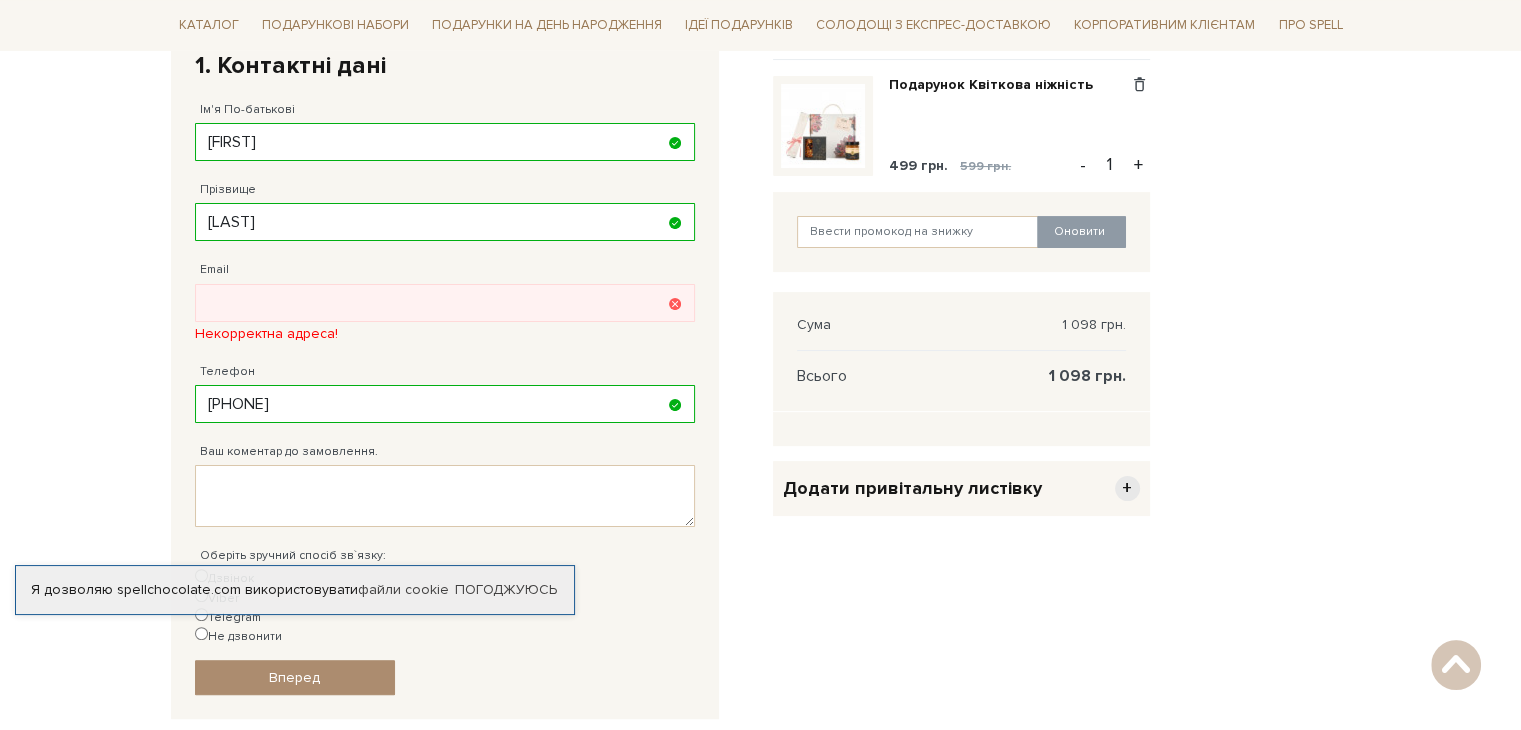 scroll, scrollTop: 389, scrollLeft: 0, axis: vertical 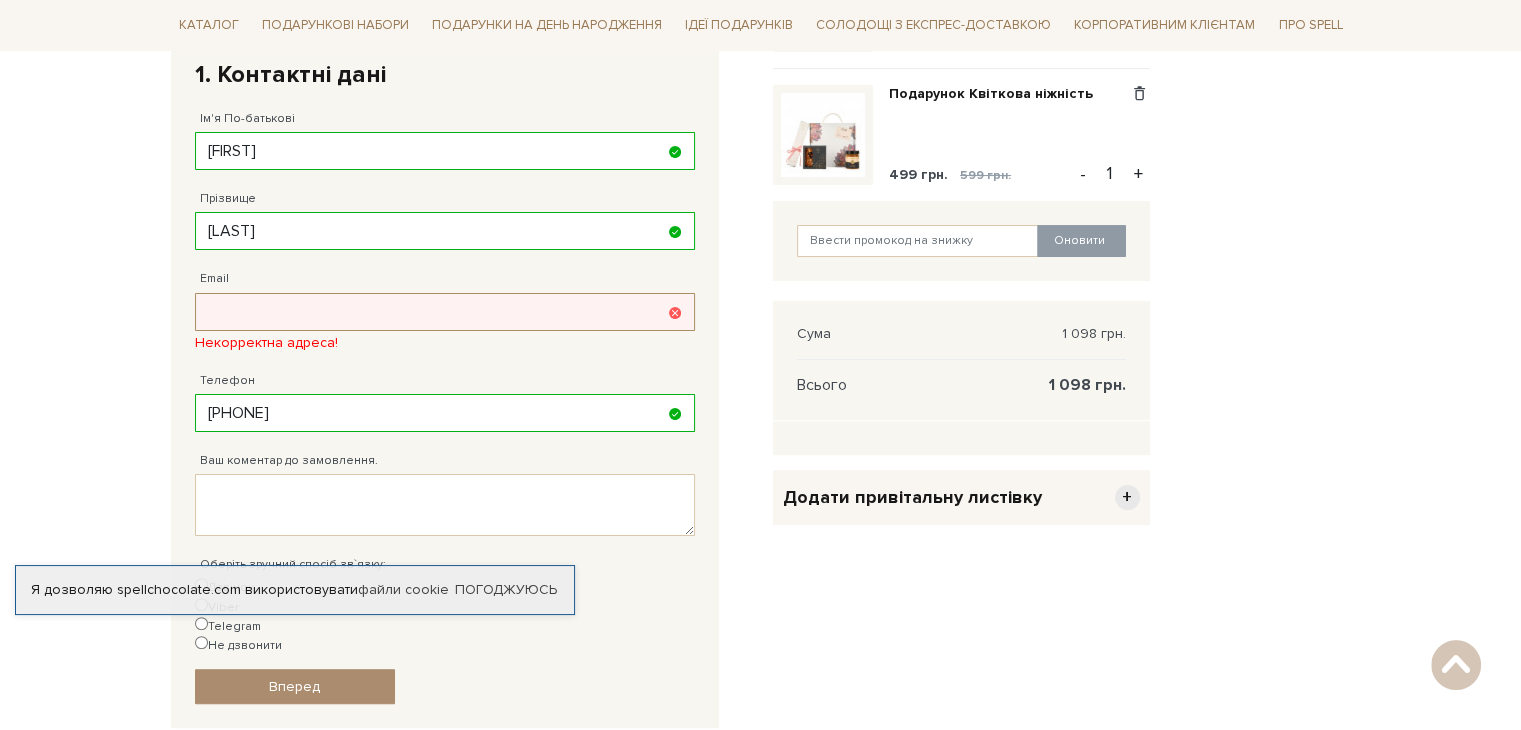 click on "Email" at bounding box center (445, 312) 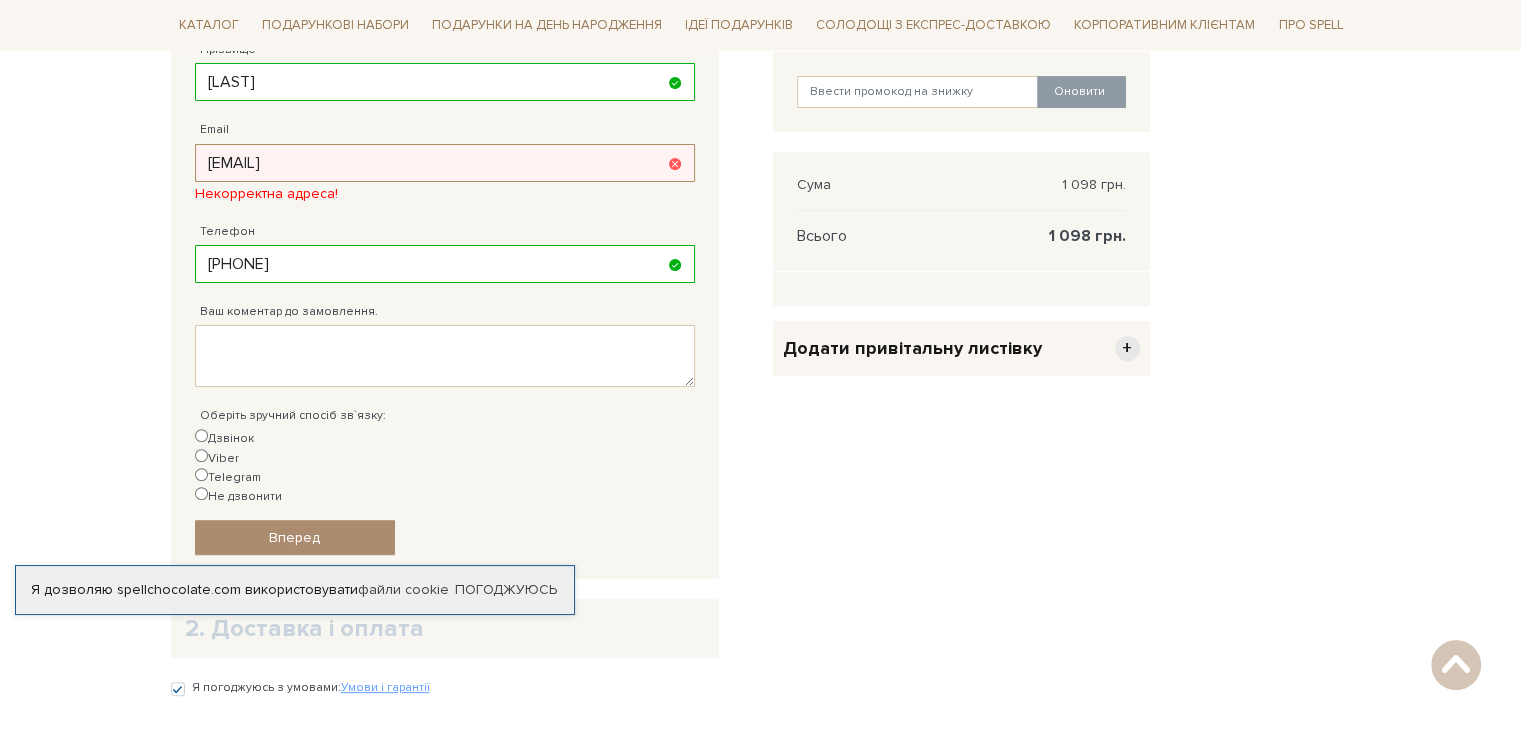 scroll, scrollTop: 689, scrollLeft: 0, axis: vertical 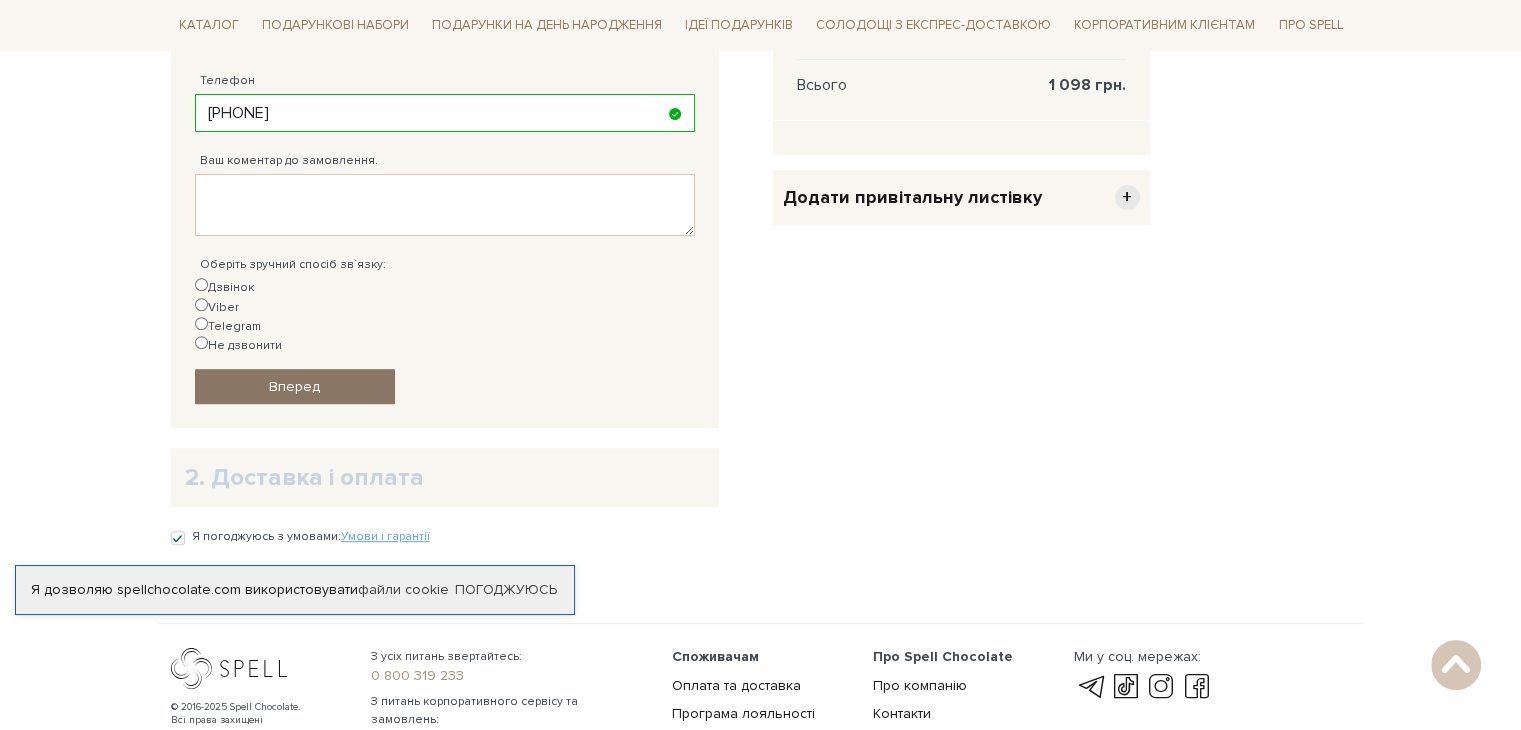 type on "[EMAIL]" 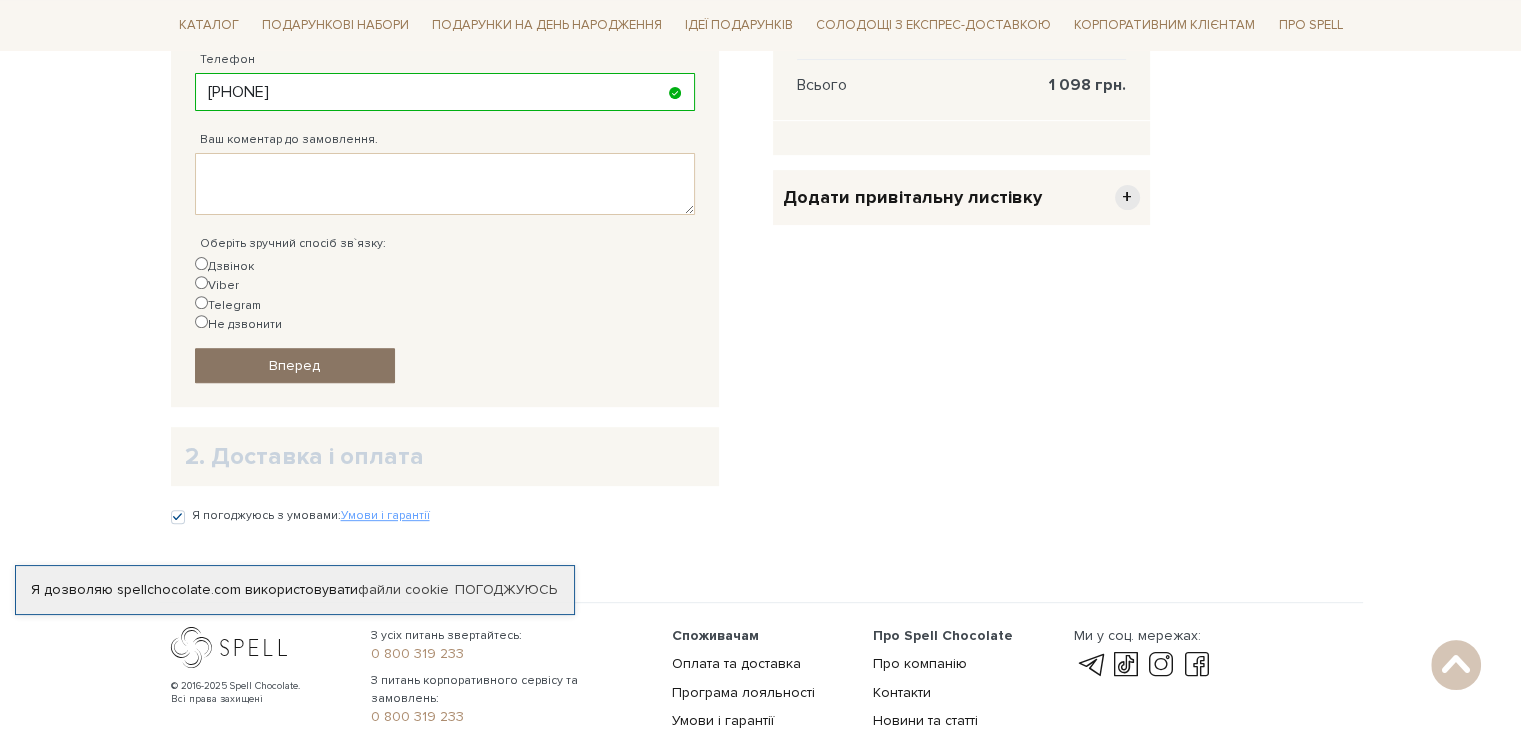 click on "Вперед" at bounding box center (294, 365) 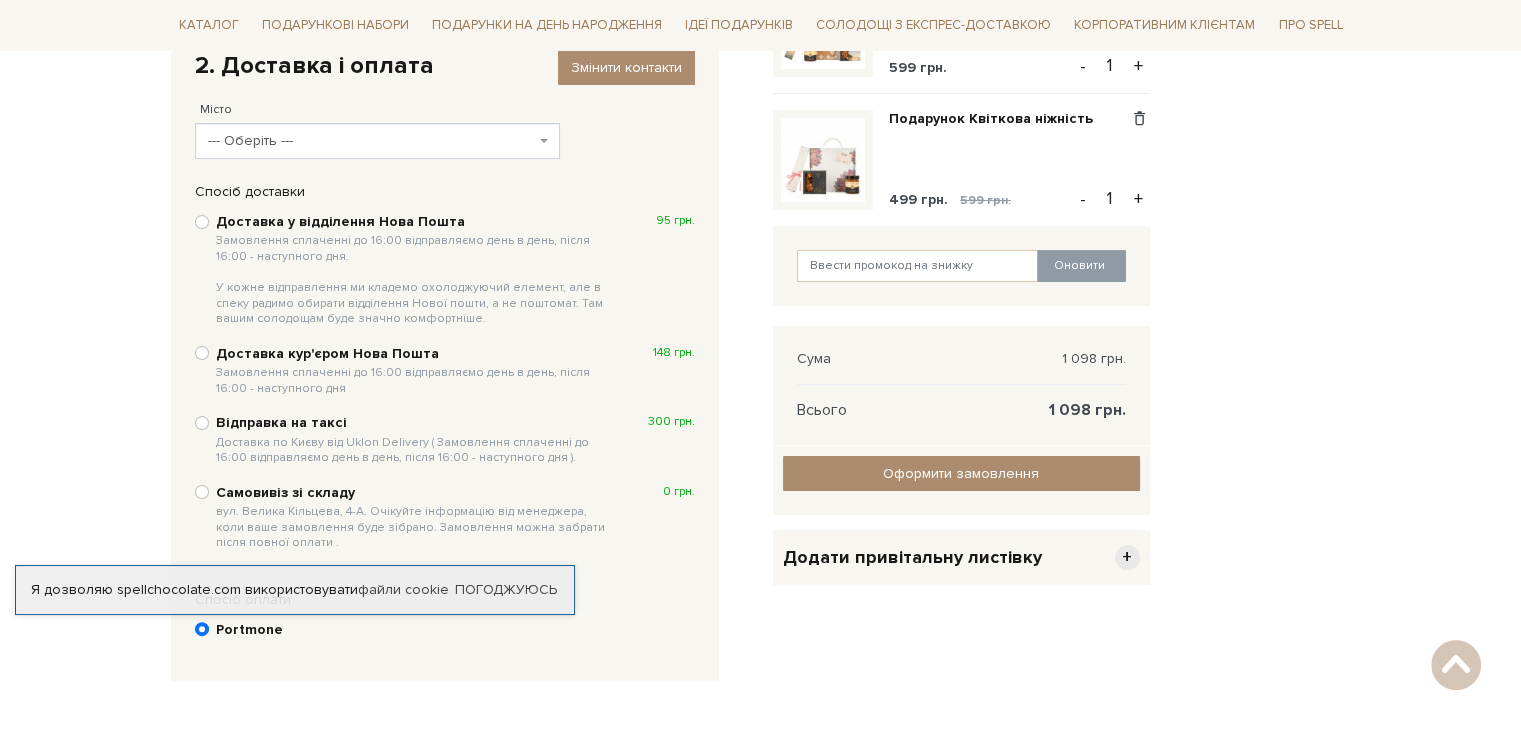 scroll, scrollTop: 400, scrollLeft: 0, axis: vertical 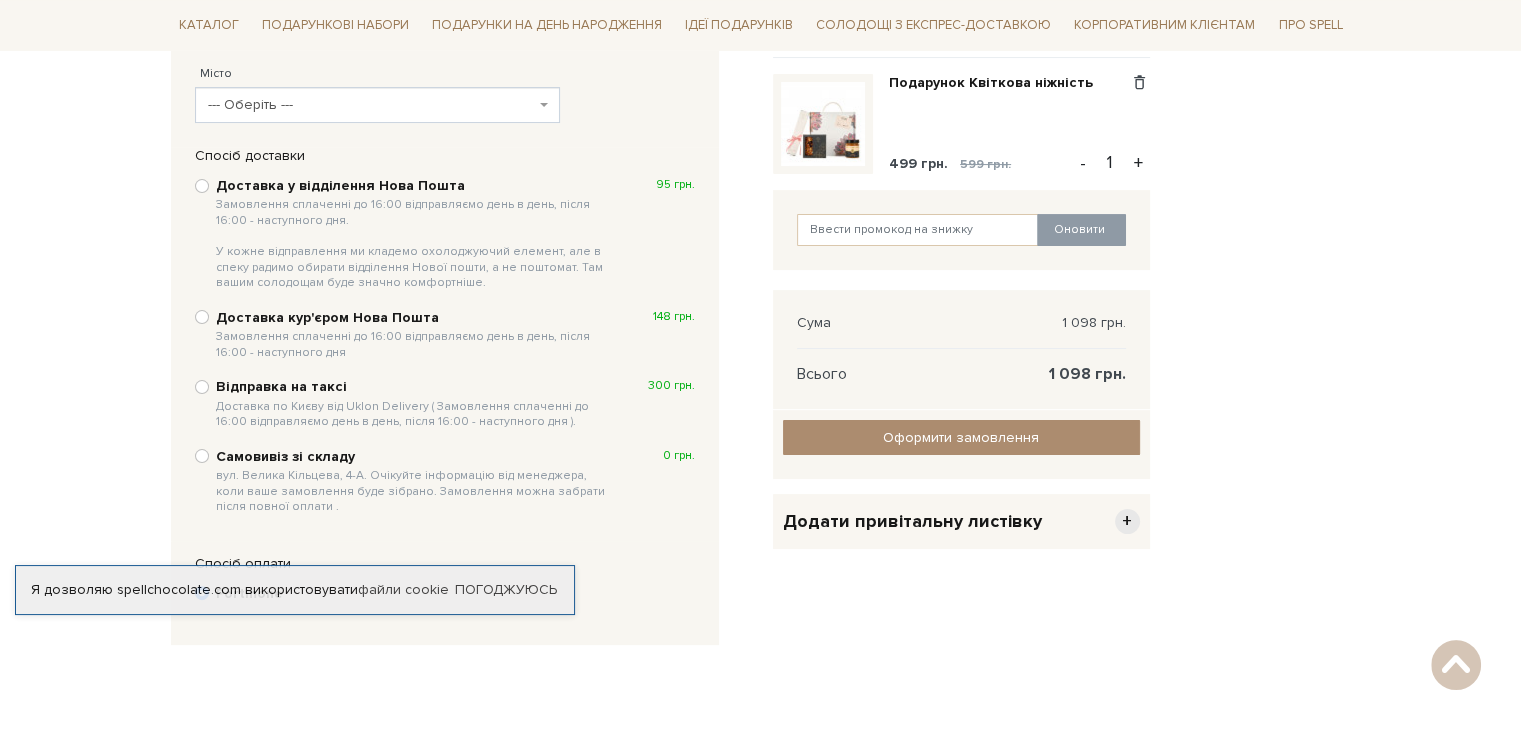 click on "Доставка у відділення Нова Пошта                                                                             Замовлення сплаченні до 16:00 відправляємо день в день, після 16:00 - наступного дня.
У кожне відправлення ми кладемо охолоджуючий елемент, але в спеку радимо обирати відділення Нової пошти, а не поштомат. Там вашим солодощам буде значно комфортніше." at bounding box center (415, 234) 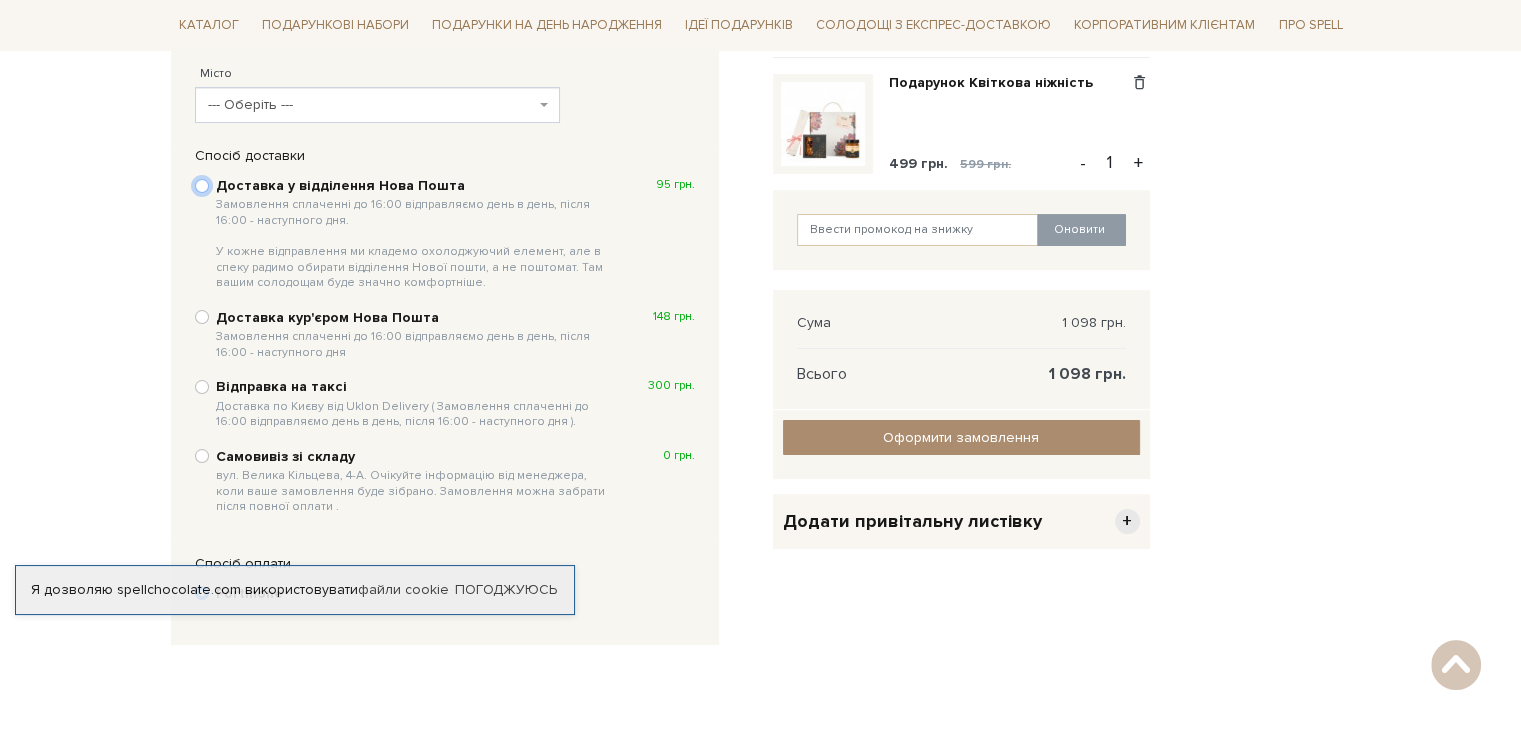 click on "Доставка у відділення Нова Пошта                                                                             Замовлення сплаченні до 16:00 відправляємо день в день, після 16:00 - наступного дня.
У кожне відправлення ми кладемо охолоджуючий елемент, але в спеку радимо обирати відділення Нової пошти, а не поштомат. Там вашим солодощам буде значно комфортніше.
95 грн." at bounding box center (202, 186) 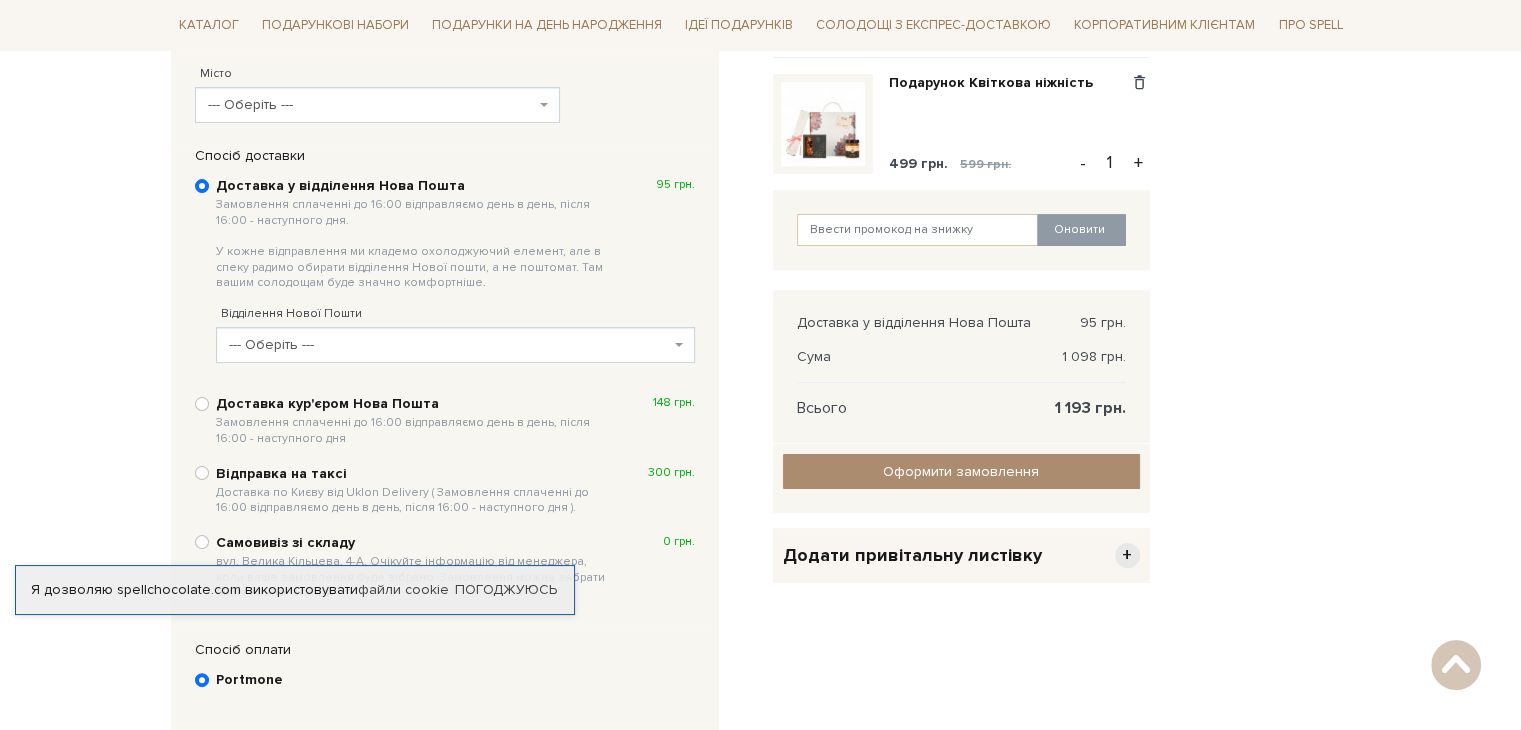 click on "--- Оберіть ---" at bounding box center [449, 345] 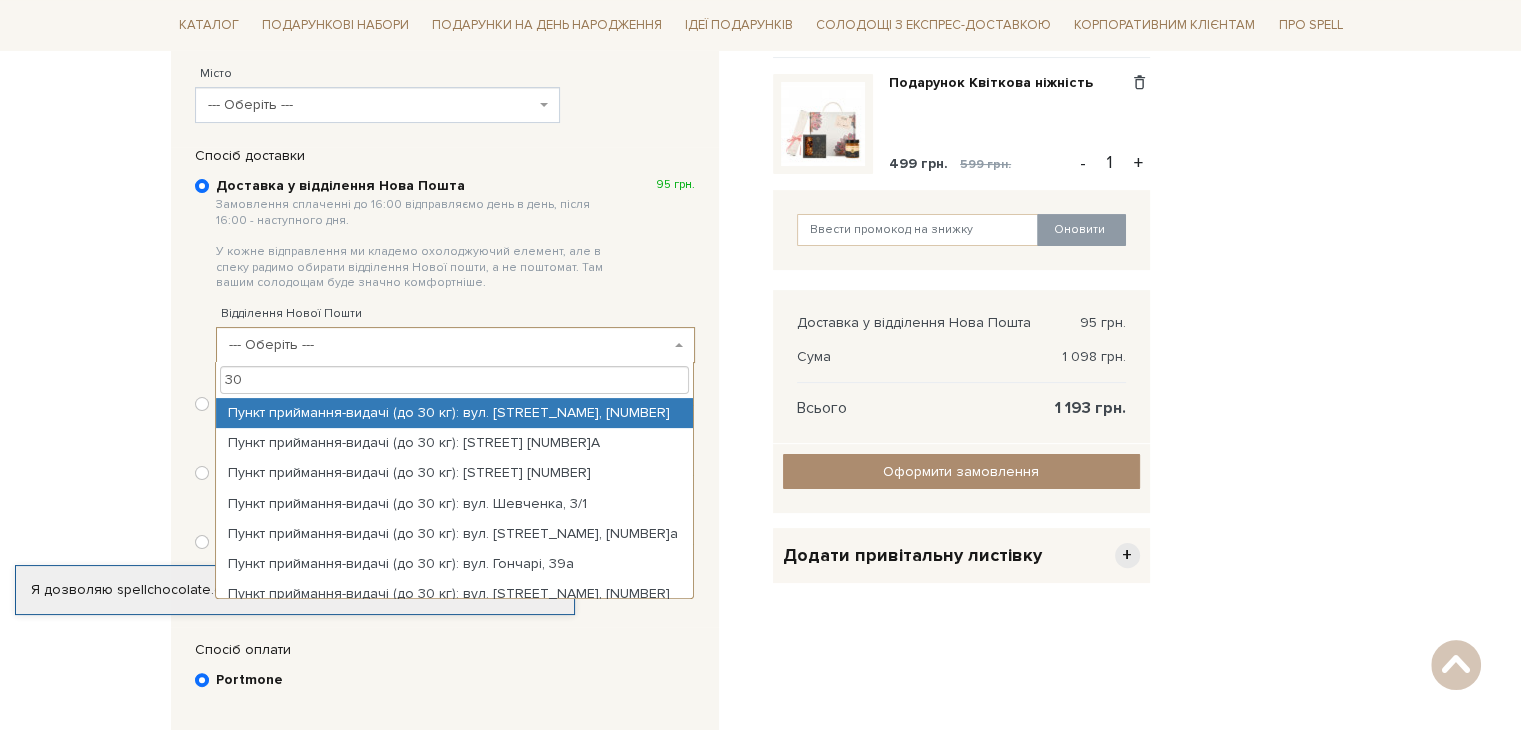 type on "3" 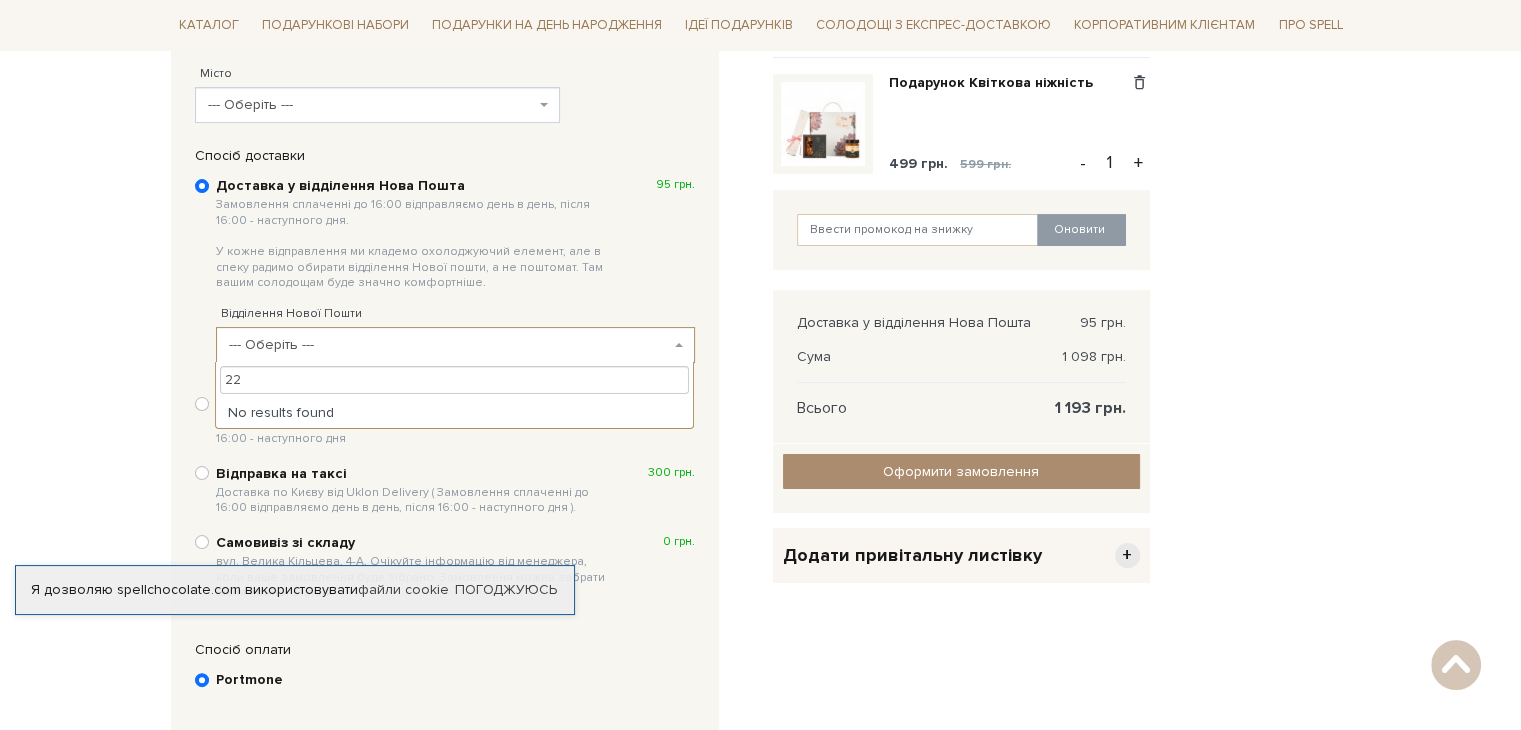 type on "2" 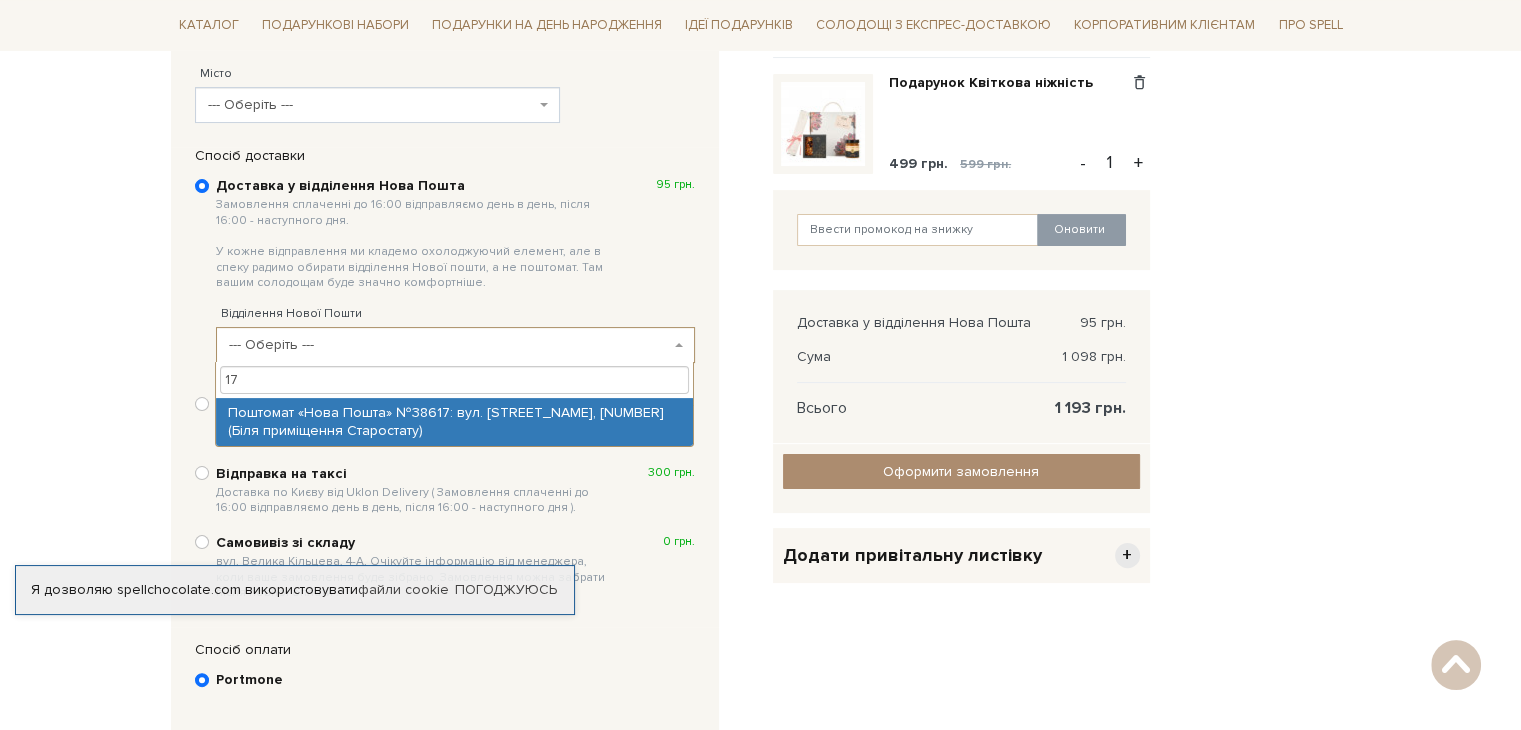 type on "1" 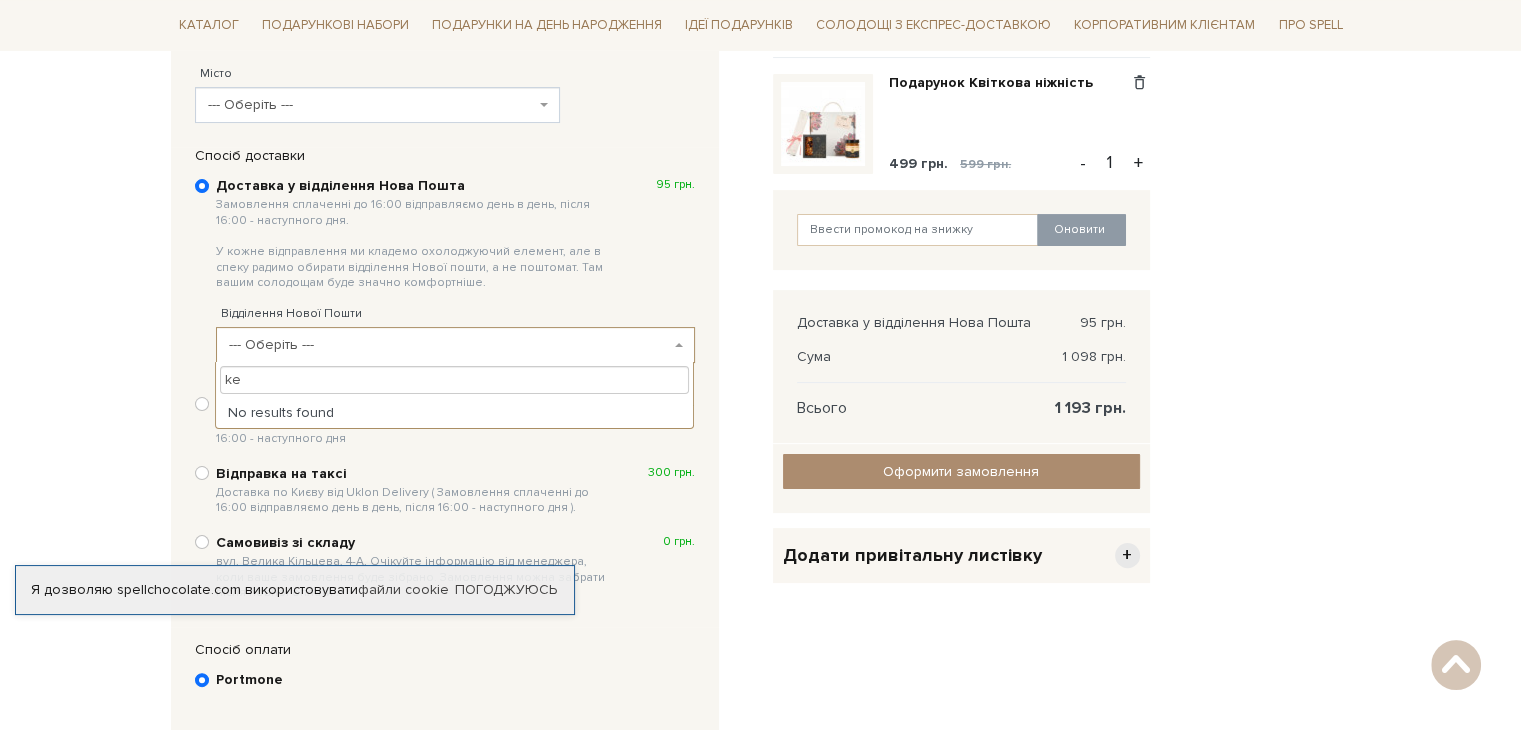 type on "k" 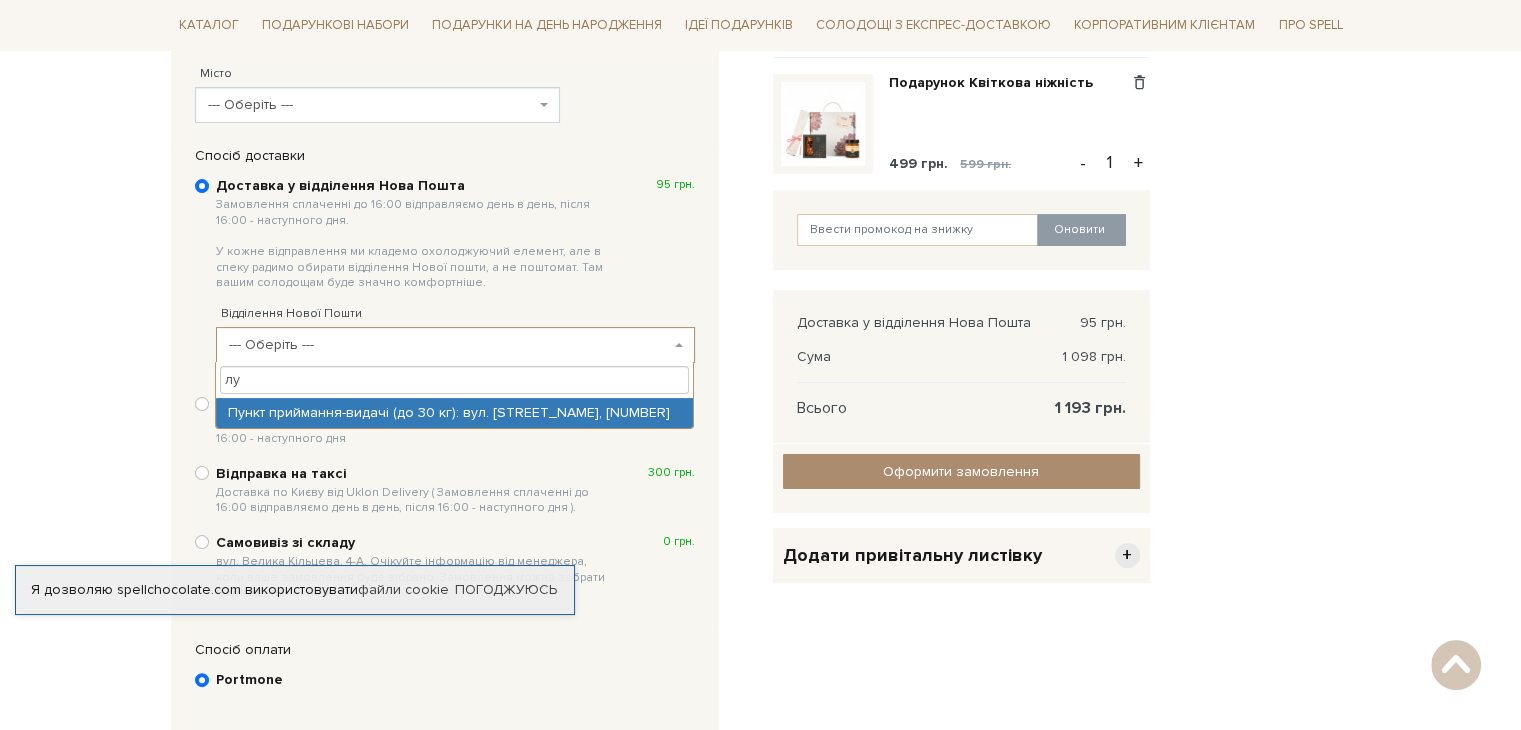 type on "л" 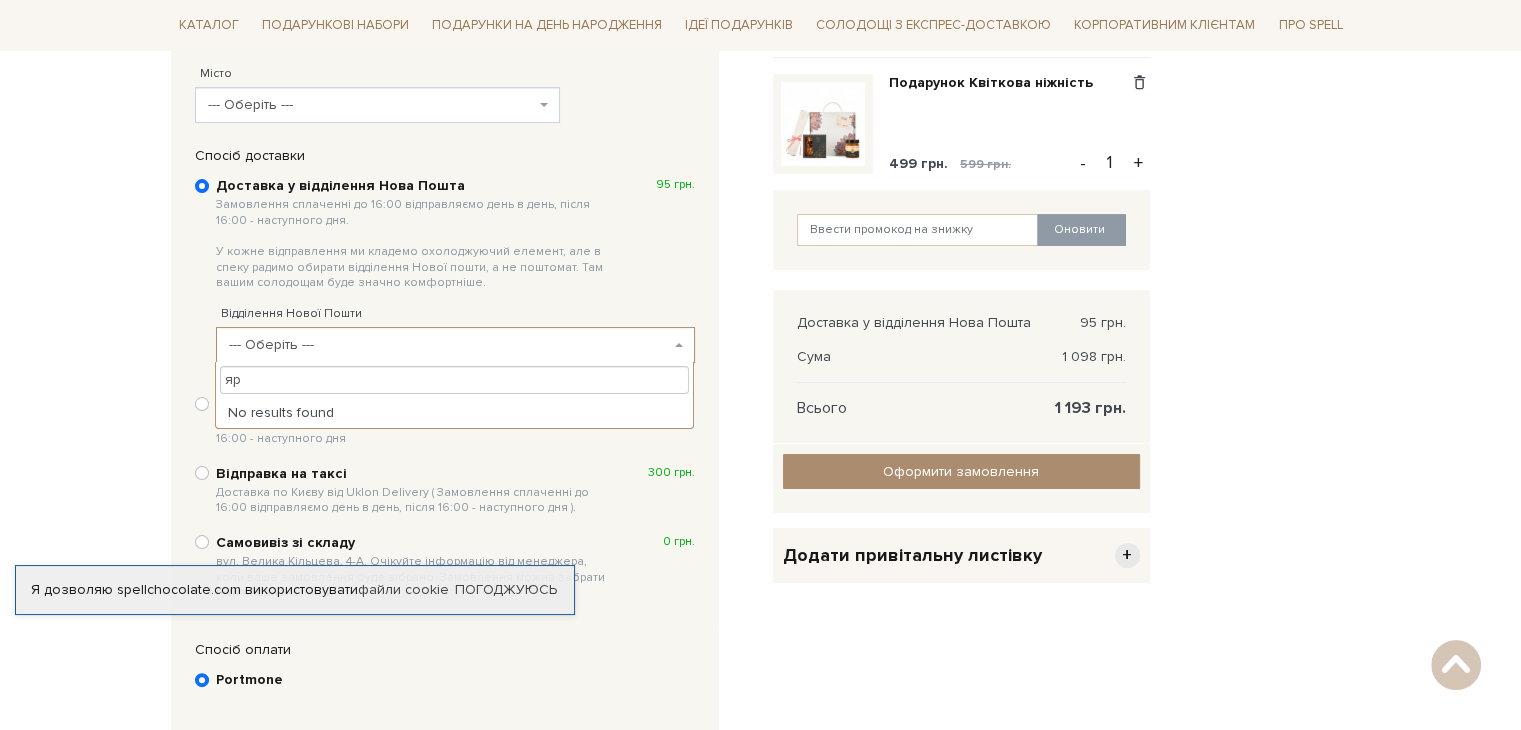 type on "я" 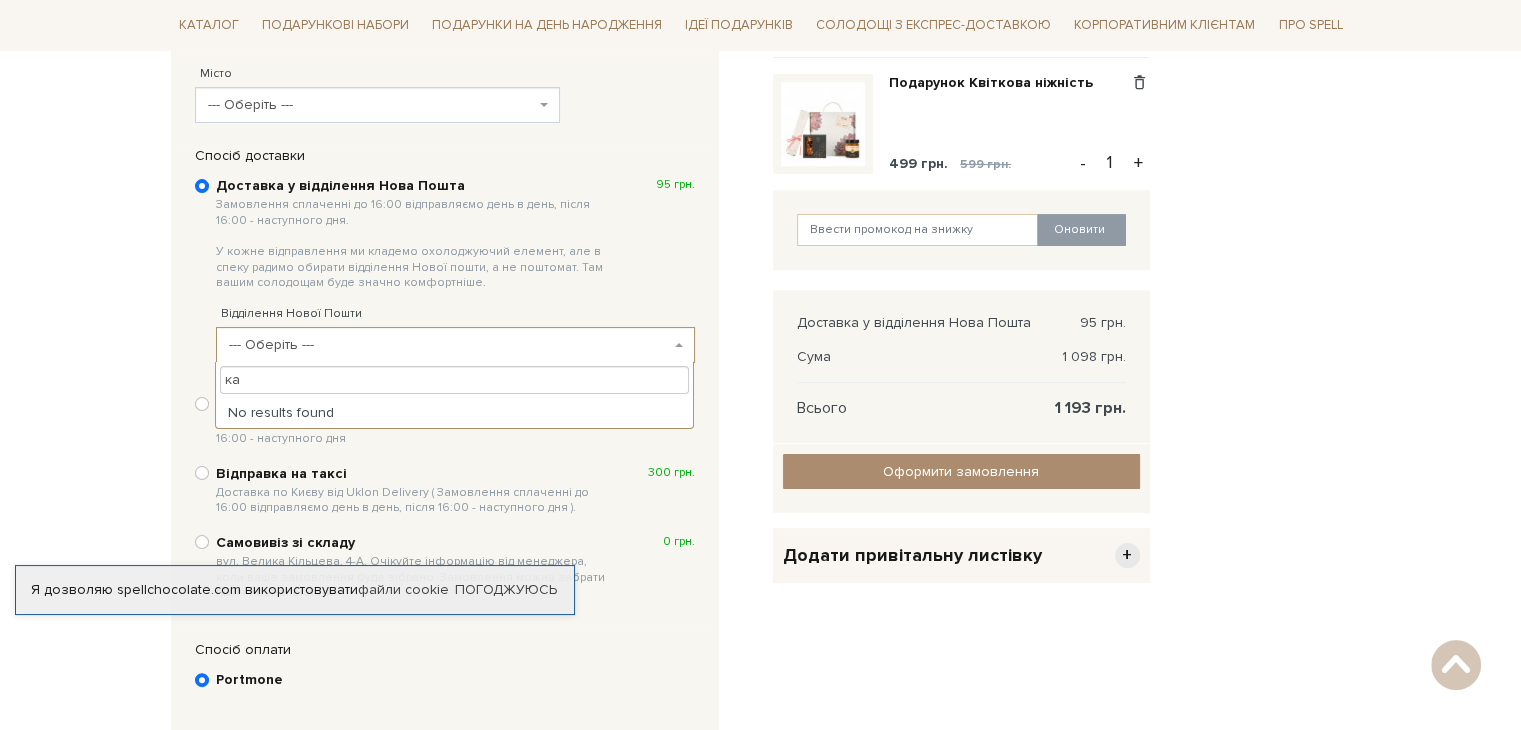 type on "к" 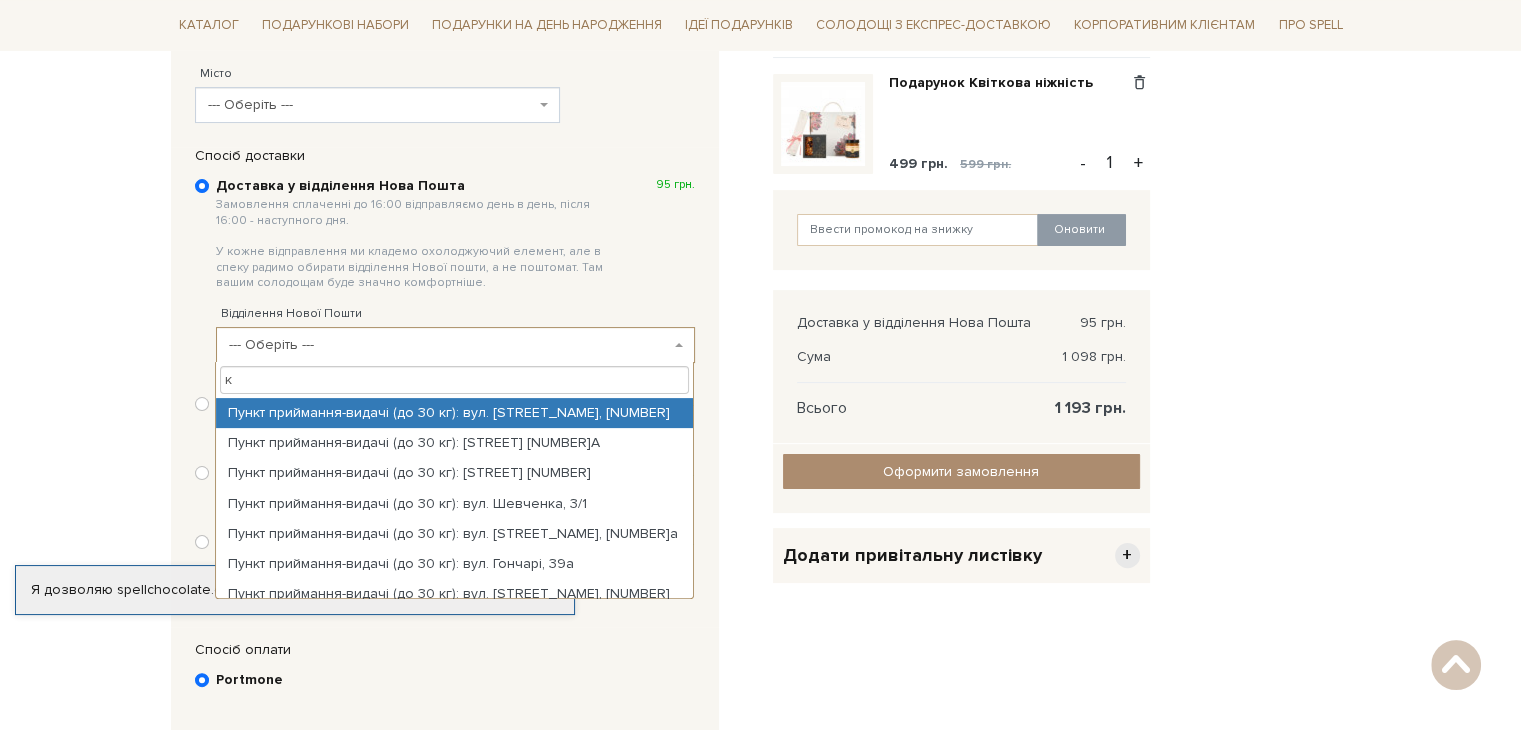 type 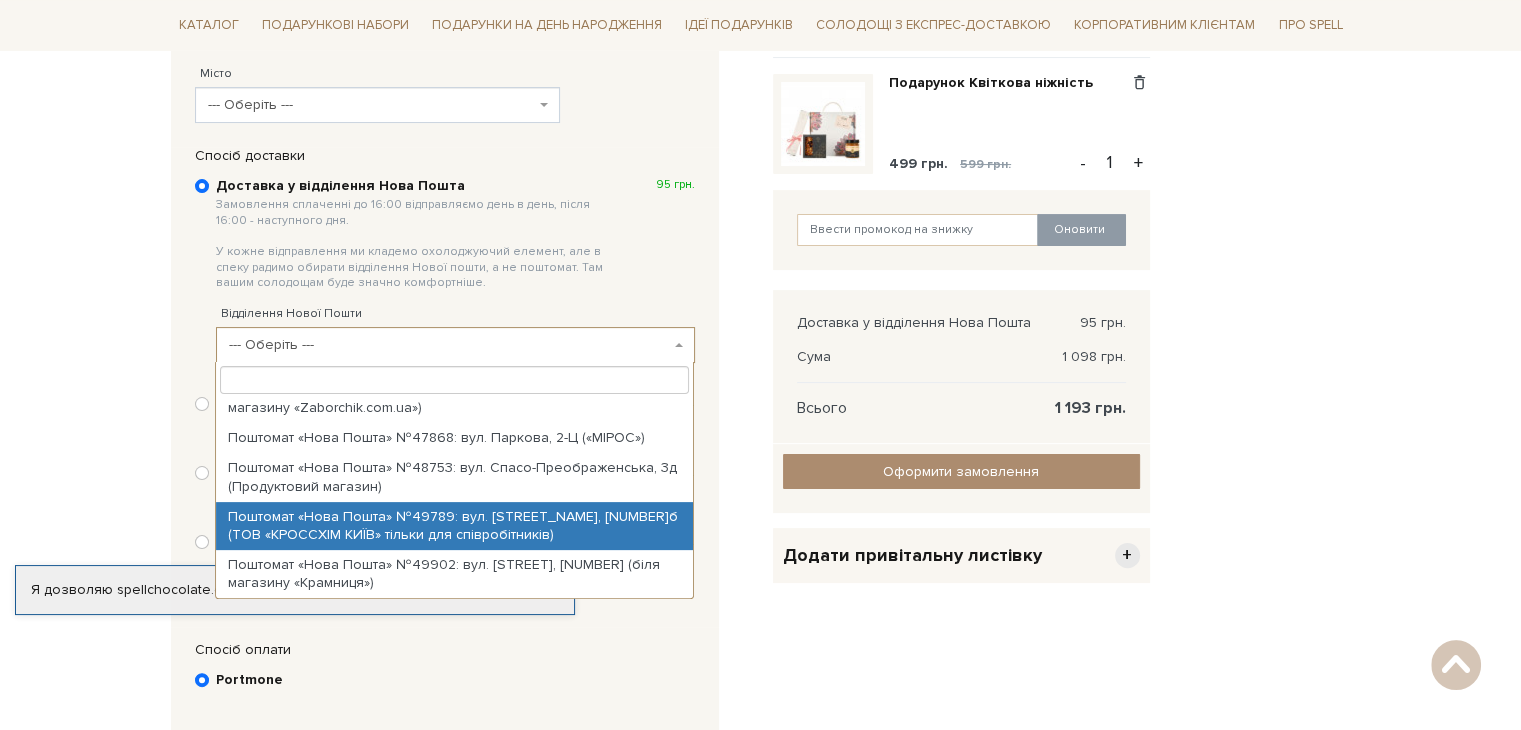 scroll, scrollTop: 924, scrollLeft: 0, axis: vertical 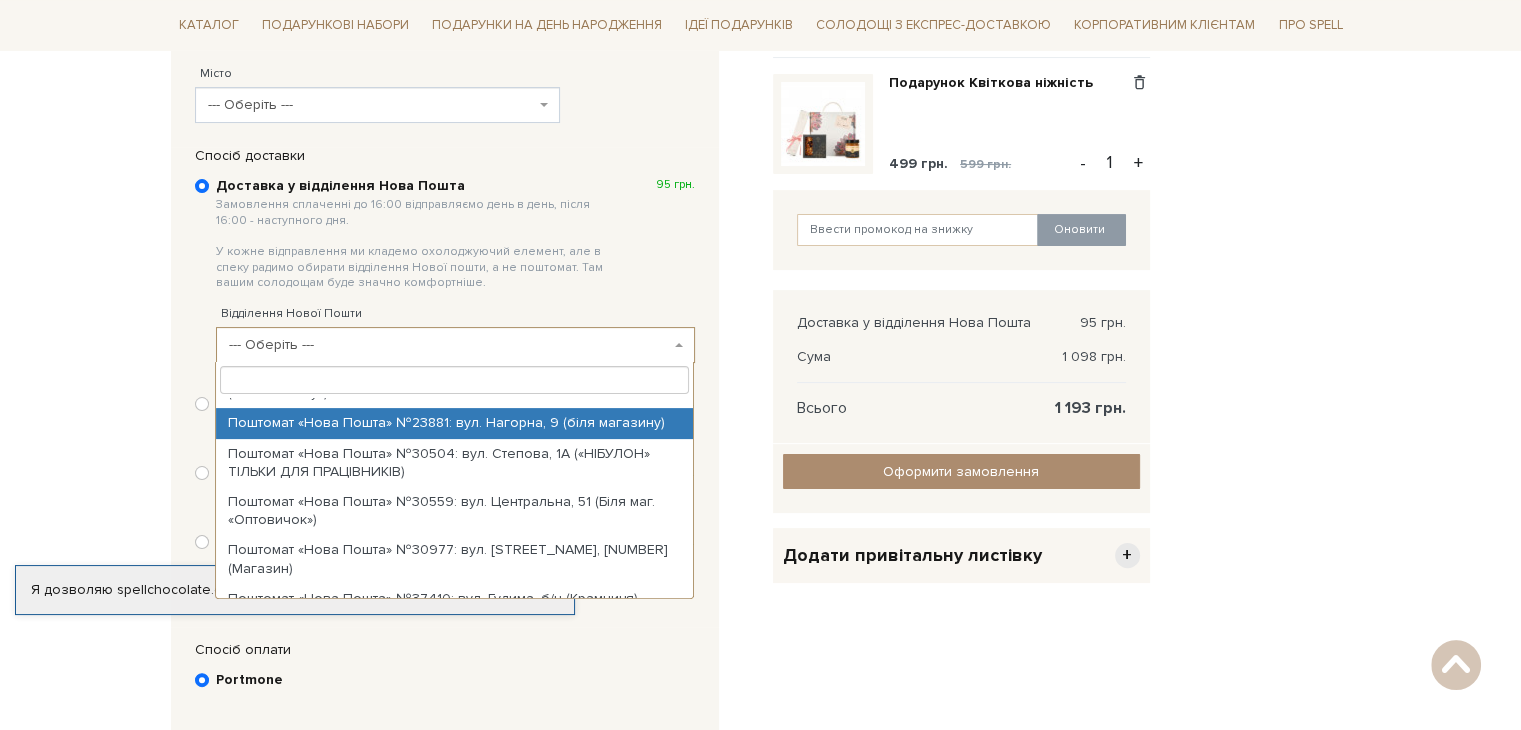 click on "--- Оберіть ---" at bounding box center [371, 105] 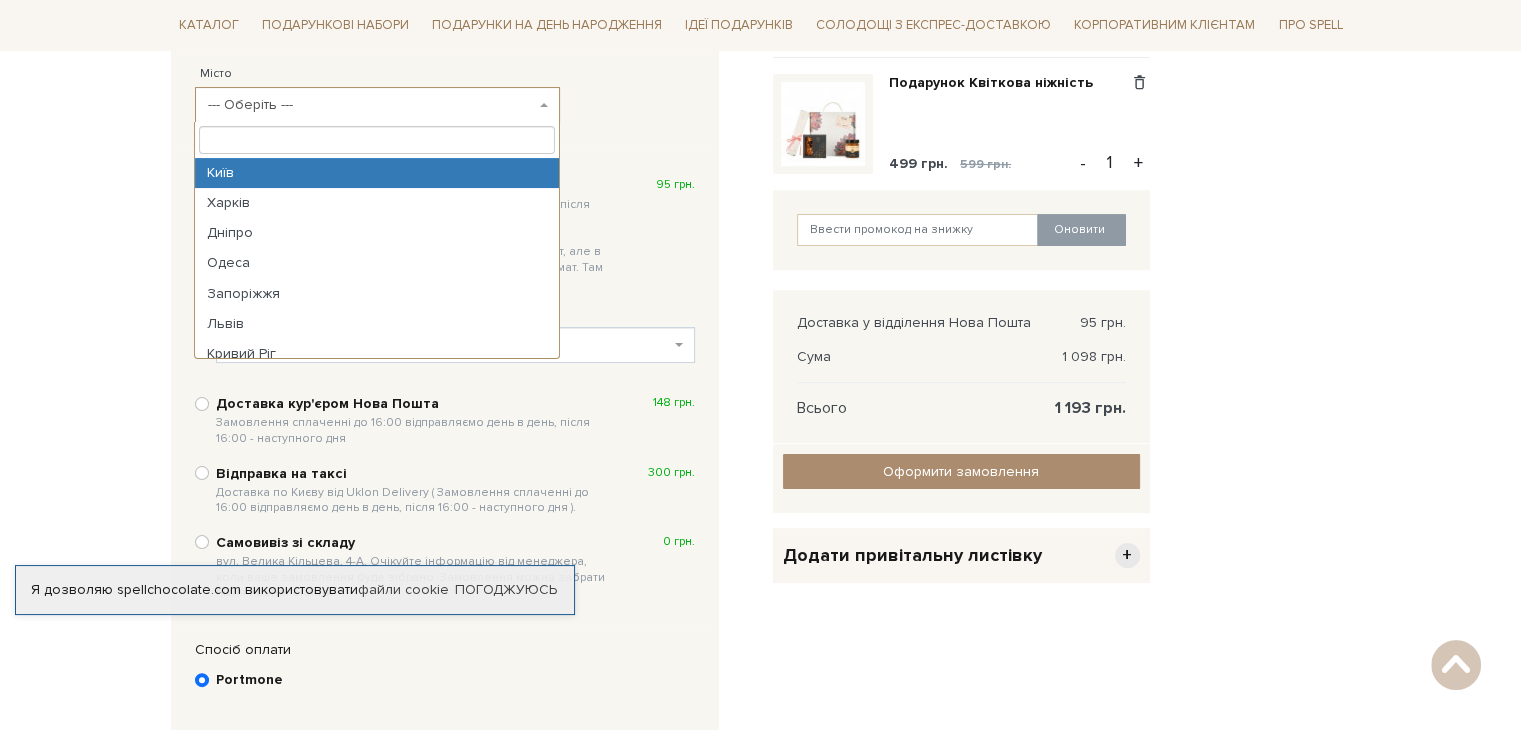 select on "Київ" 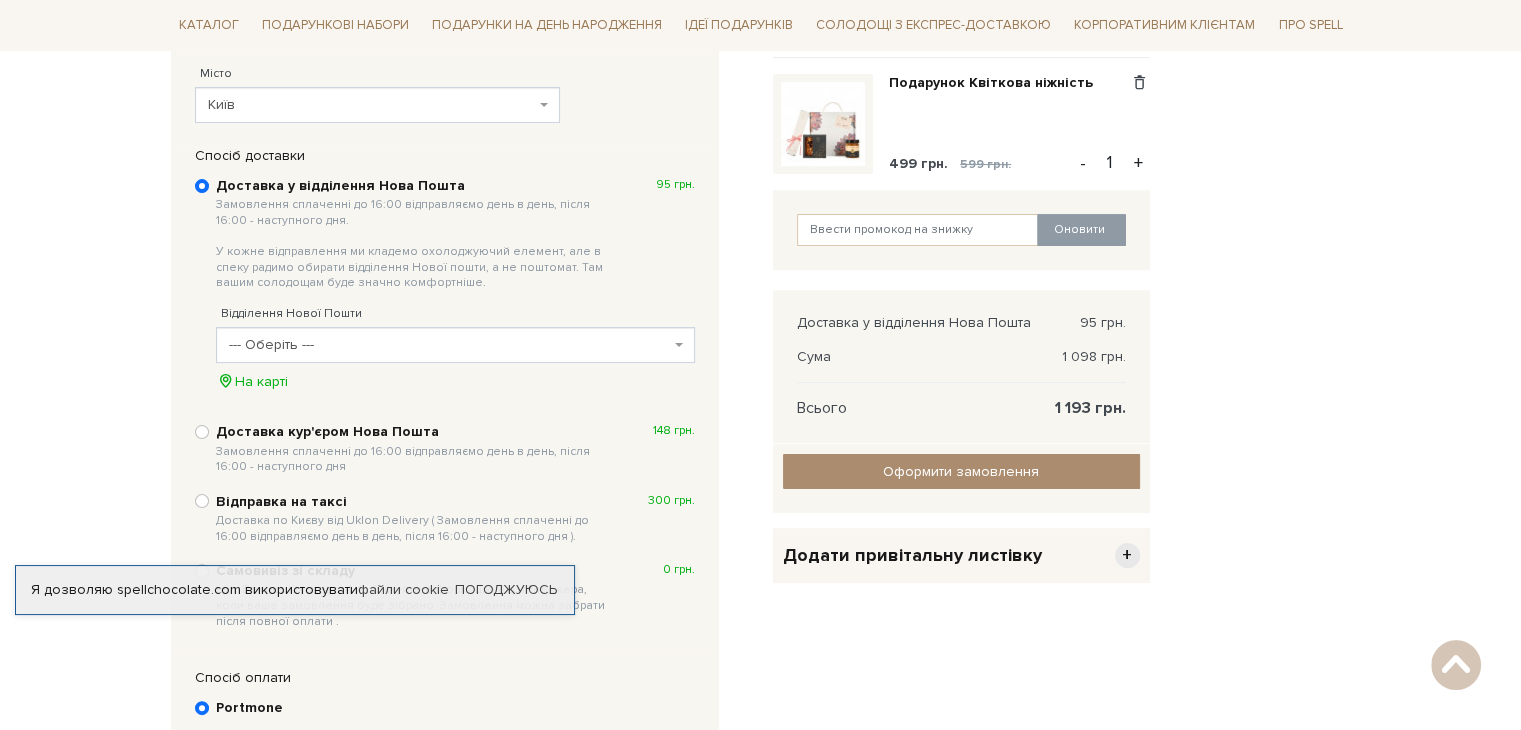click on "--- Оберіть ---" at bounding box center [449, 345] 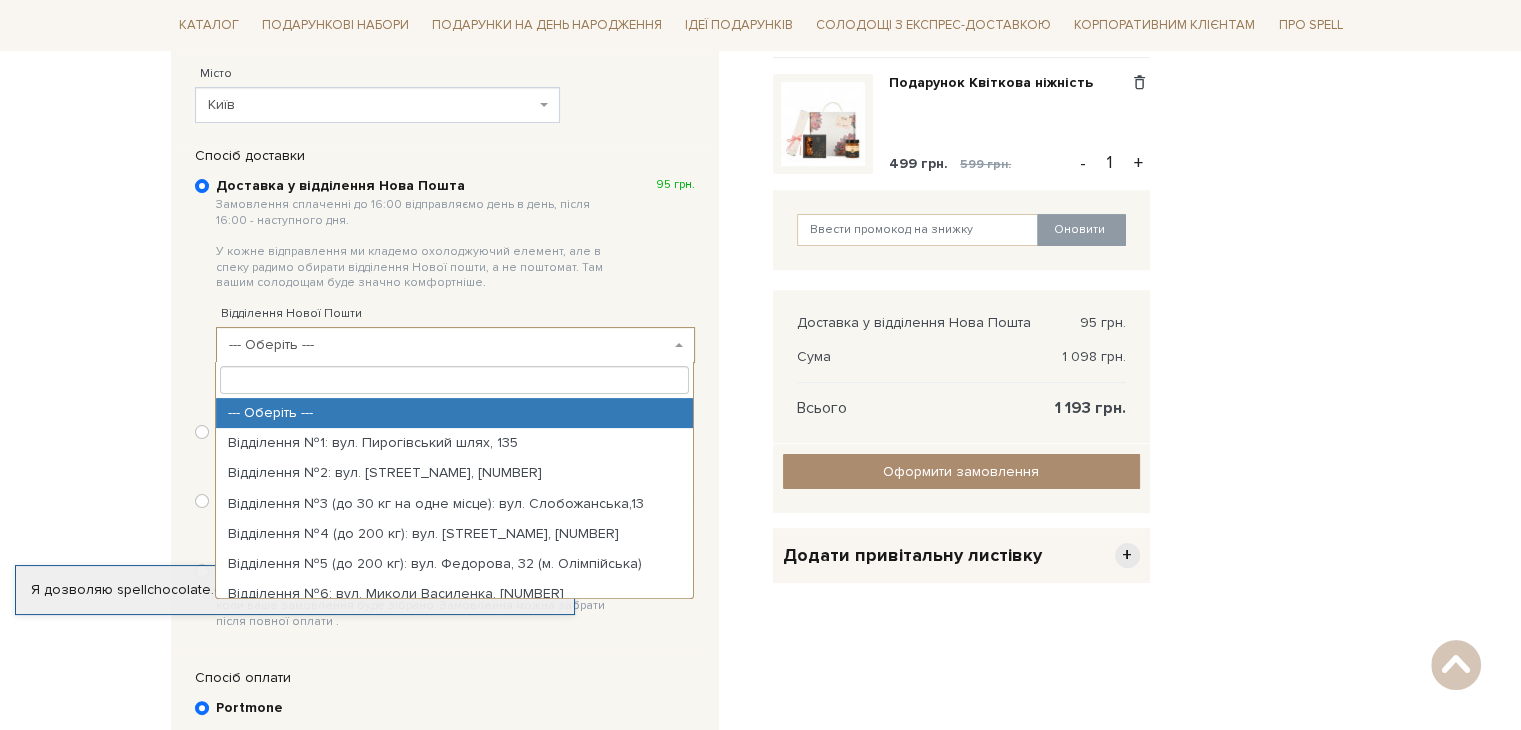 type on "3" 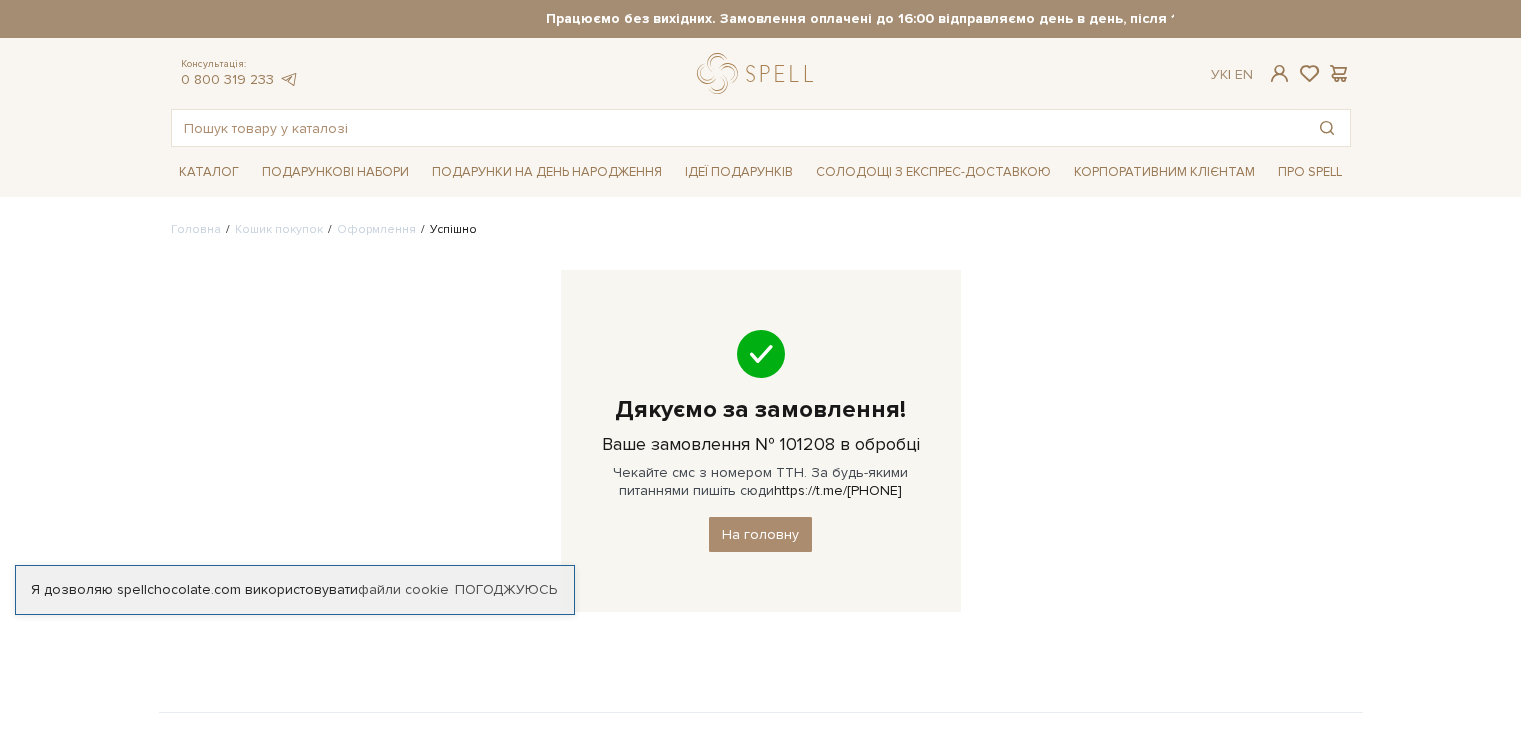 scroll, scrollTop: 0, scrollLeft: 0, axis: both 